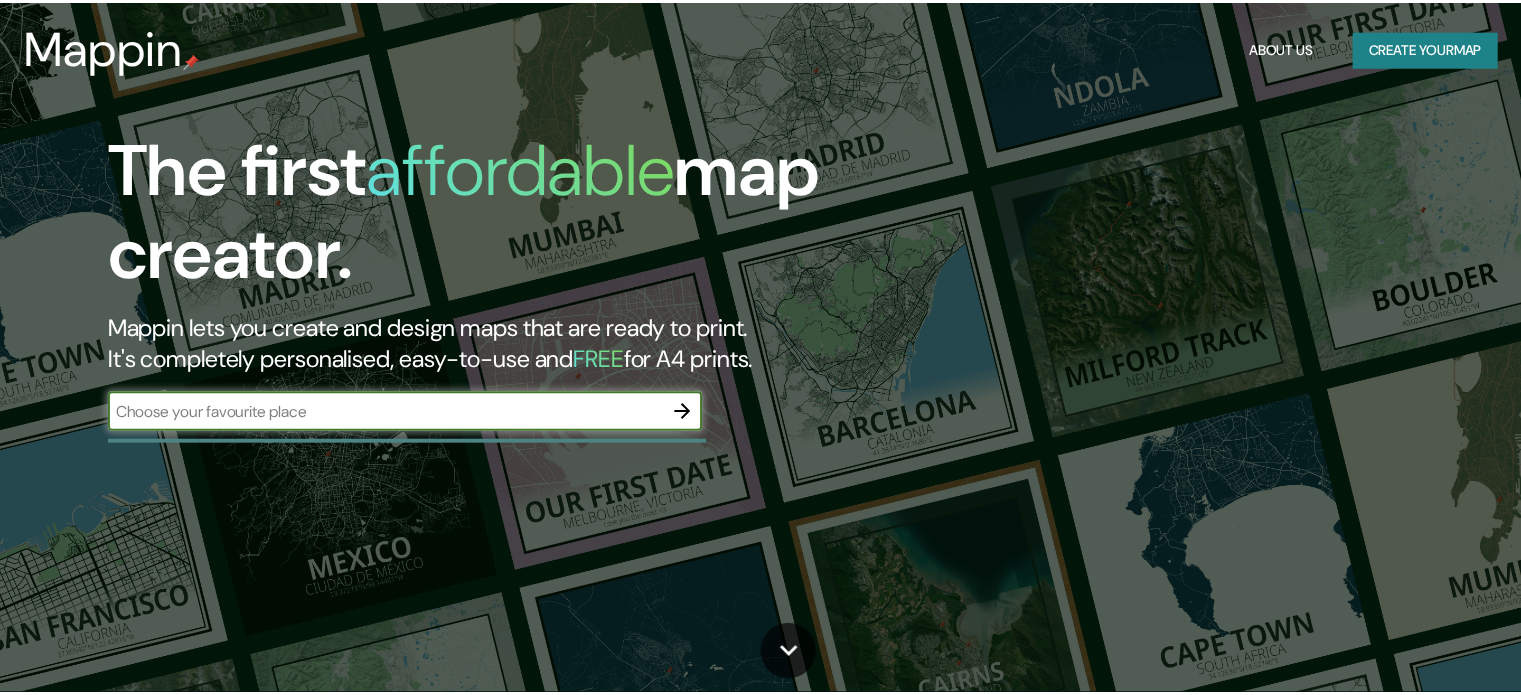 scroll, scrollTop: 0, scrollLeft: 0, axis: both 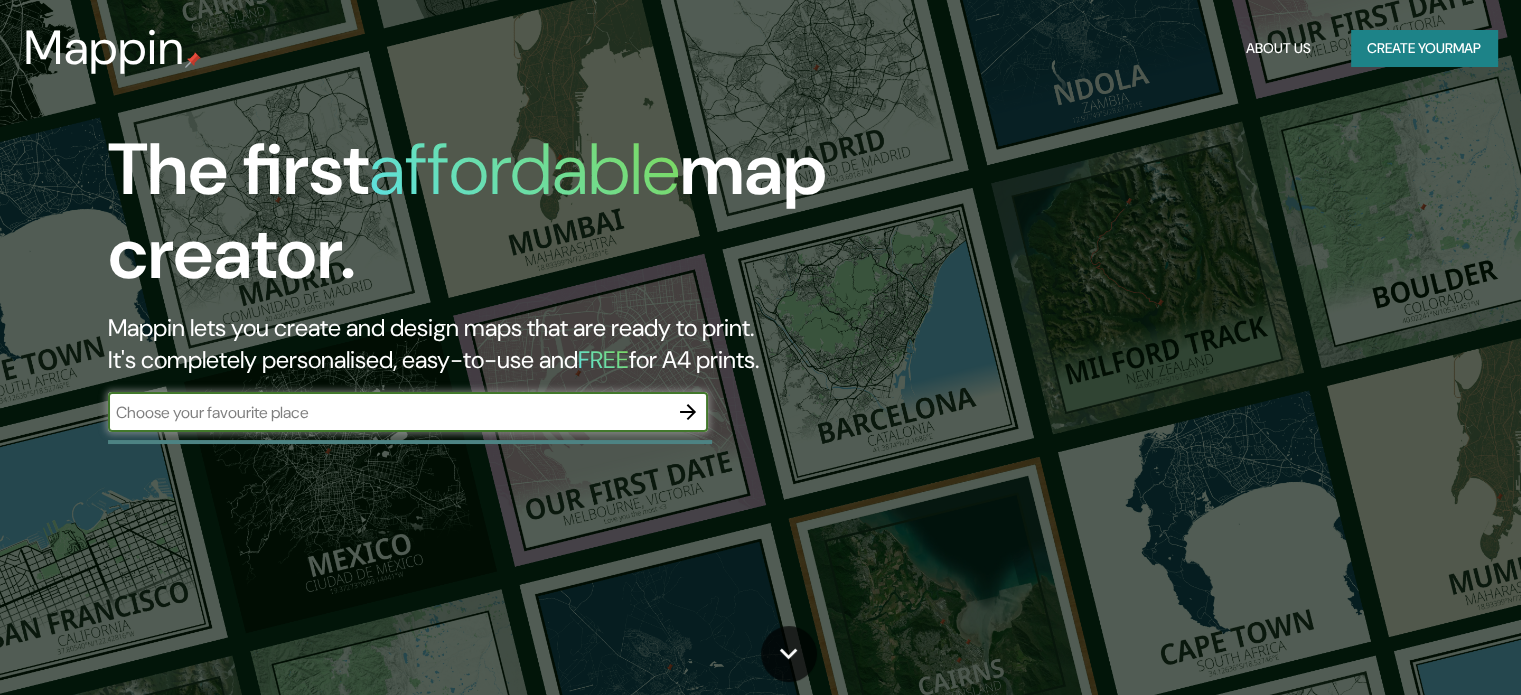 click at bounding box center (388, 412) 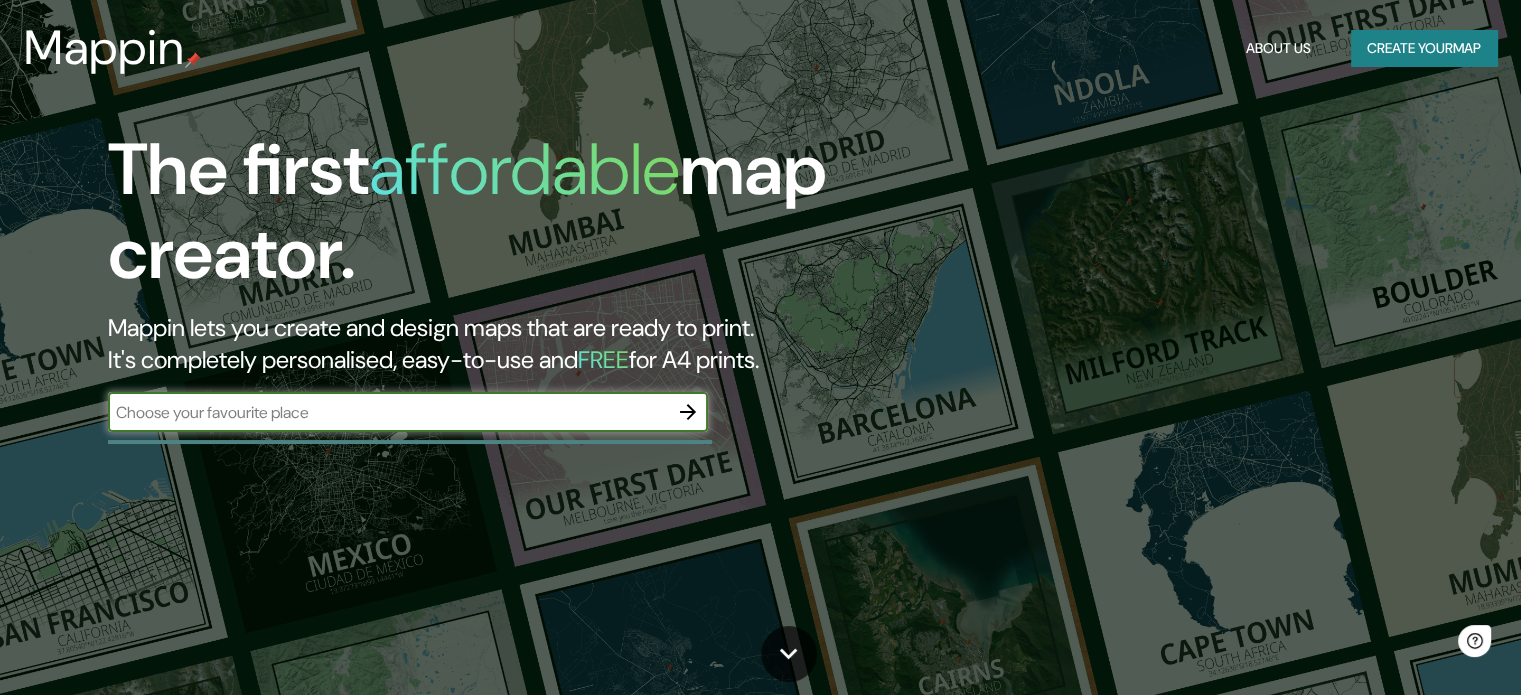 scroll, scrollTop: 0, scrollLeft: 0, axis: both 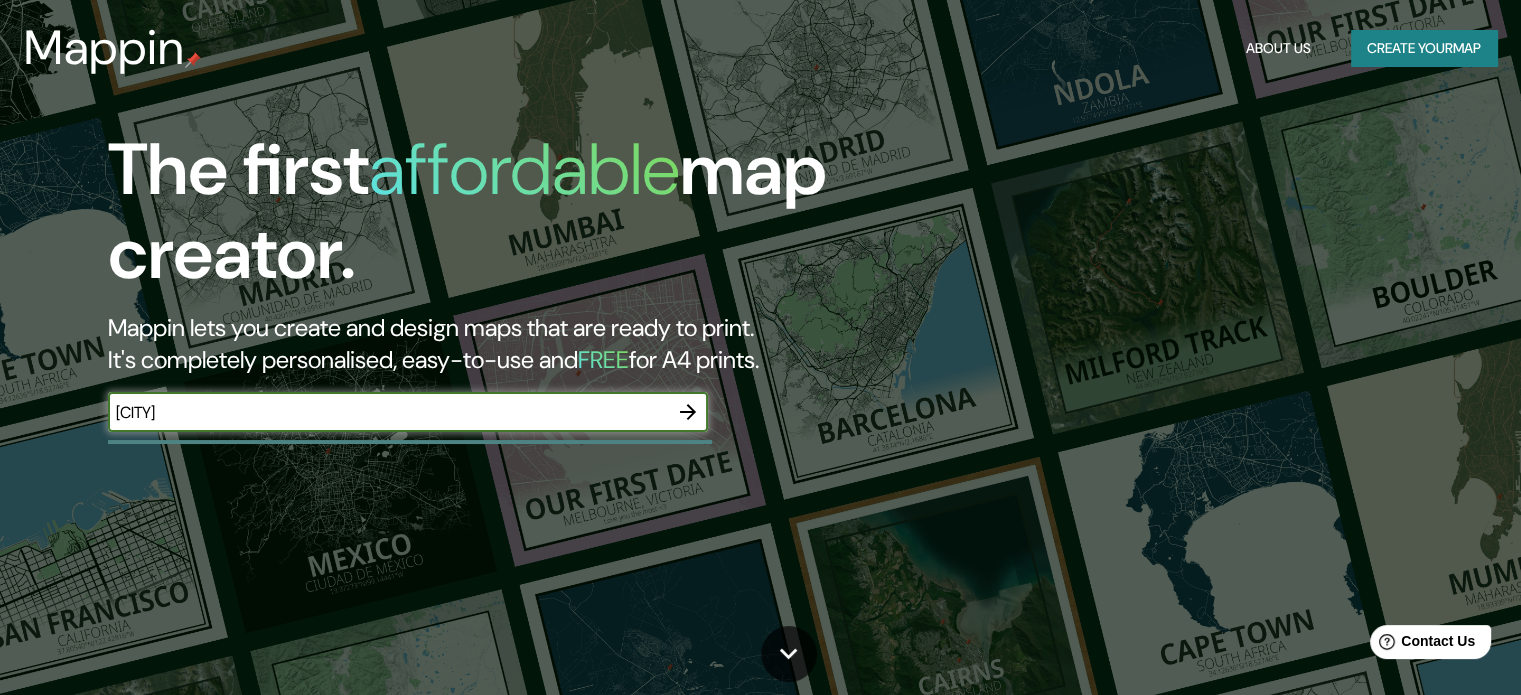 type on "huatulco" 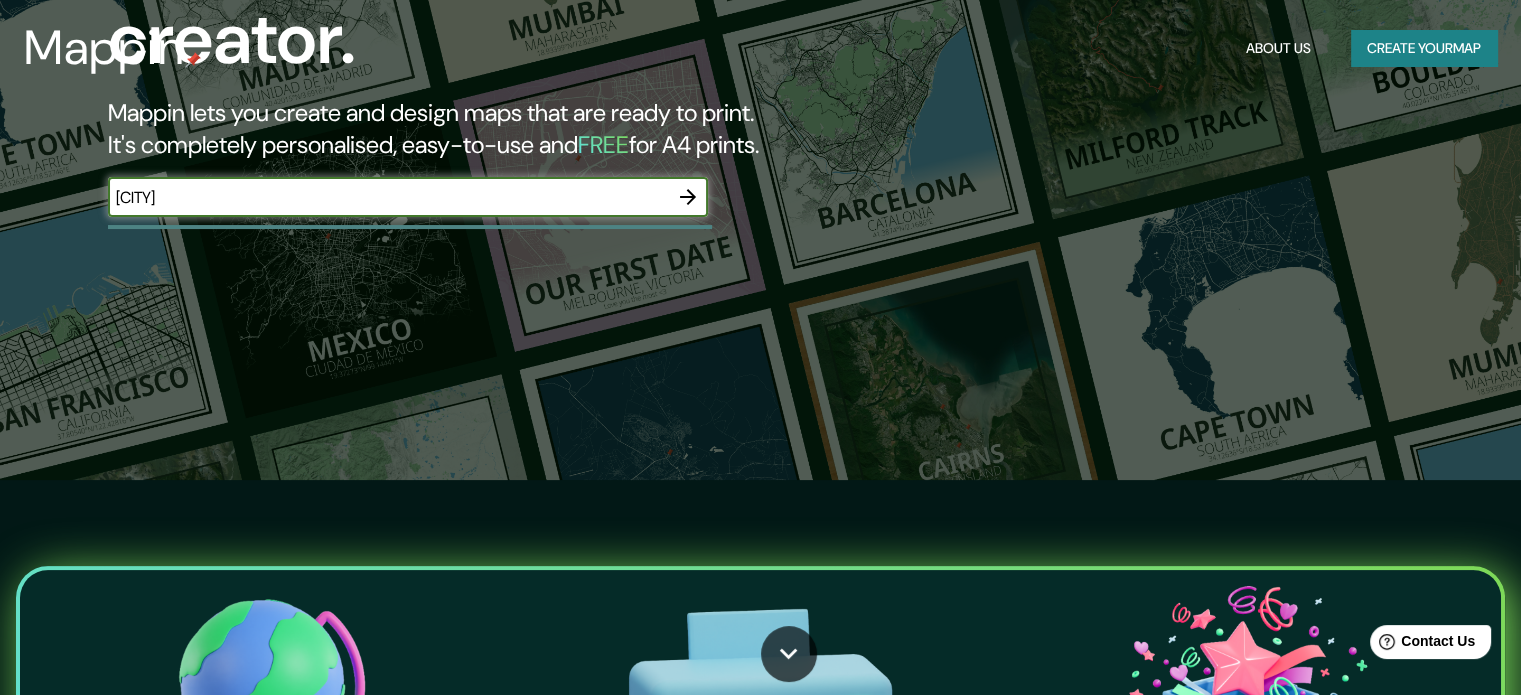scroll, scrollTop: 0, scrollLeft: 0, axis: both 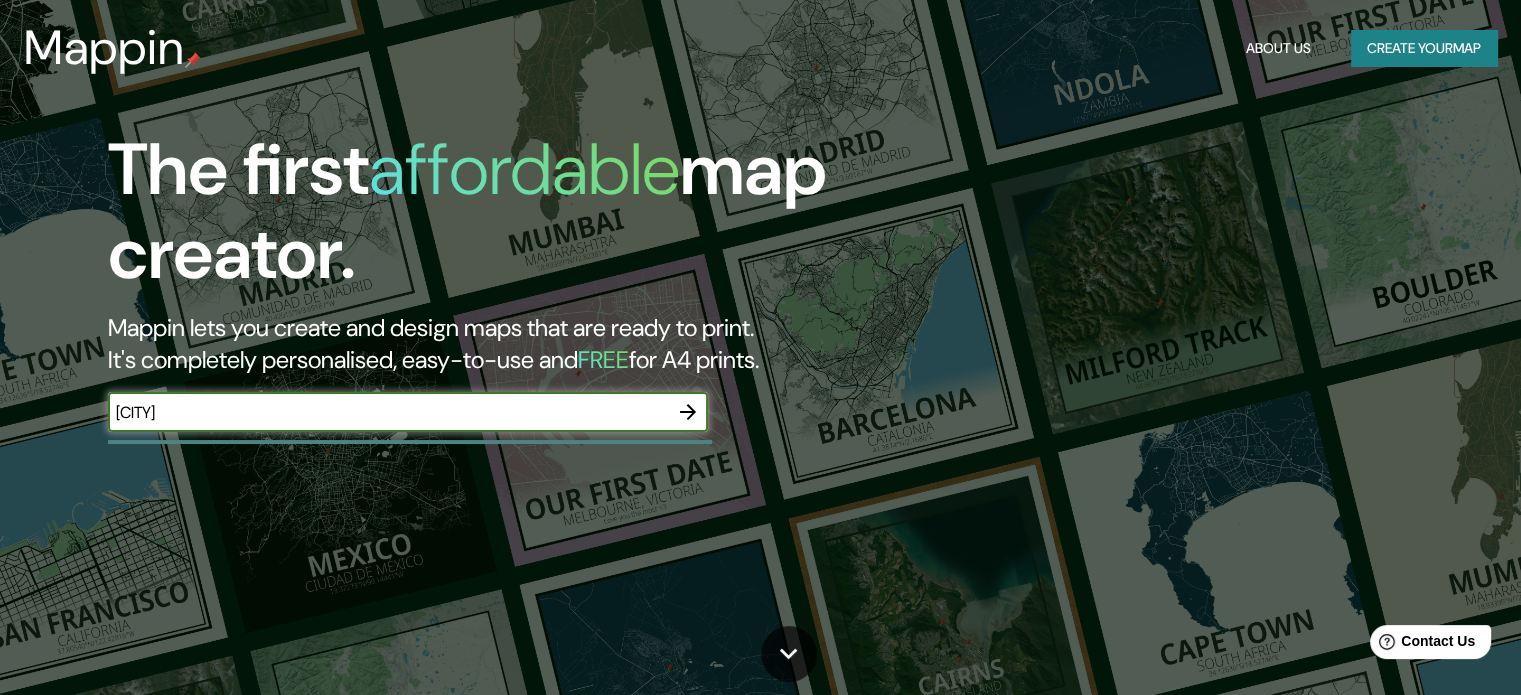 click on "huatulco" at bounding box center [388, 412] 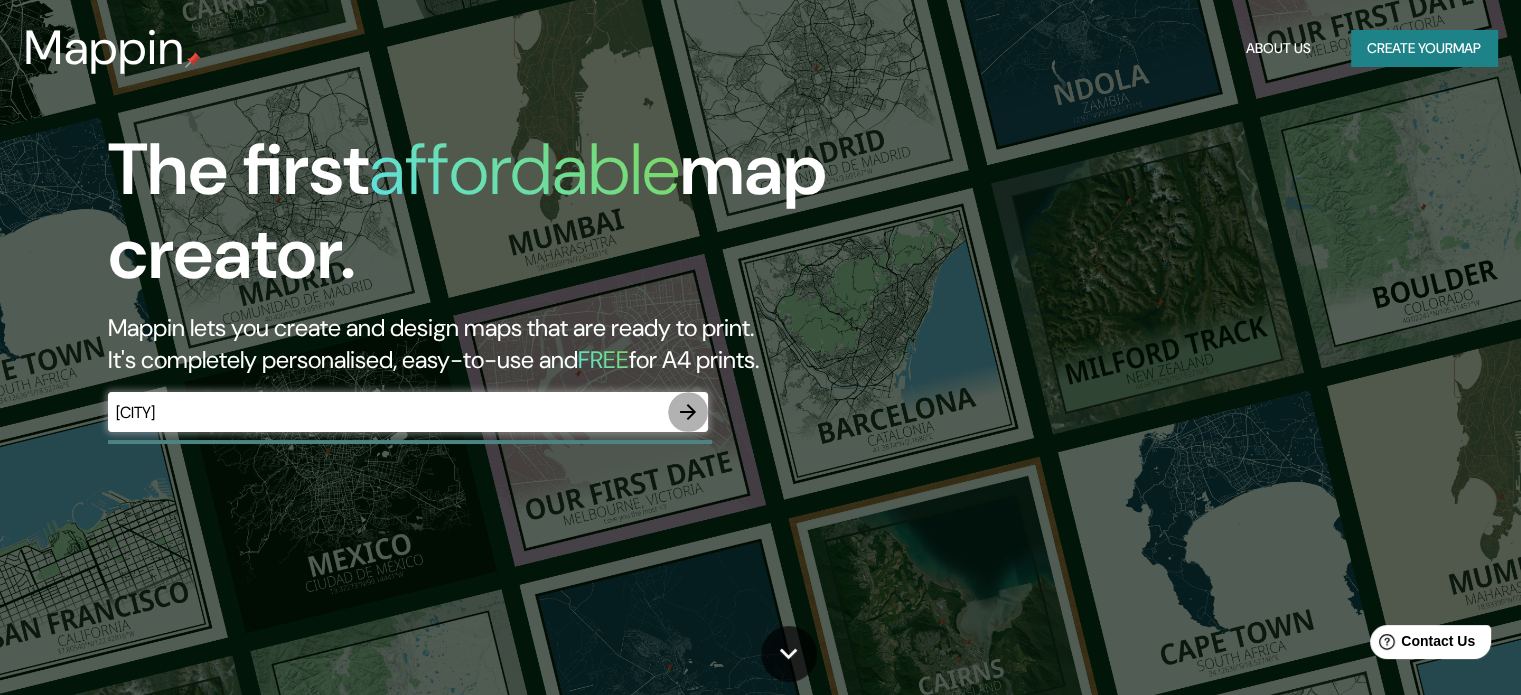 click 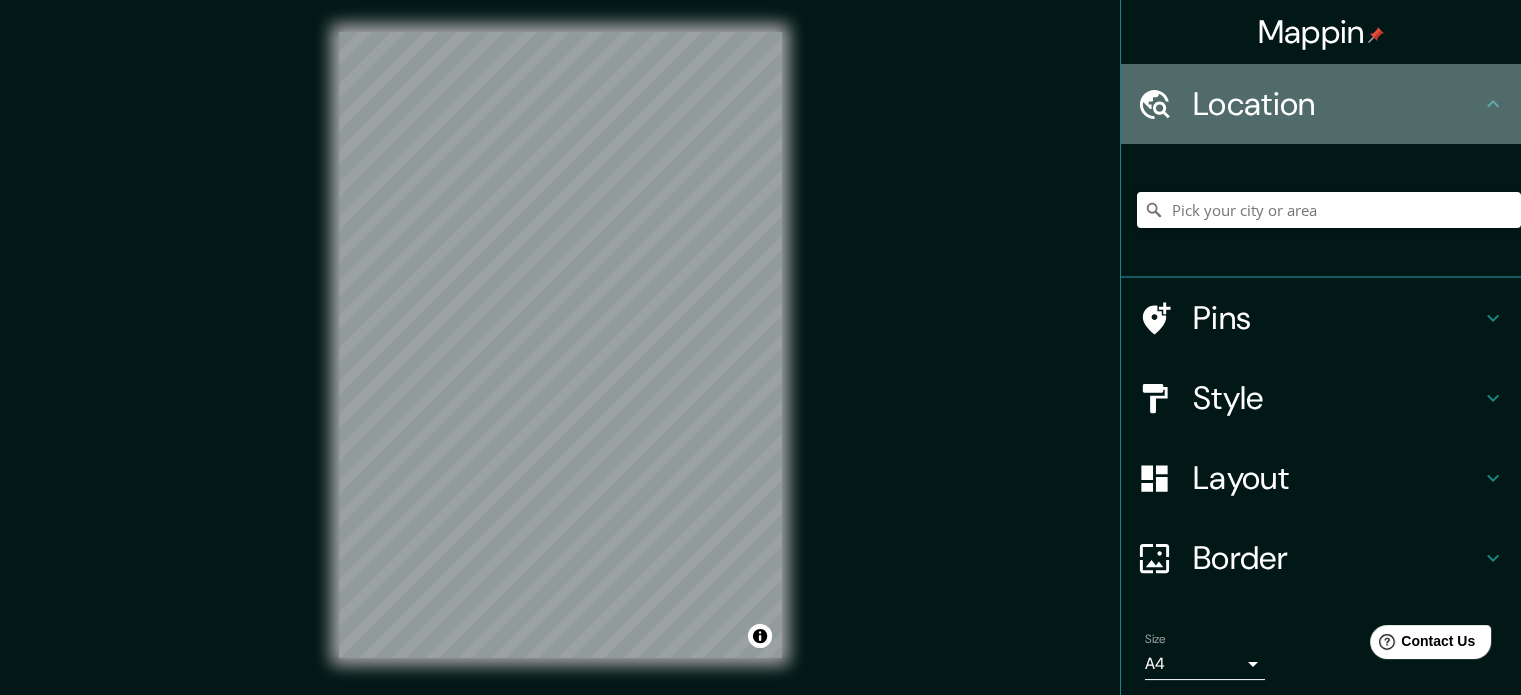 click on "Location" at bounding box center [1337, 104] 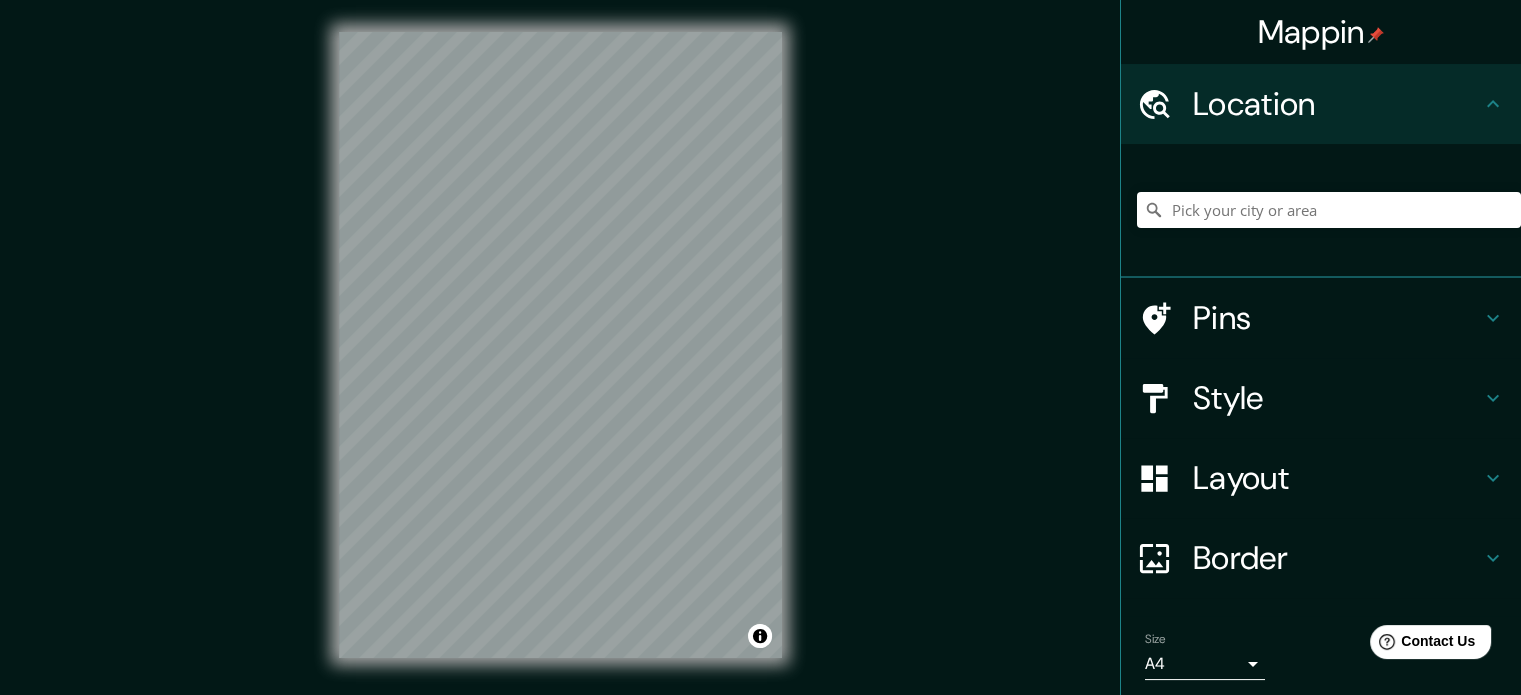 click on "Location" at bounding box center [1337, 104] 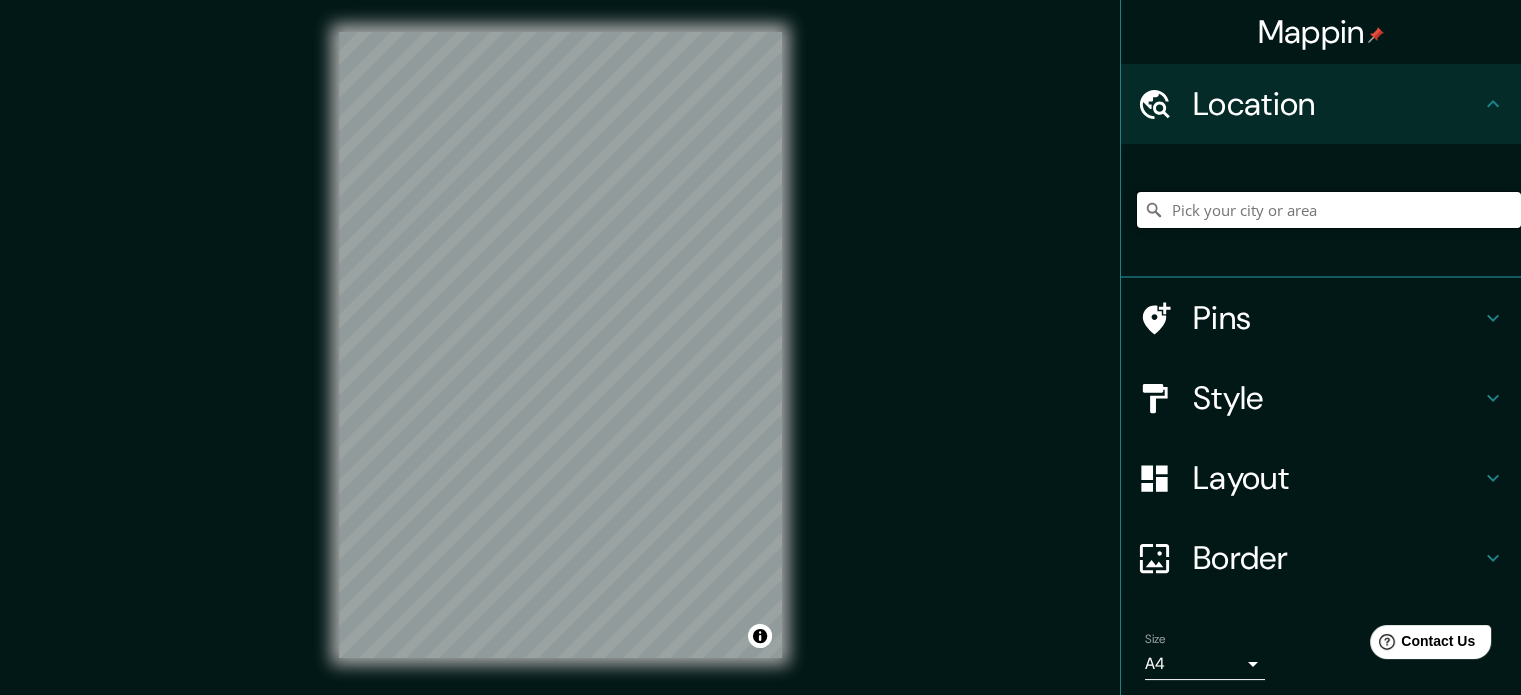 click at bounding box center [1329, 210] 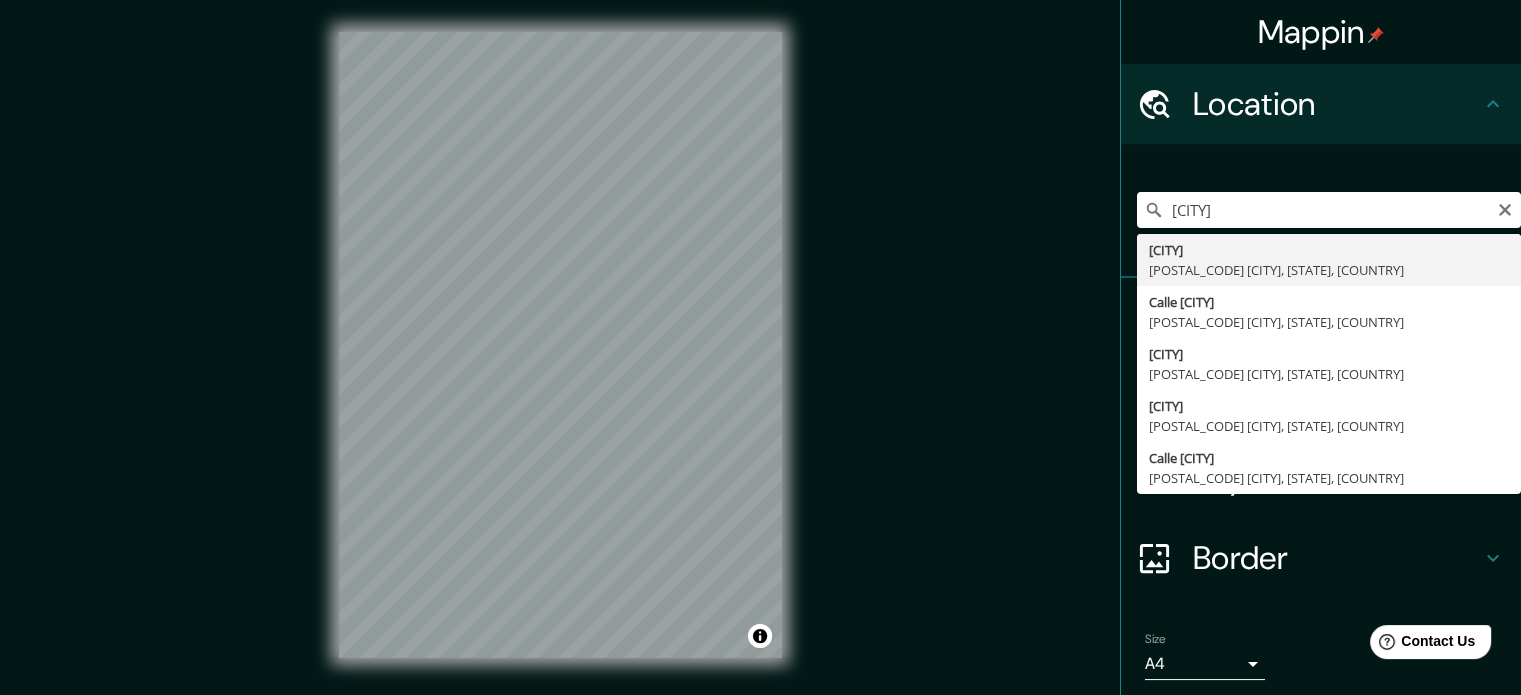 type on "Huatulco, 70614 Salina Cruz, Estado de Oaxaca, México" 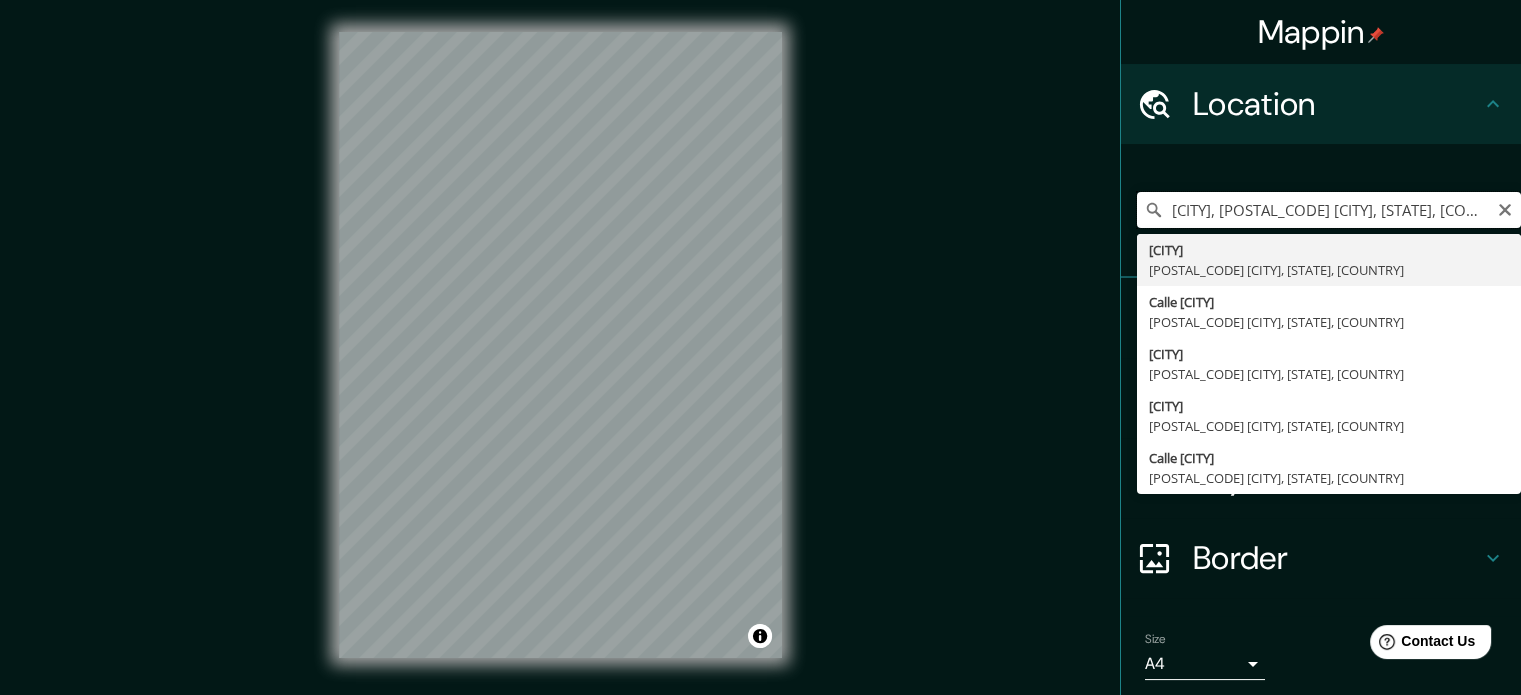 scroll, scrollTop: 0, scrollLeft: 0, axis: both 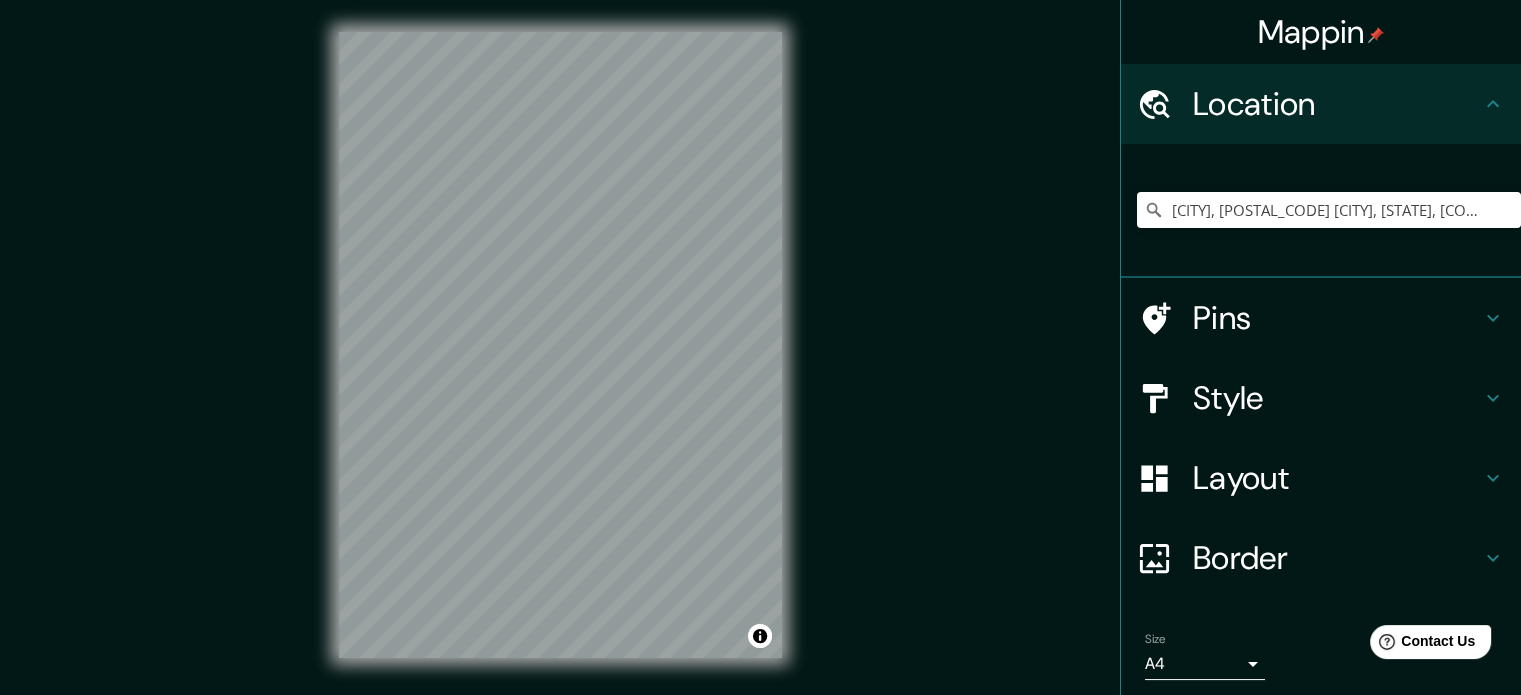 click on "Mappin Location Huatulco, 70614 Salina Cruz, Estado de Oaxaca, México Pins Style Layout Border Choose a border.  Hint : you can make layers of the frame opaque to create some cool effects. None Simple Transparent Fancy Size A4 single Create your map © Mapbox   © OpenStreetMap   Improve this map Any problems, suggestions, or concerns please email    help@mappin.pro . . ." at bounding box center [760, 361] 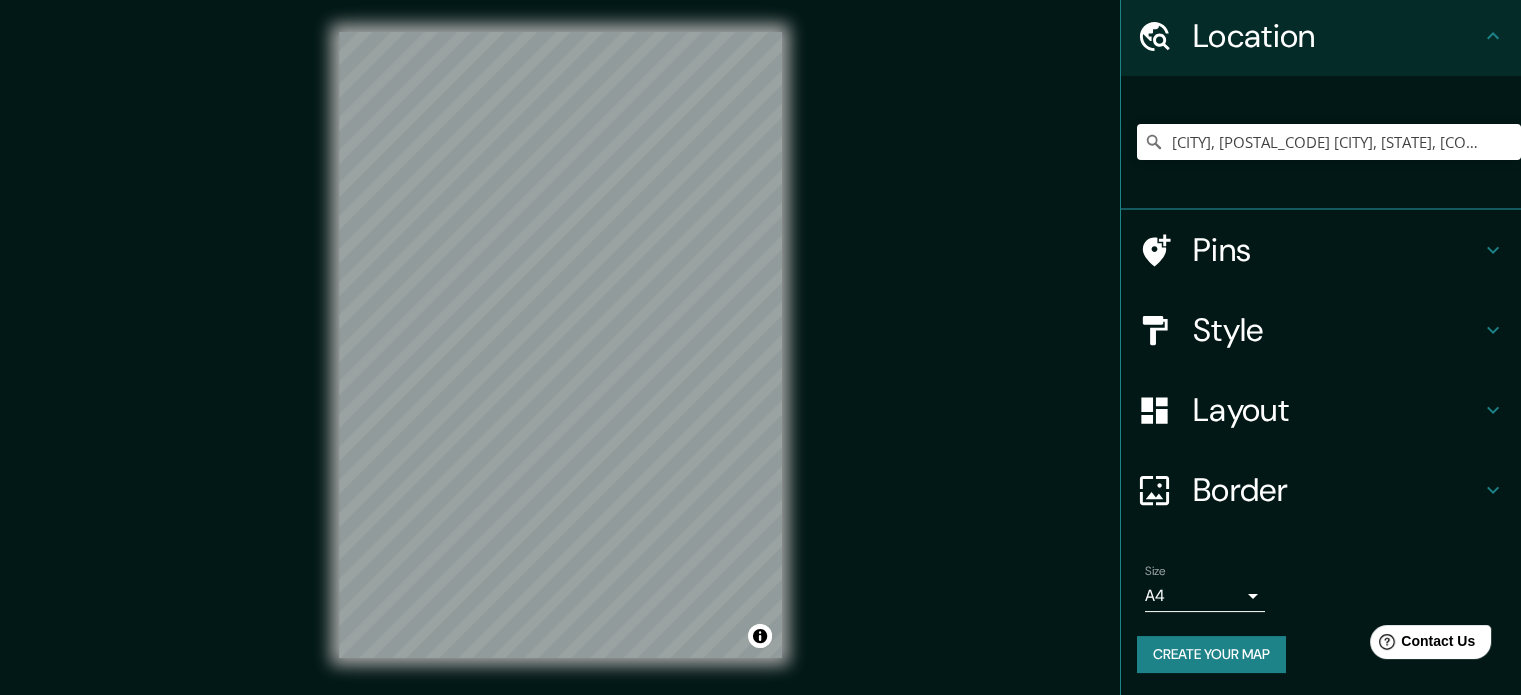 scroll, scrollTop: 26, scrollLeft: 0, axis: vertical 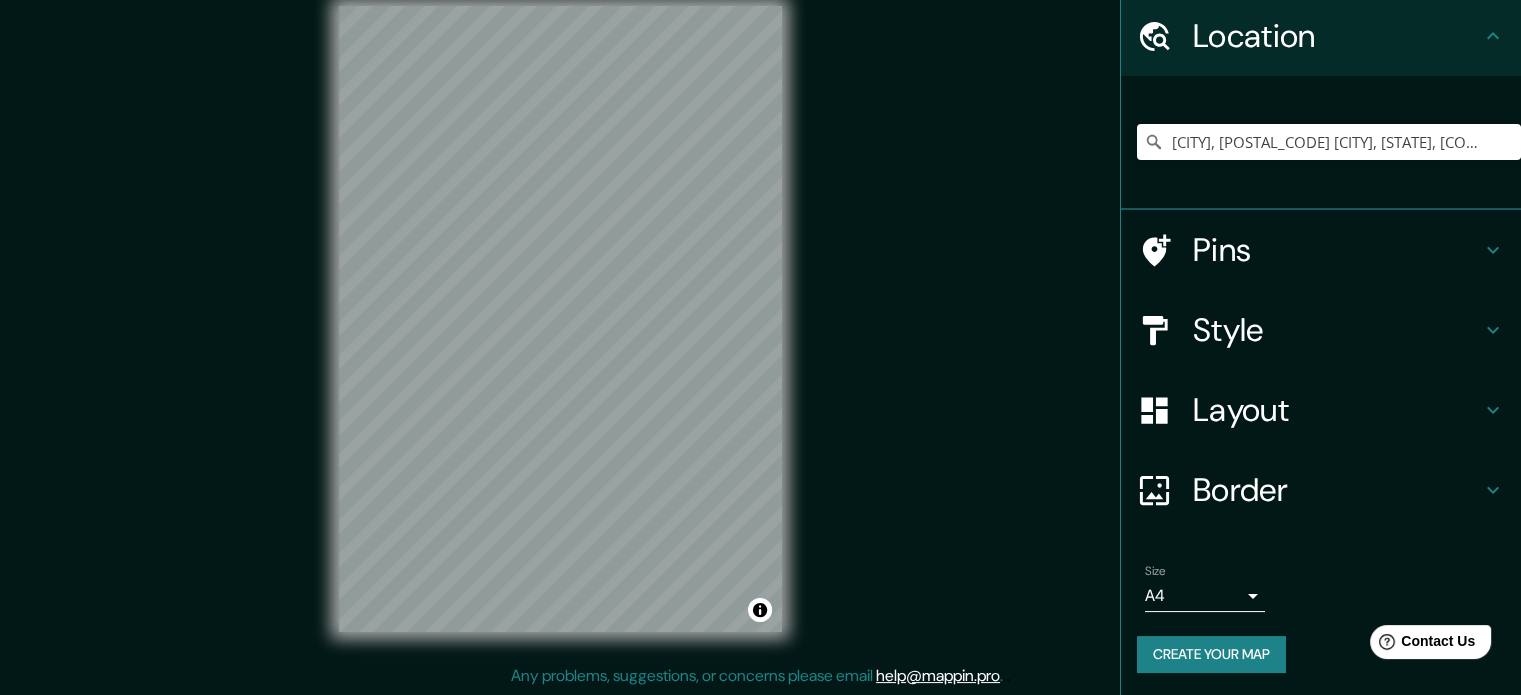 click on "Mappin Location Huatulco, 70614 Salina Cruz, Estado de Oaxaca, México Pins Style Layout Border Choose a border.  Hint : you can make layers of the frame opaque to create some cool effects. None Simple Transparent Fancy Size A4 single Create your map © Mapbox   © OpenStreetMap   Improve this map Any problems, suggestions, or concerns please email    help@mappin.pro . . ." at bounding box center [760, 321] 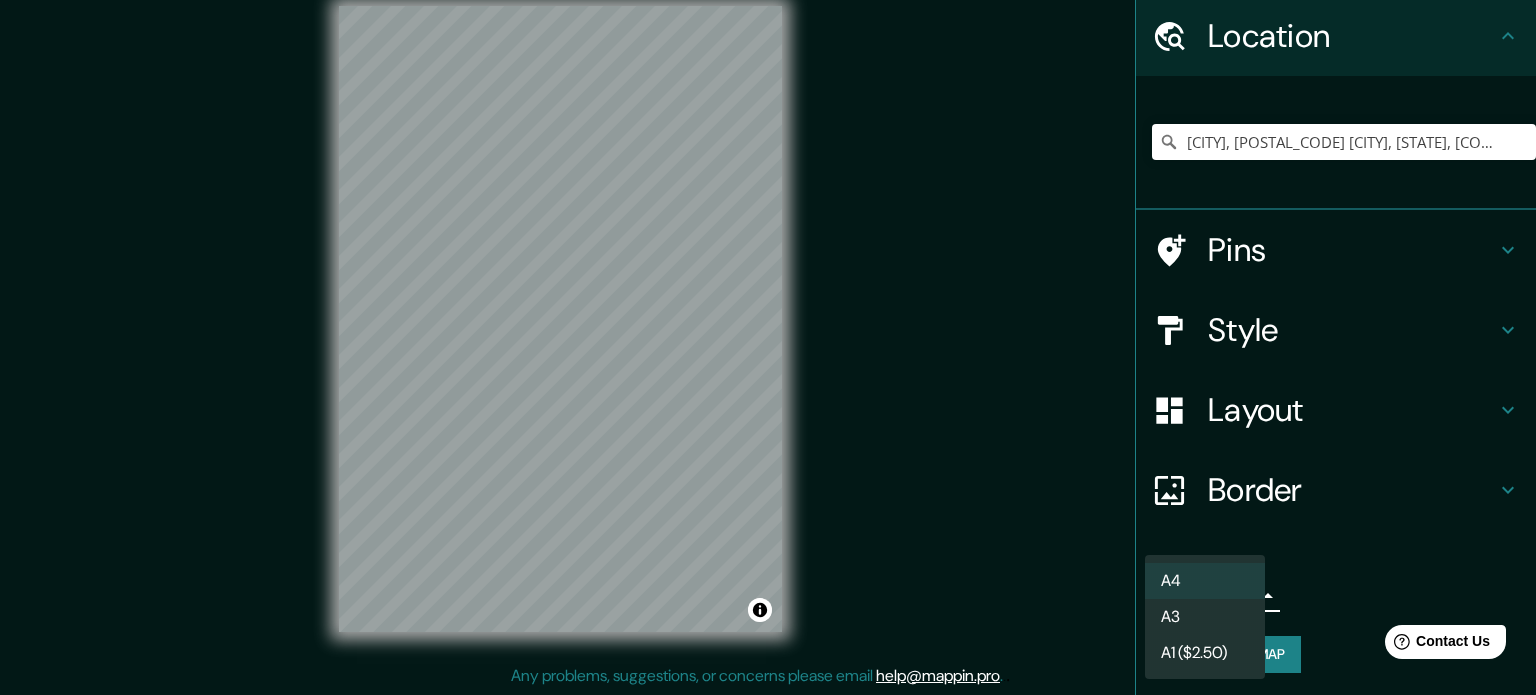 click on "A3" at bounding box center [1205, 617] 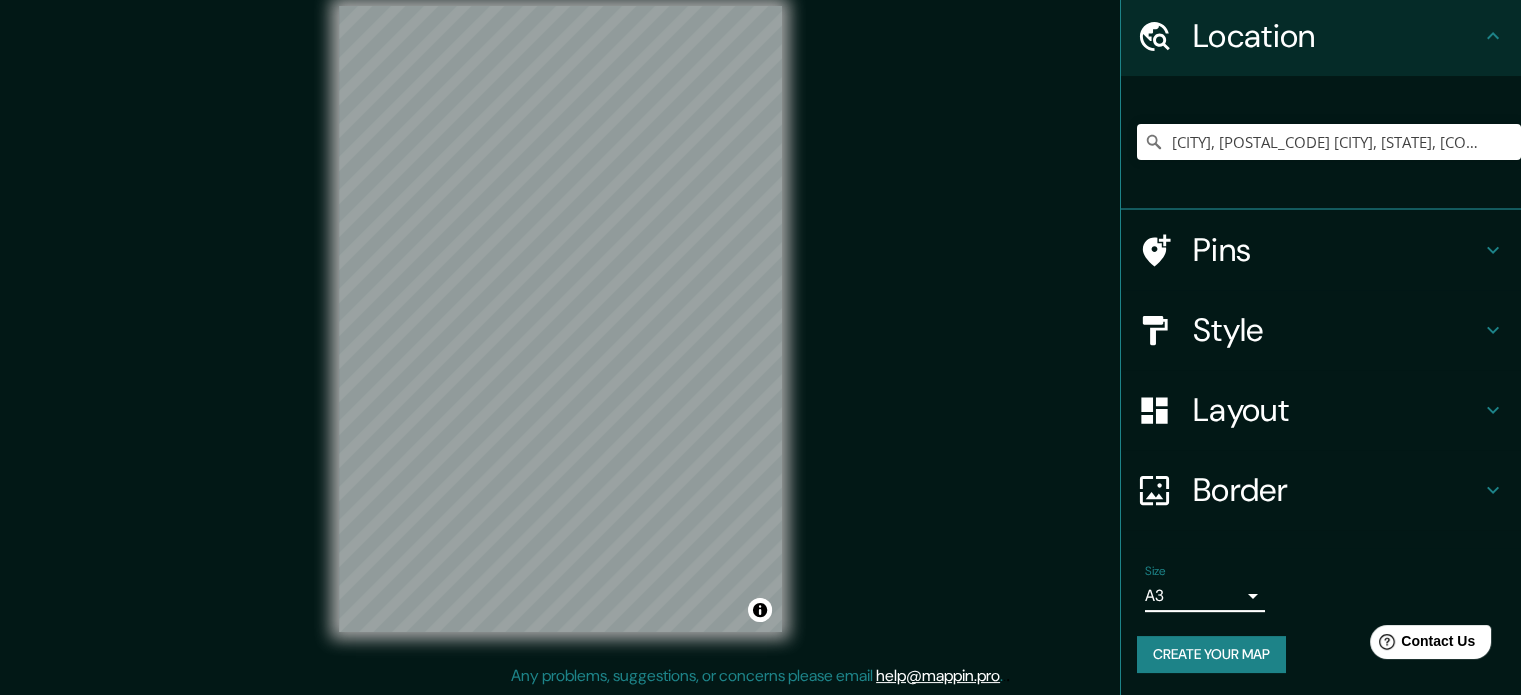 click on "Mappin Location Huatulco, 70614 Salina Cruz, Estado de Oaxaca, México Pins Style Layout Border Choose a border.  Hint : you can make layers of the frame opaque to create some cool effects. None Simple Transparent Fancy Size A3 a4 Create your map © Mapbox   © OpenStreetMap   Improve this map Any problems, suggestions, or concerns please email    help@mappin.pro . . ." at bounding box center [760, 321] 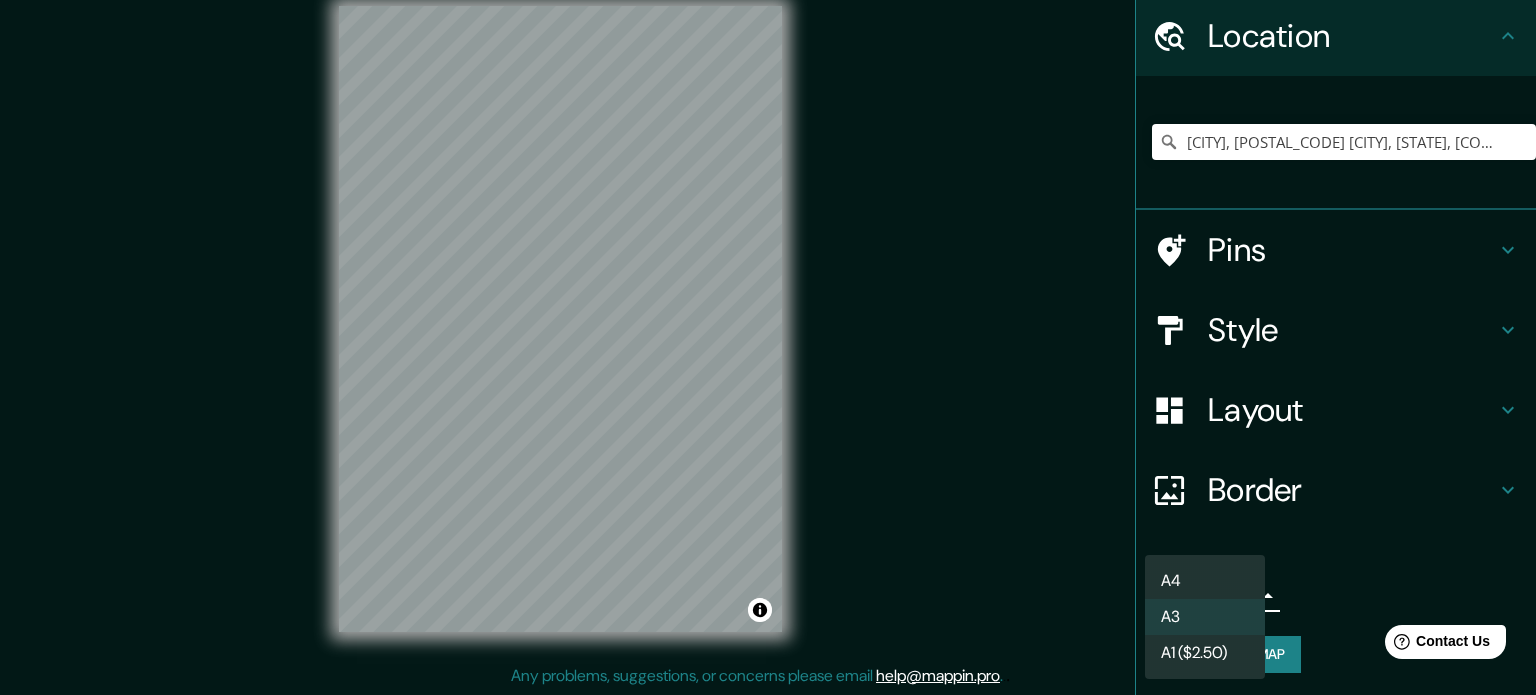 click on "A1 ($2.50)" at bounding box center [1205, 653] 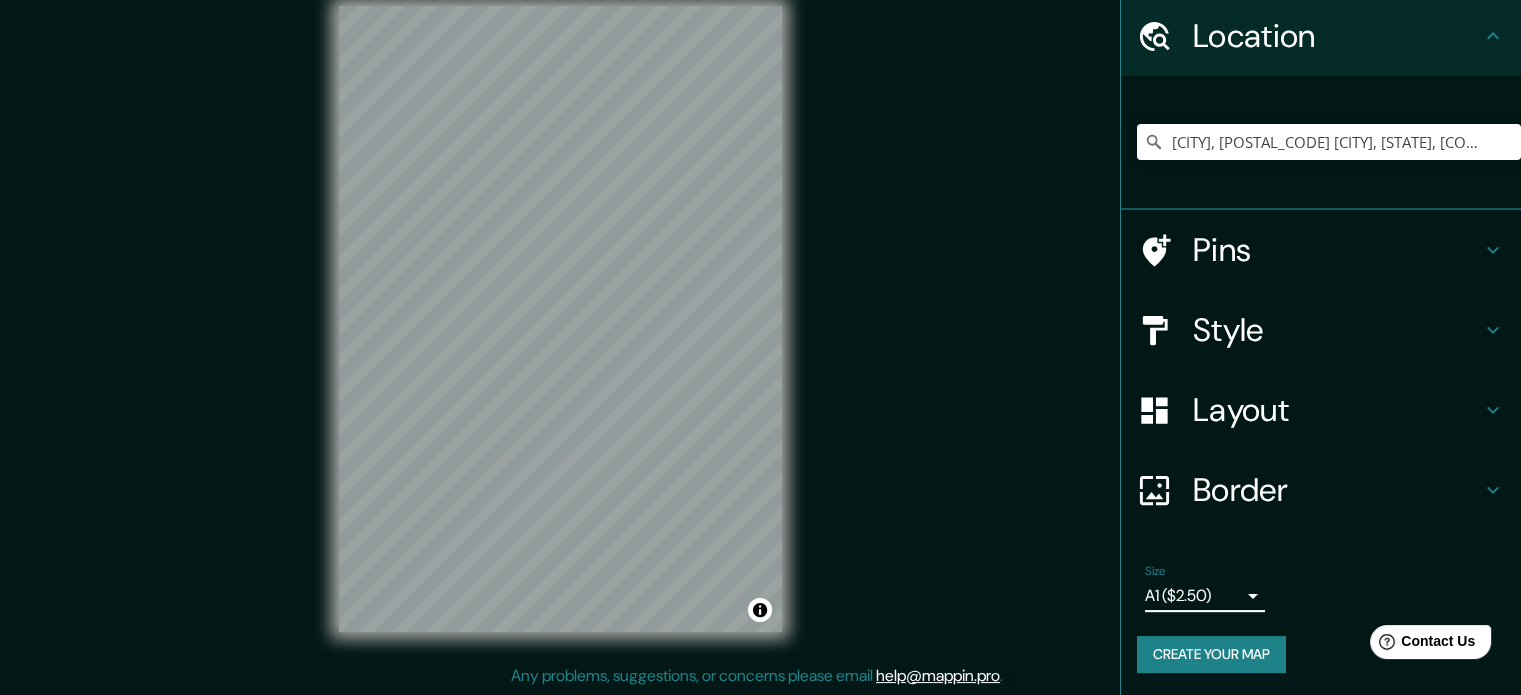click on "Mappin Location Huatulco, 70614 Salina Cruz, Estado de Oaxaca, México Pins Style Layout Border Choose a border.  Hint : you can make layers of the frame opaque to create some cool effects. None Simple Transparent Fancy Size A1 ($2.50) a3 Create your map © Mapbox   © OpenStreetMap   Improve this map Any problems, suggestions, or concerns please email    help@mappin.pro . . ." at bounding box center [760, 321] 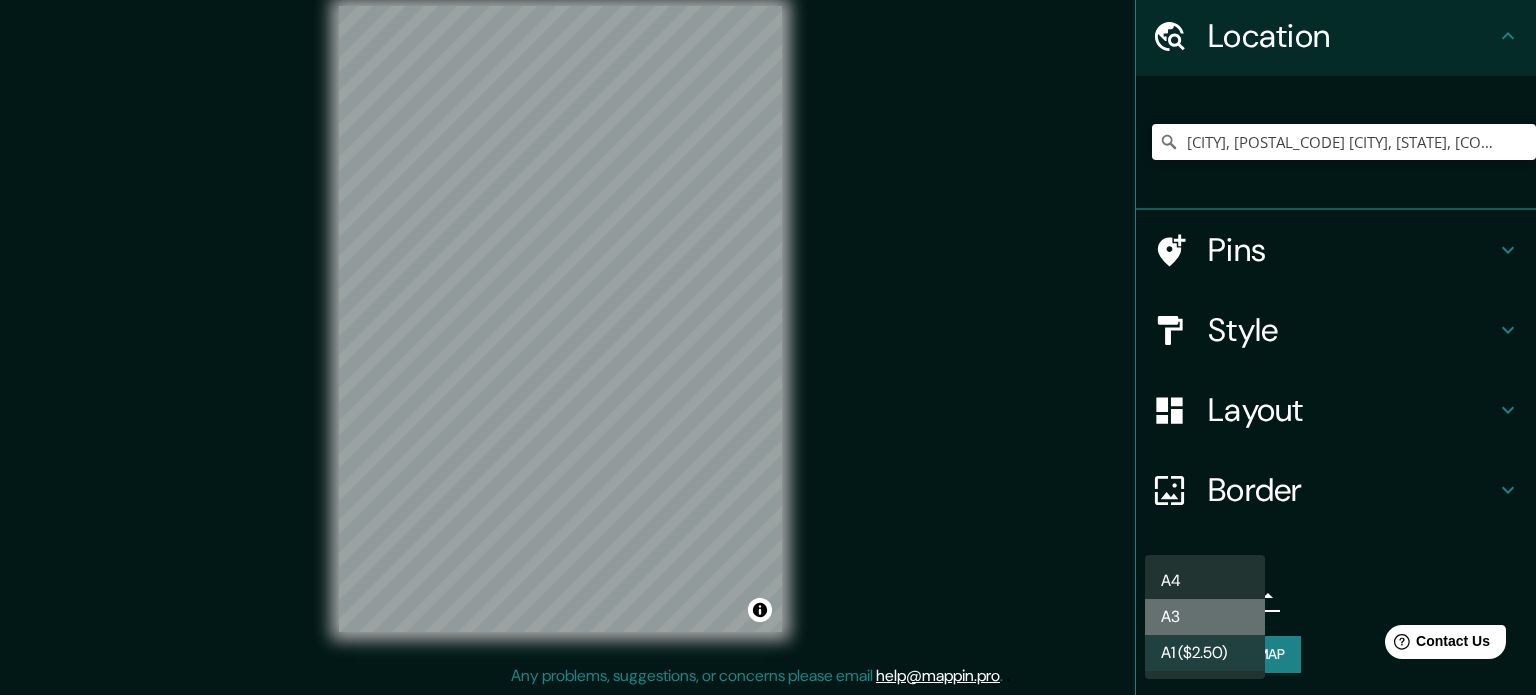 click on "A3" at bounding box center (1205, 617) 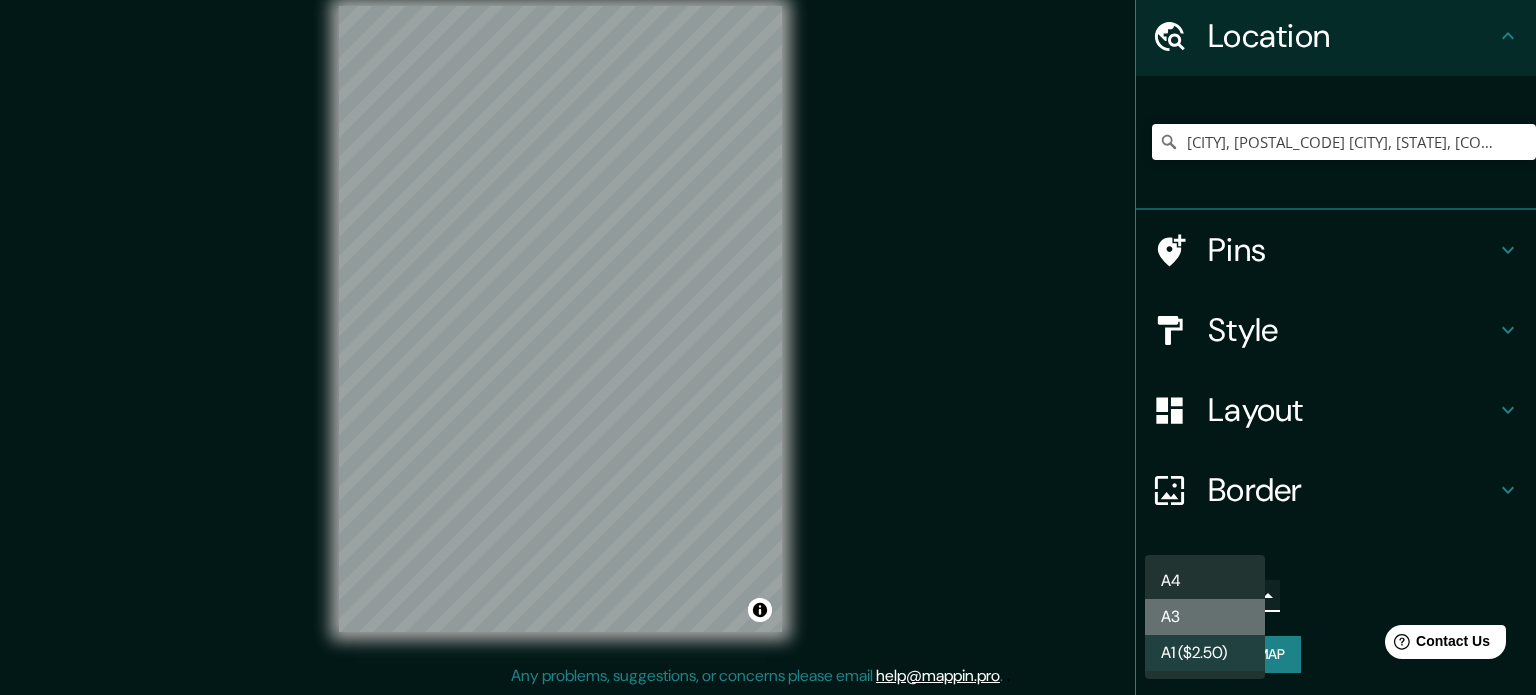 type on "a4" 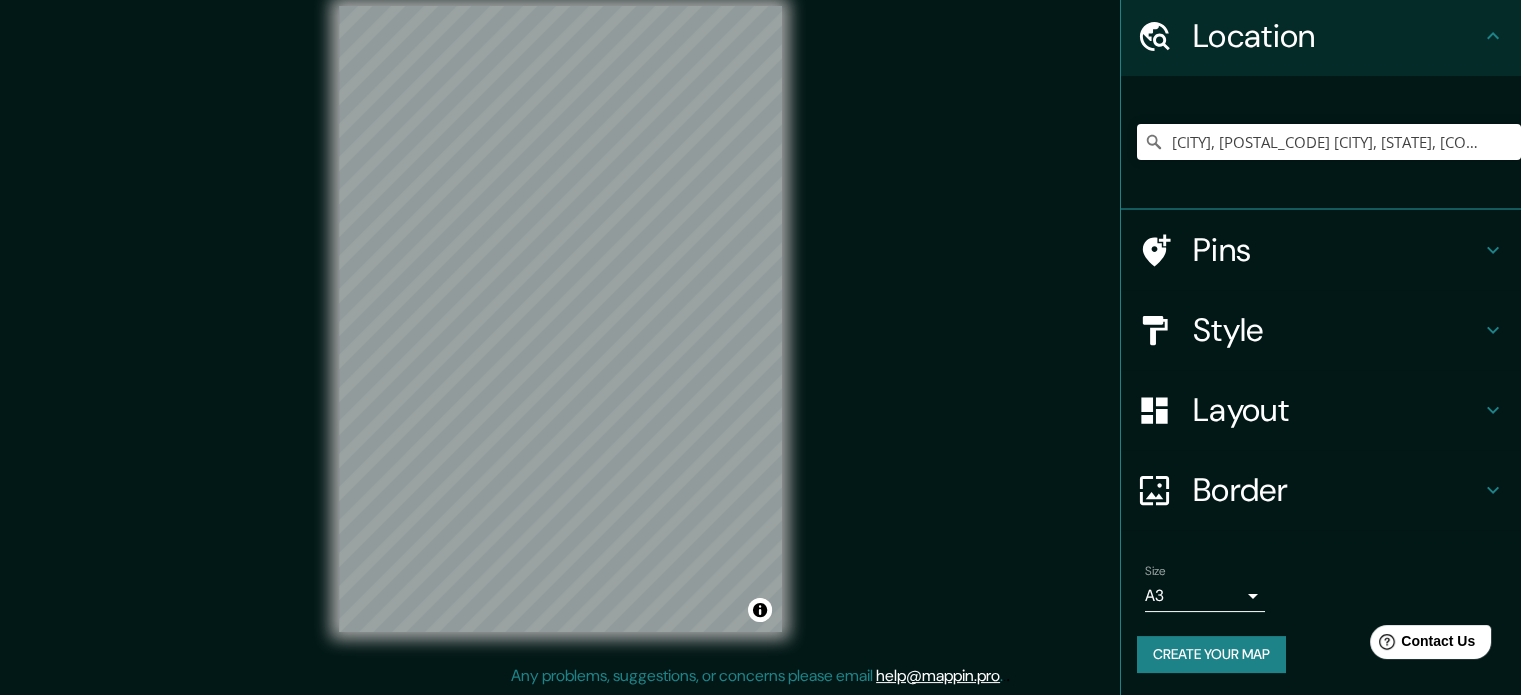 click on "Border" at bounding box center [1337, 490] 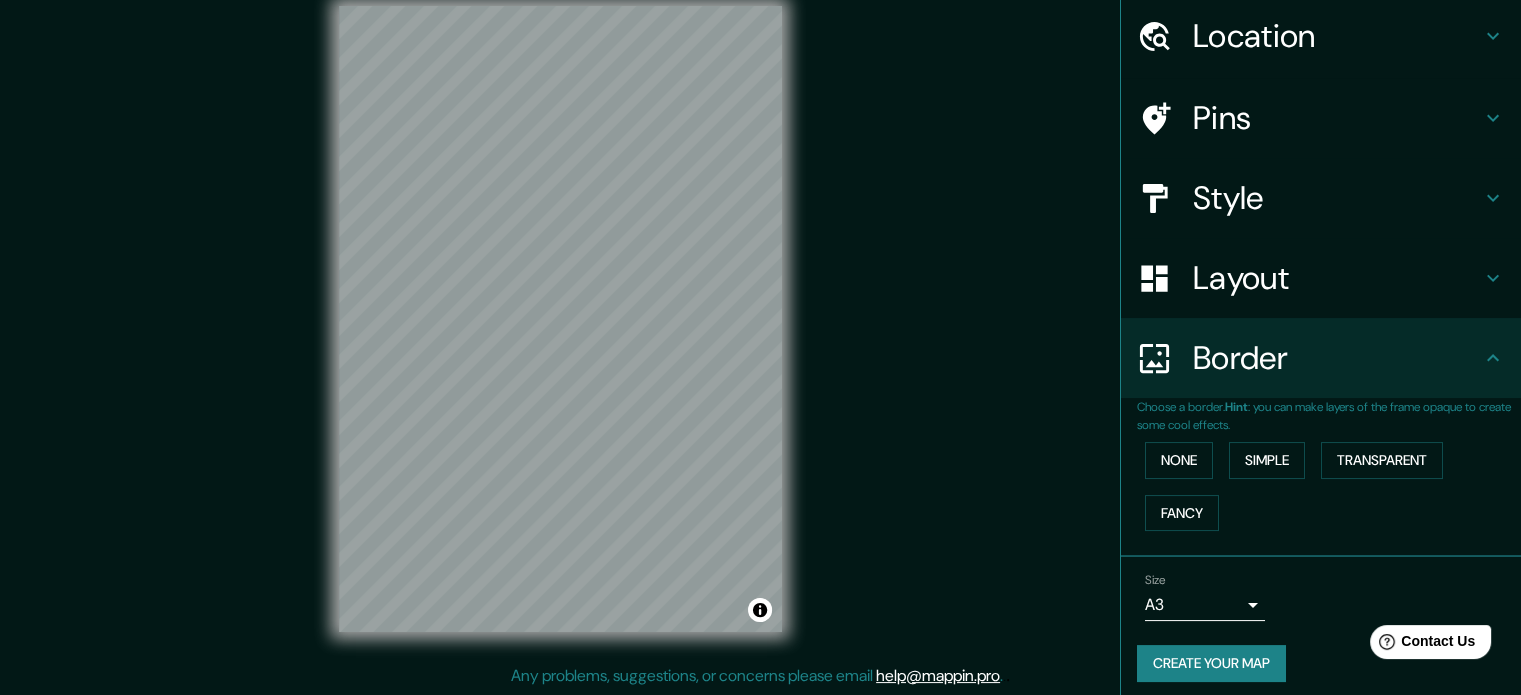 scroll, scrollTop: 76, scrollLeft: 0, axis: vertical 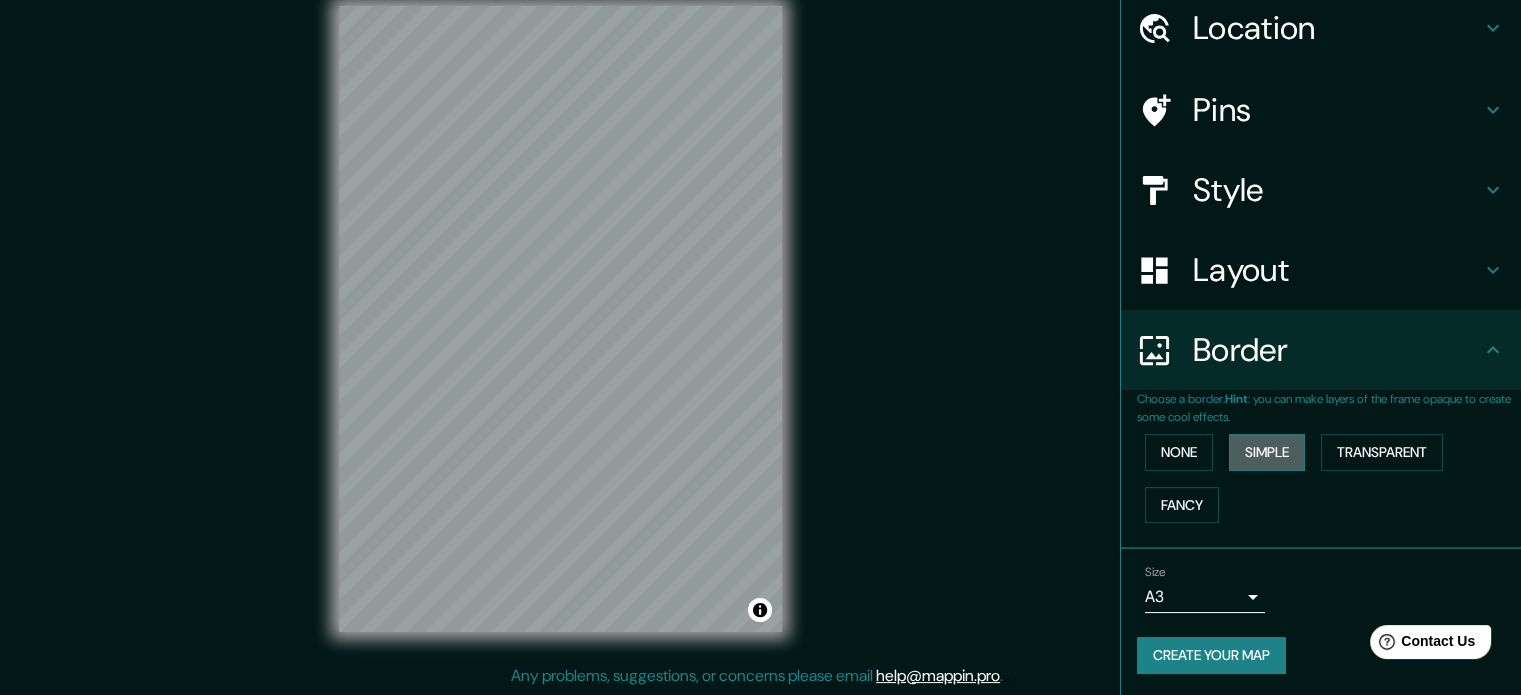 click on "Simple" at bounding box center (1267, 452) 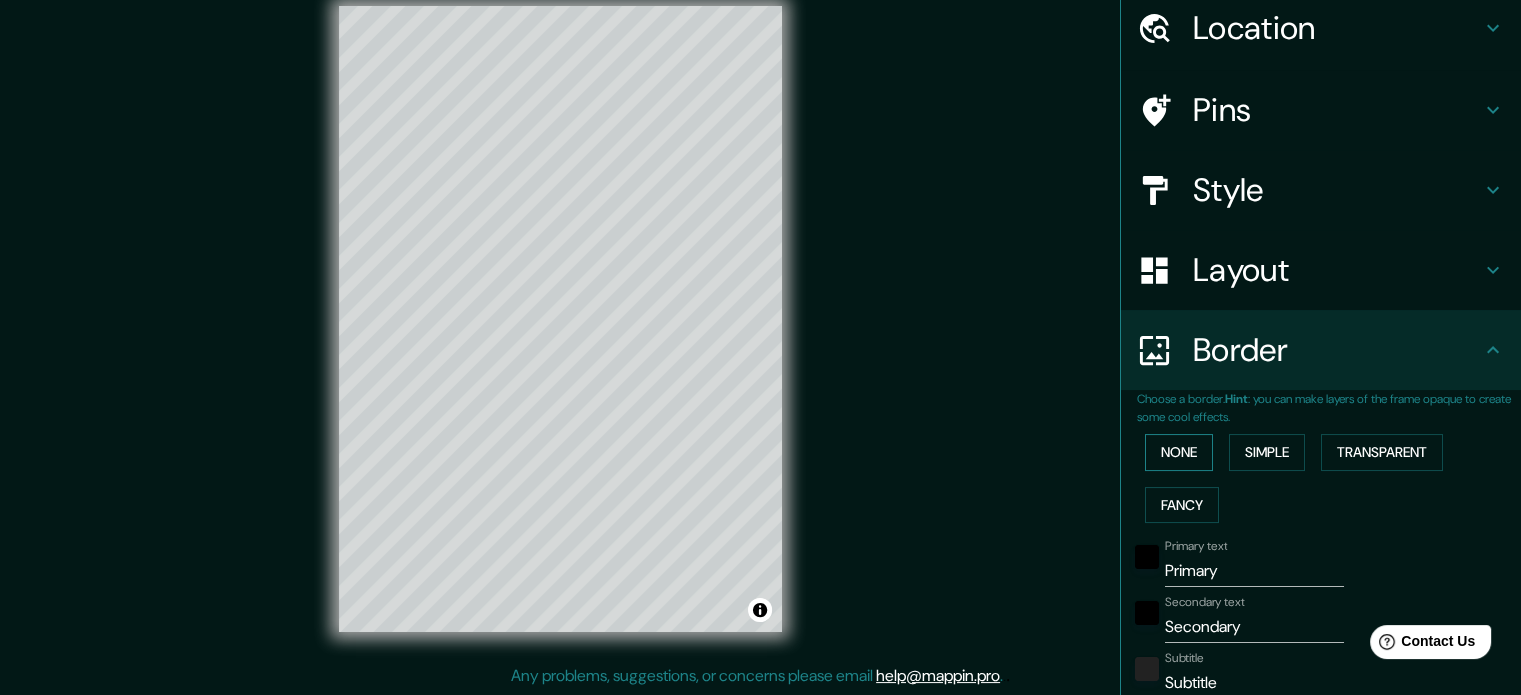 click on "None" at bounding box center (1179, 452) 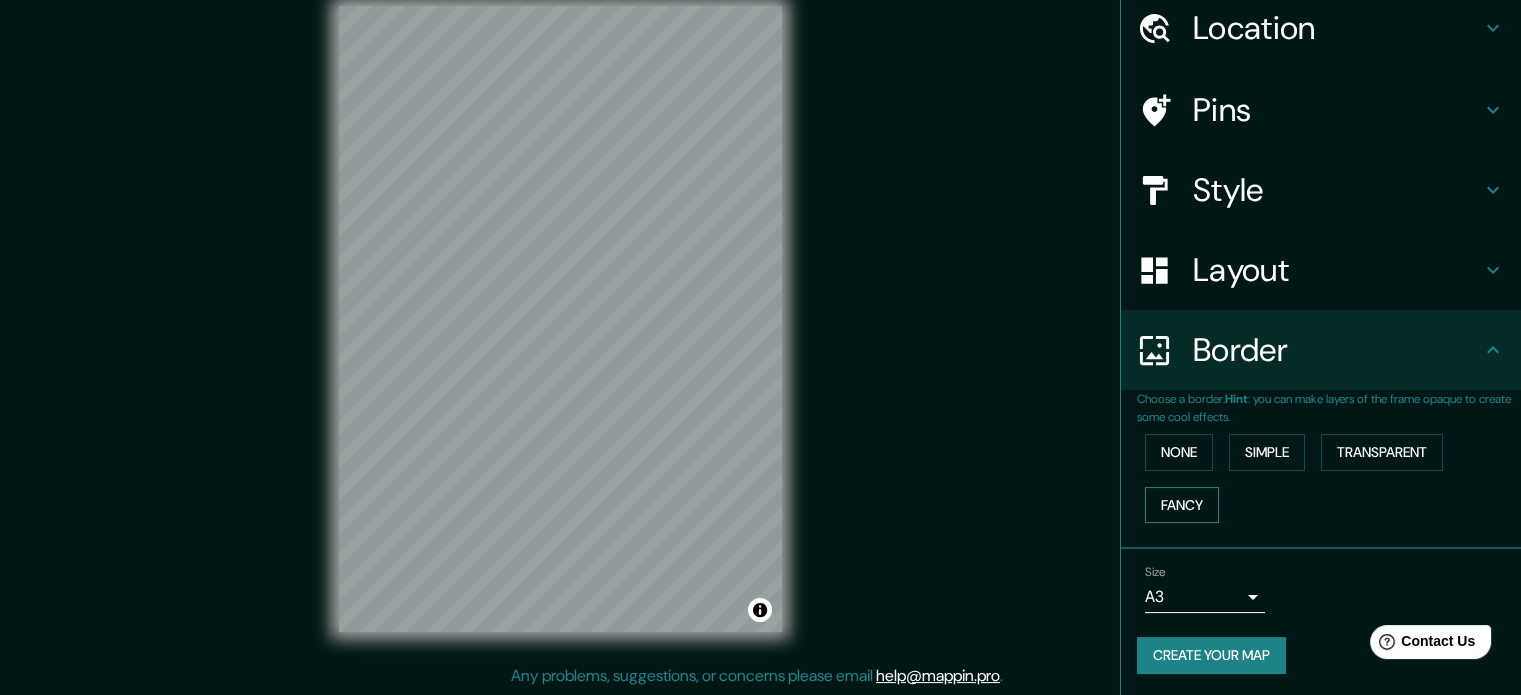 click on "Fancy" at bounding box center [1182, 505] 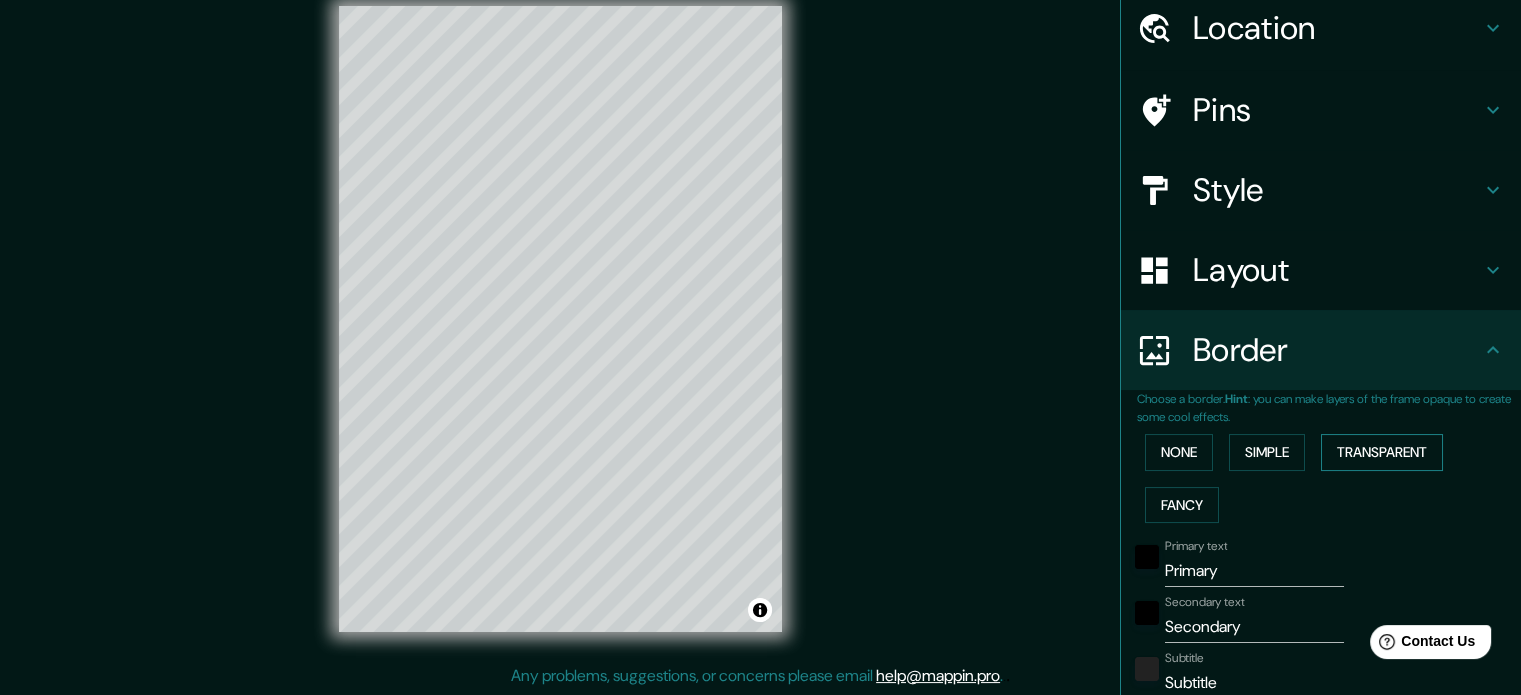 click on "Transparent" at bounding box center (1382, 452) 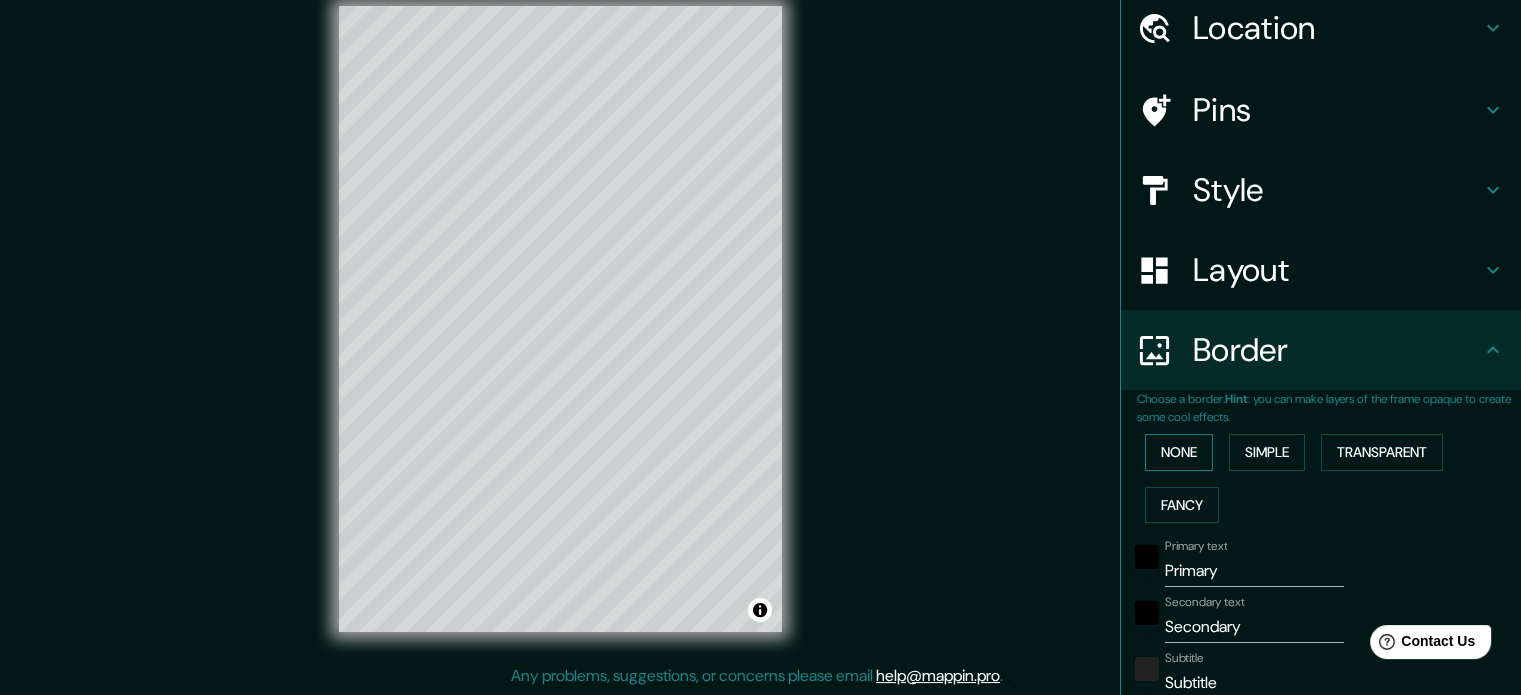 click on "None" at bounding box center (1179, 452) 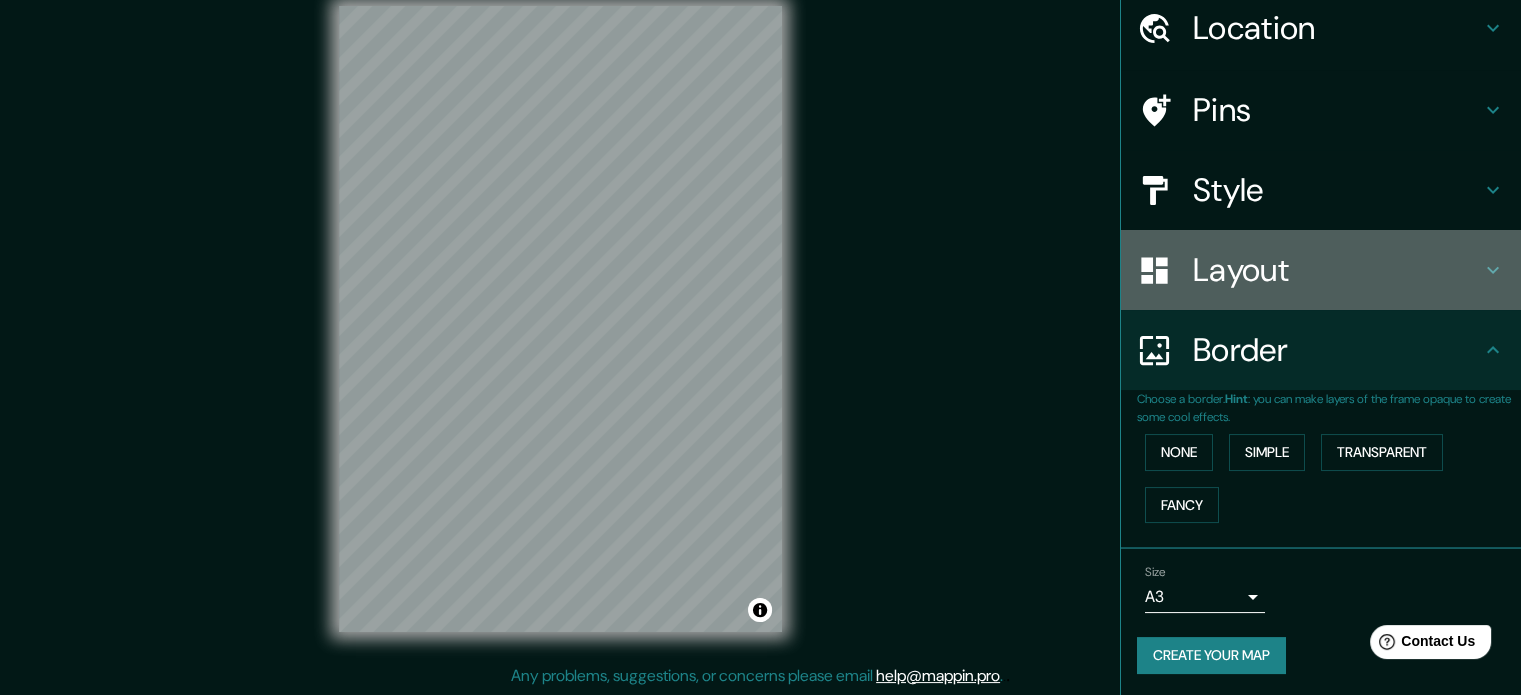 click on "Layout" at bounding box center (1337, 270) 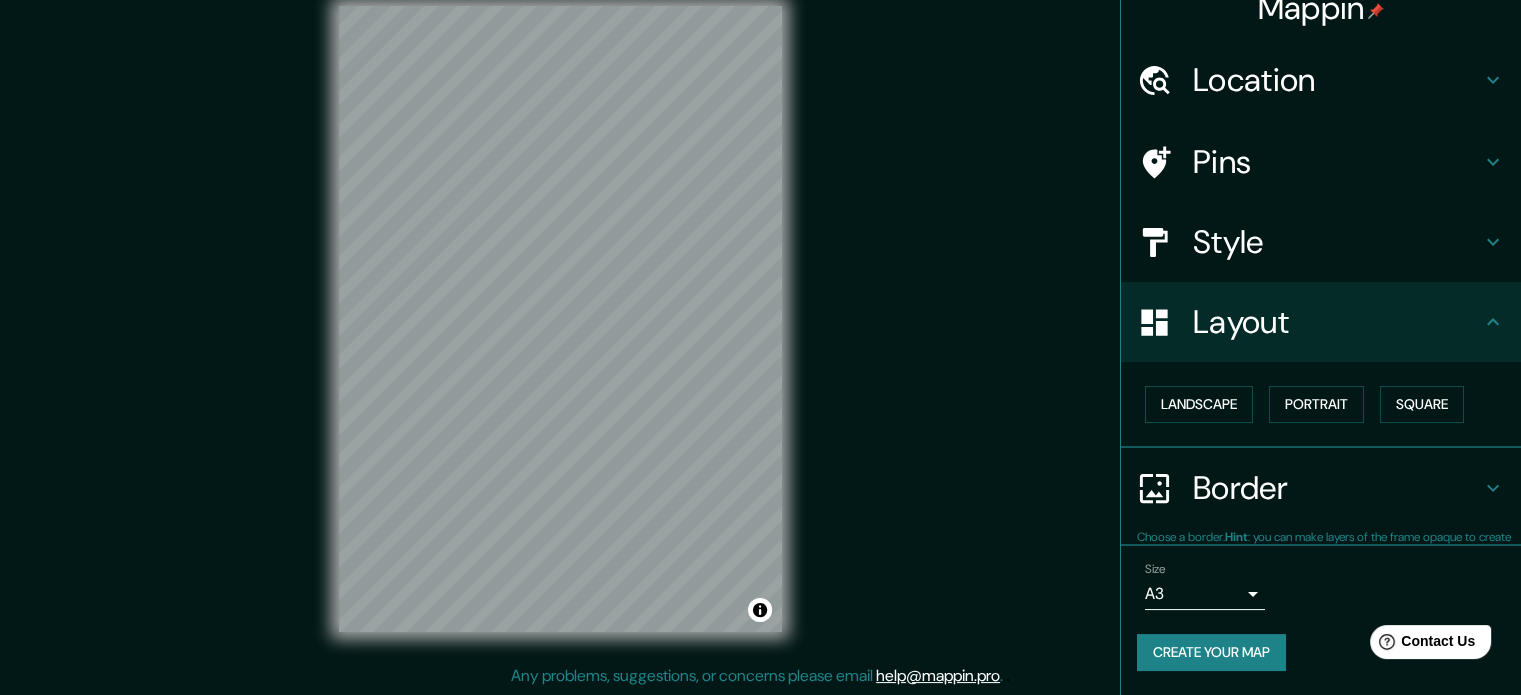 scroll, scrollTop: 22, scrollLeft: 0, axis: vertical 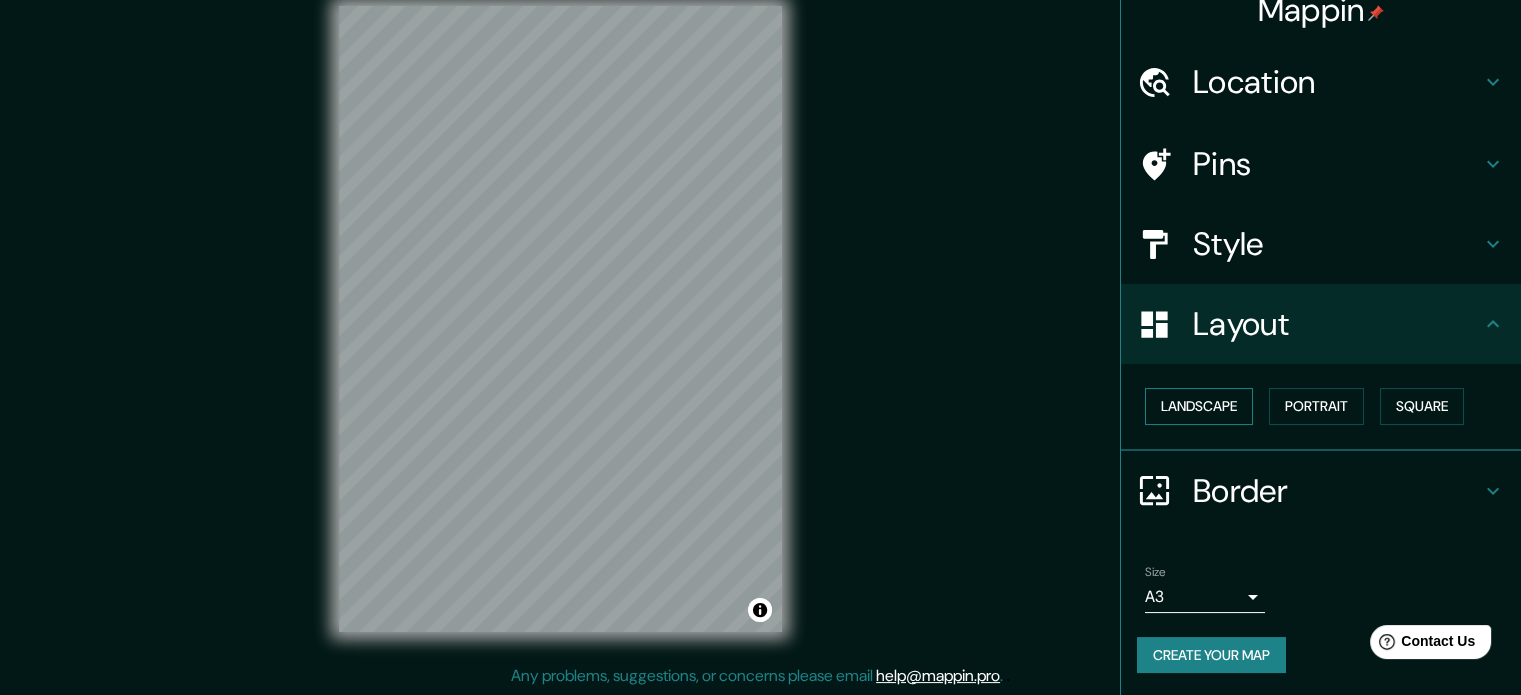 click on "Landscape" at bounding box center [1199, 406] 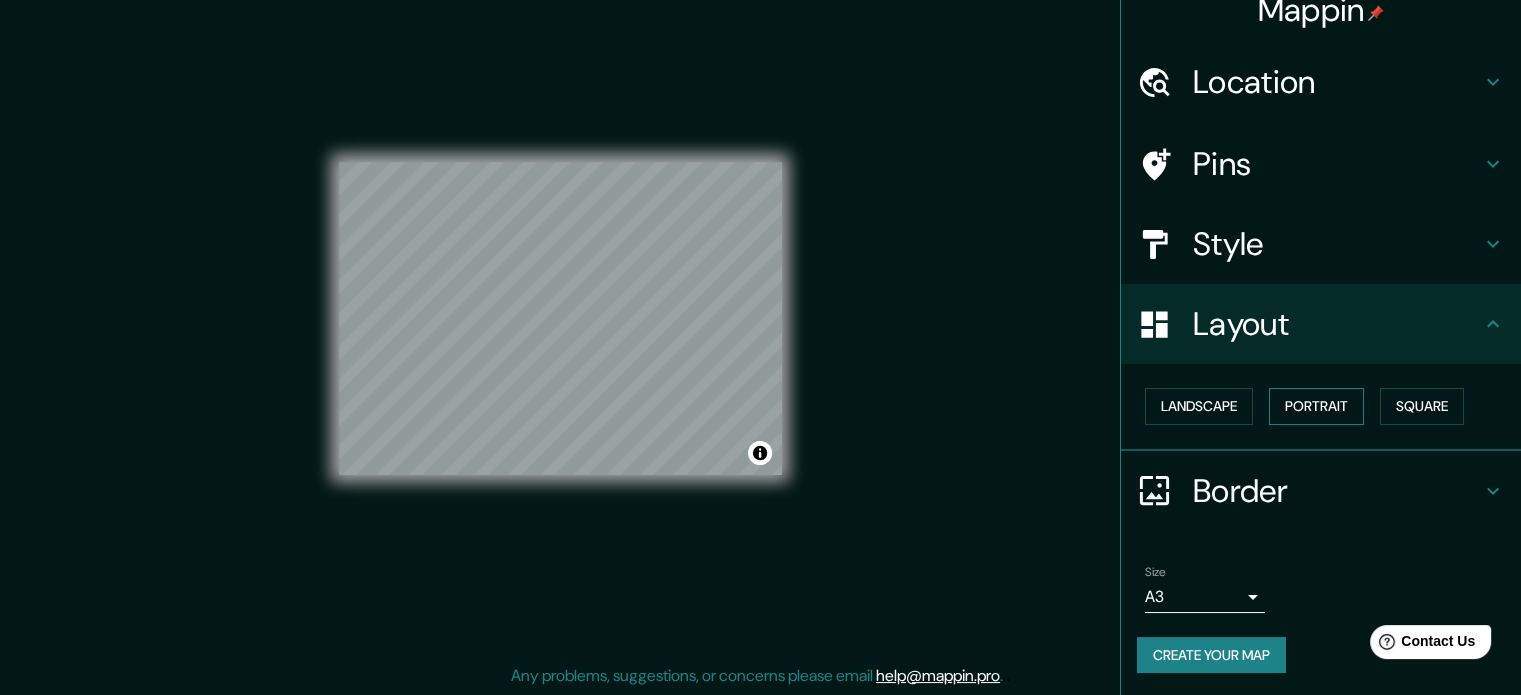 click on "Portrait" at bounding box center (1316, 406) 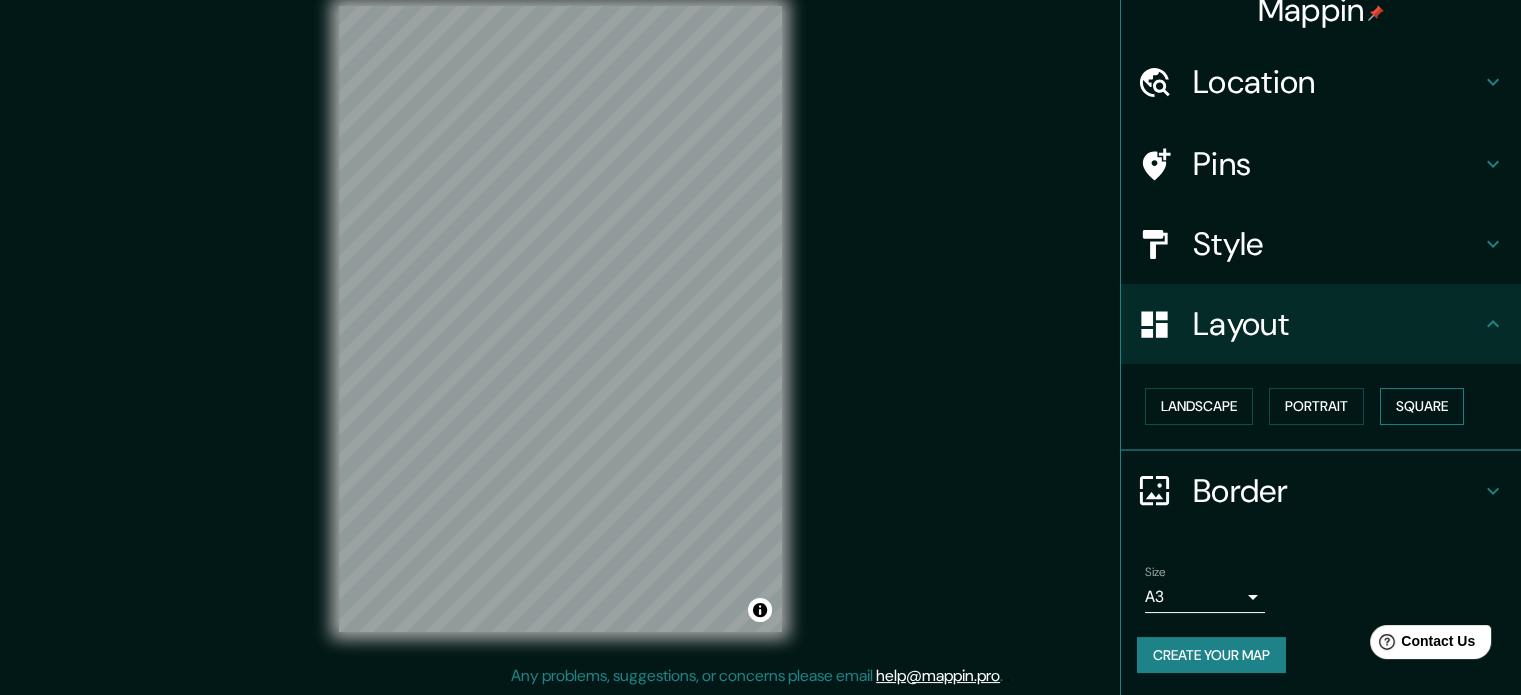 click on "Square" at bounding box center (1422, 406) 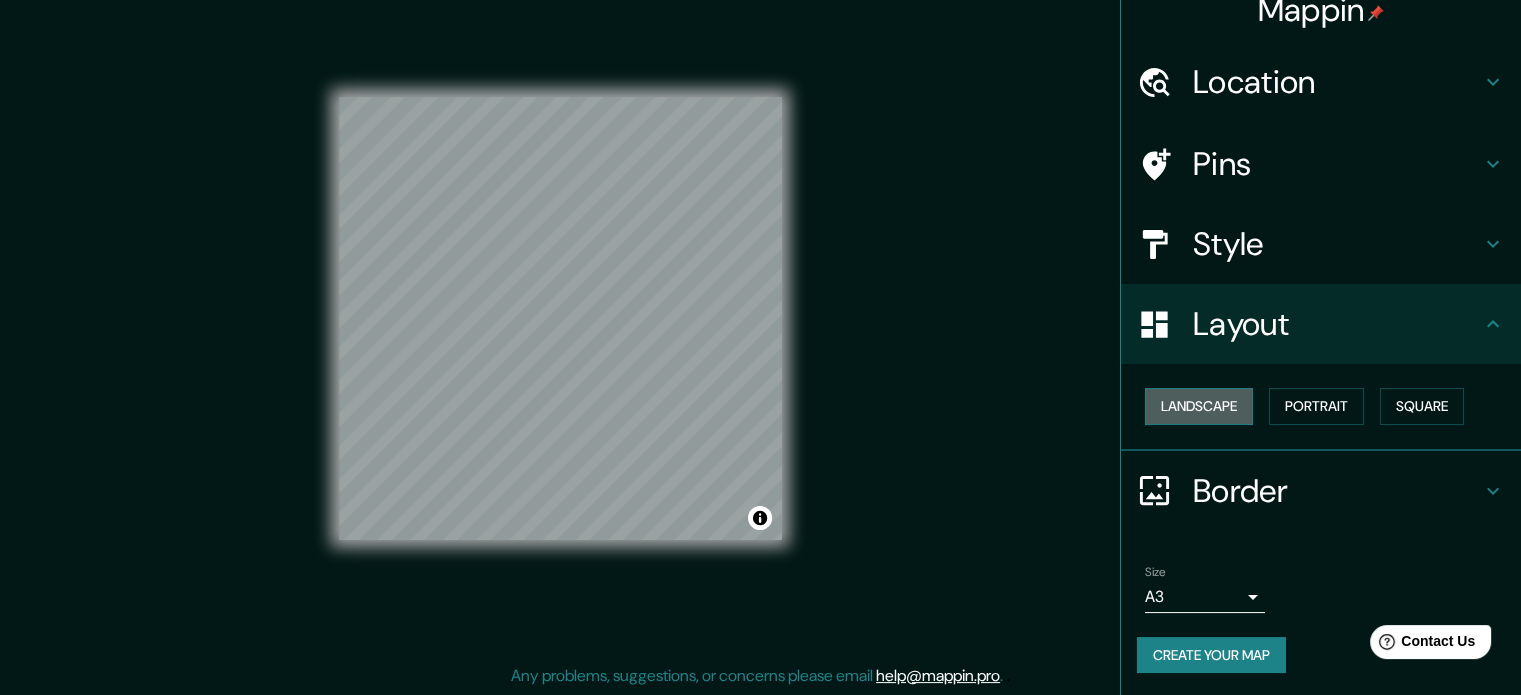 click on "Landscape" at bounding box center (1199, 406) 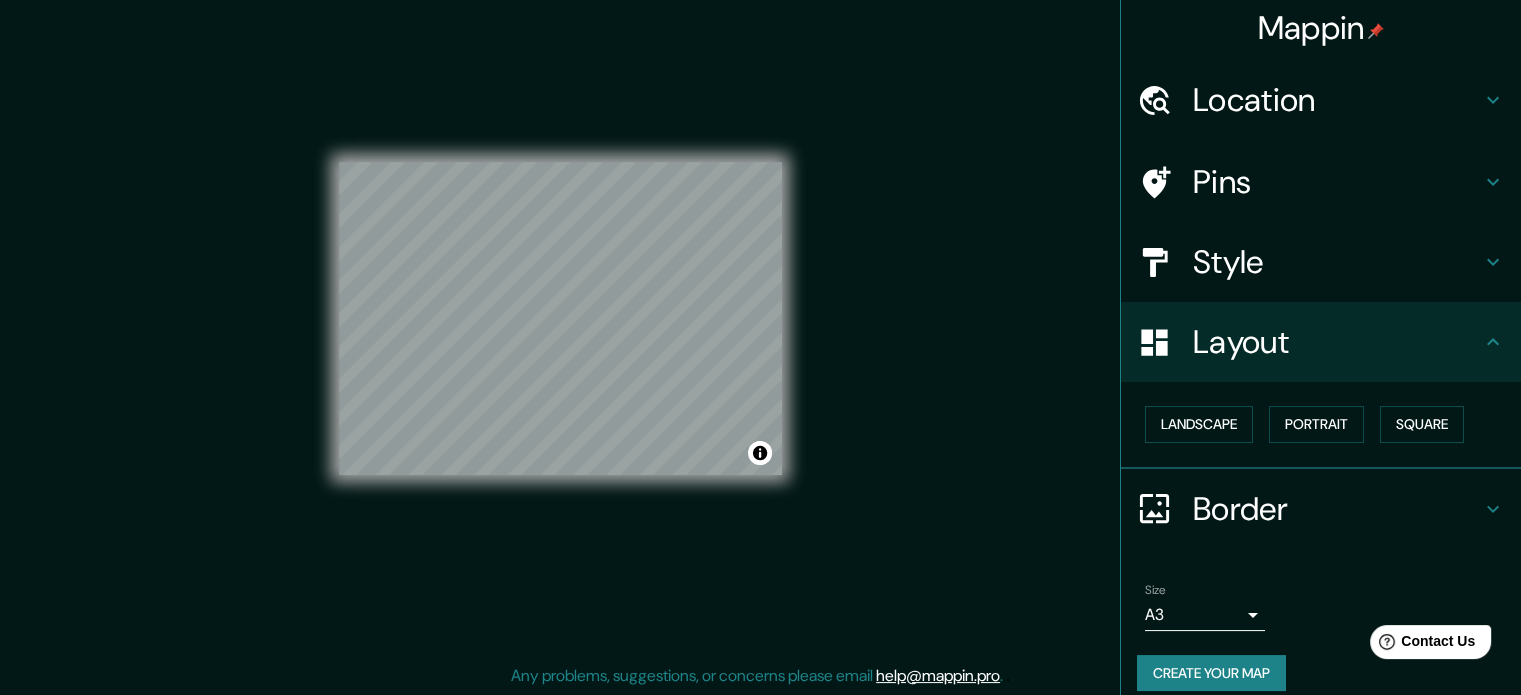scroll, scrollTop: 0, scrollLeft: 0, axis: both 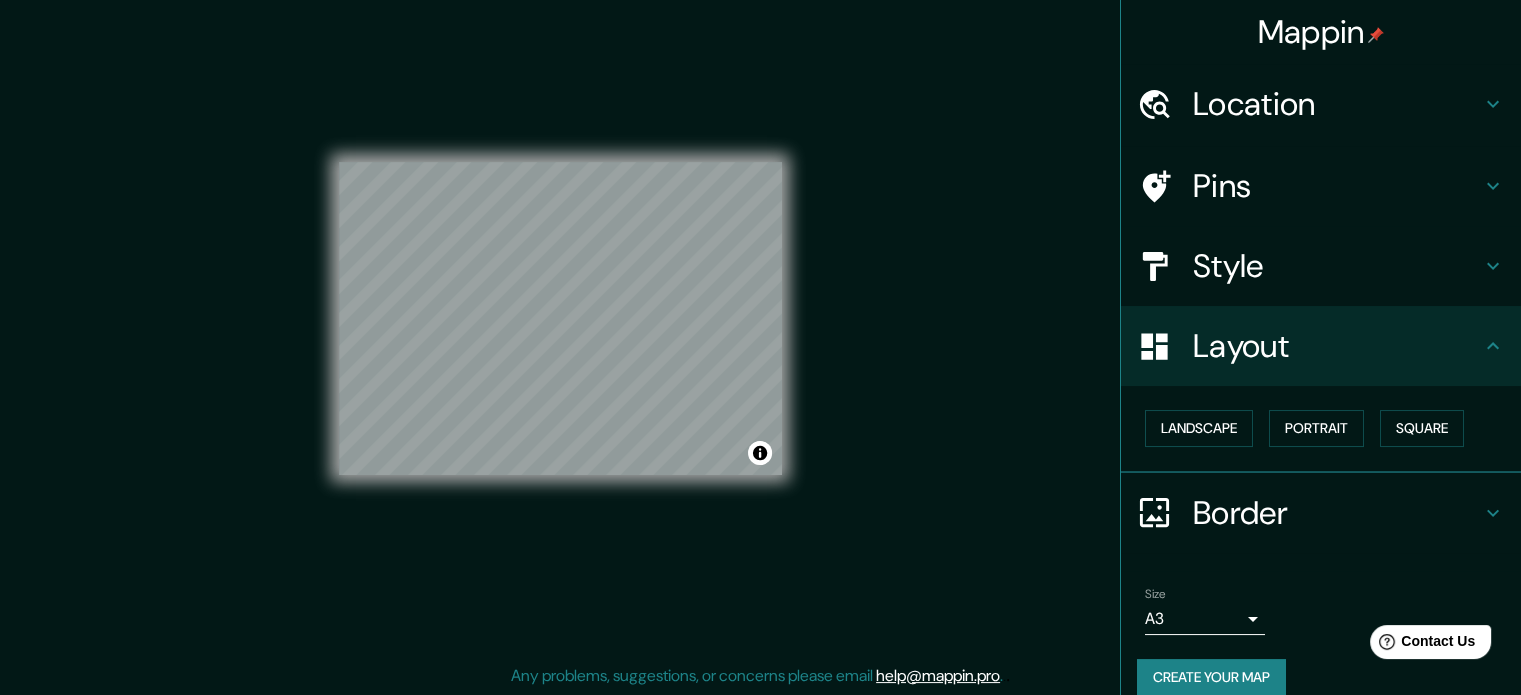 click on "Location" at bounding box center (1321, 104) 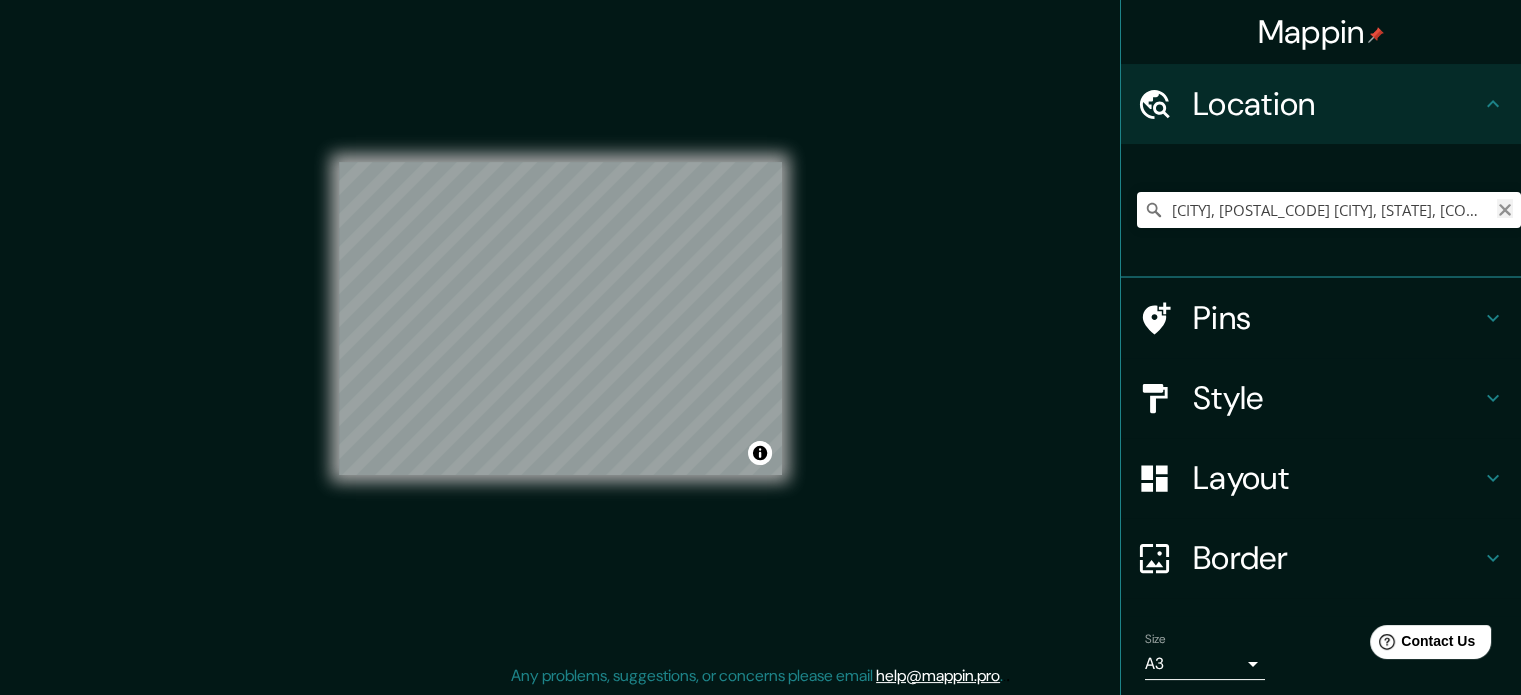 click 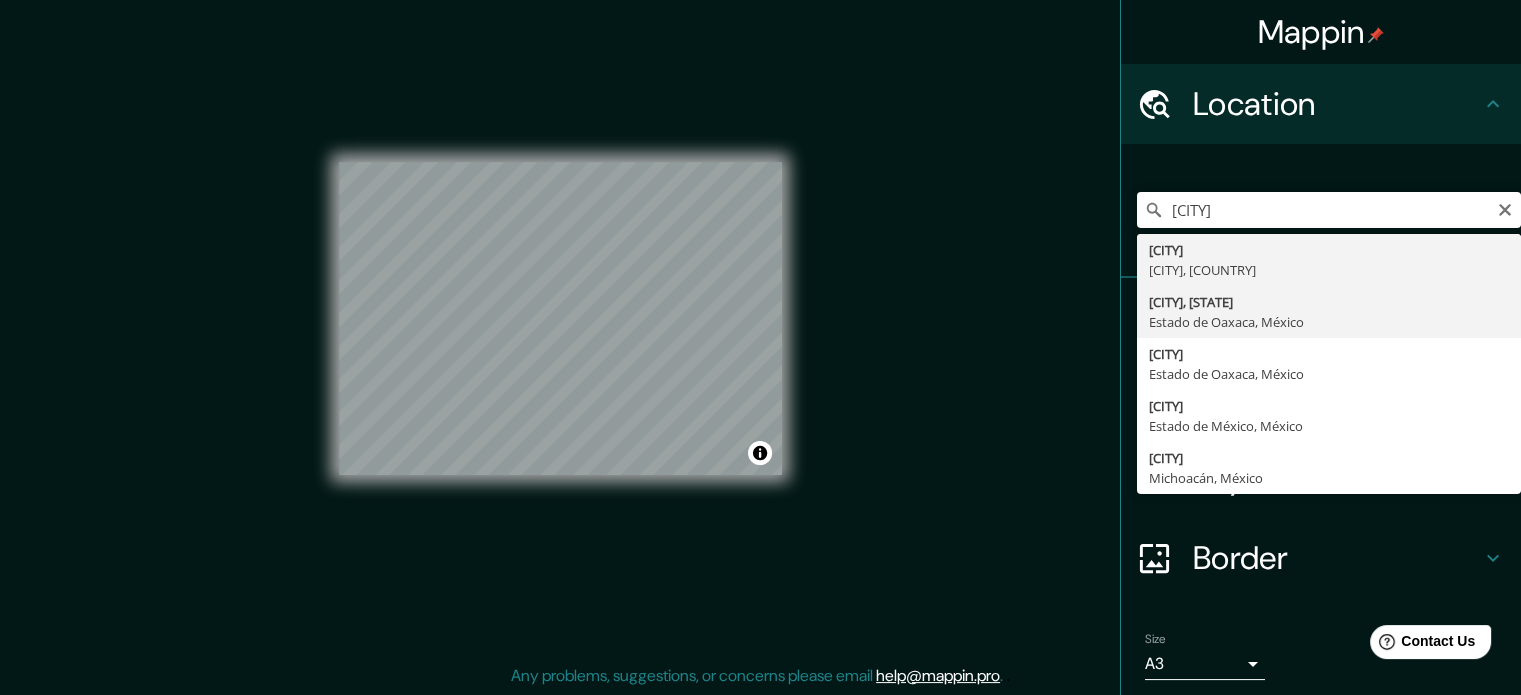 type on "Santa María Huatulco, Estado de Oaxaca, México" 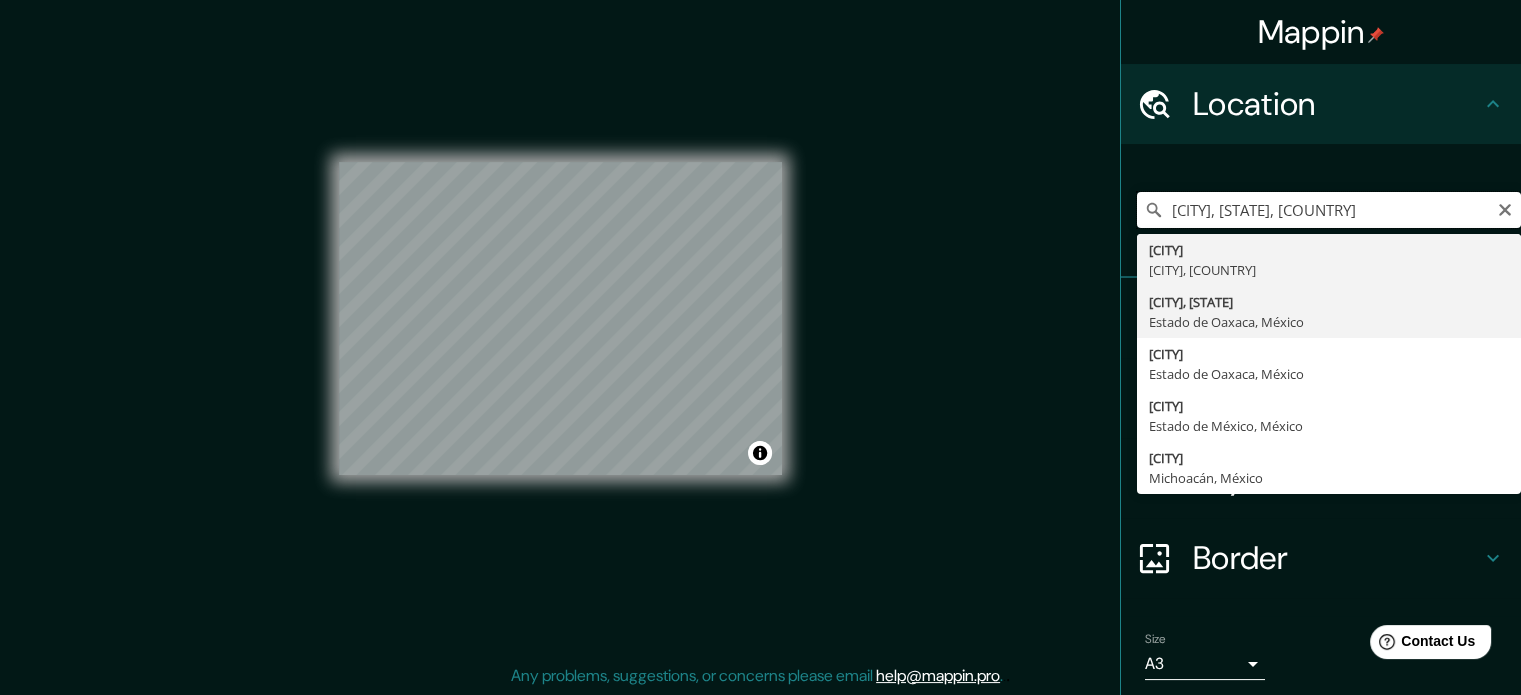 scroll, scrollTop: 0, scrollLeft: 0, axis: both 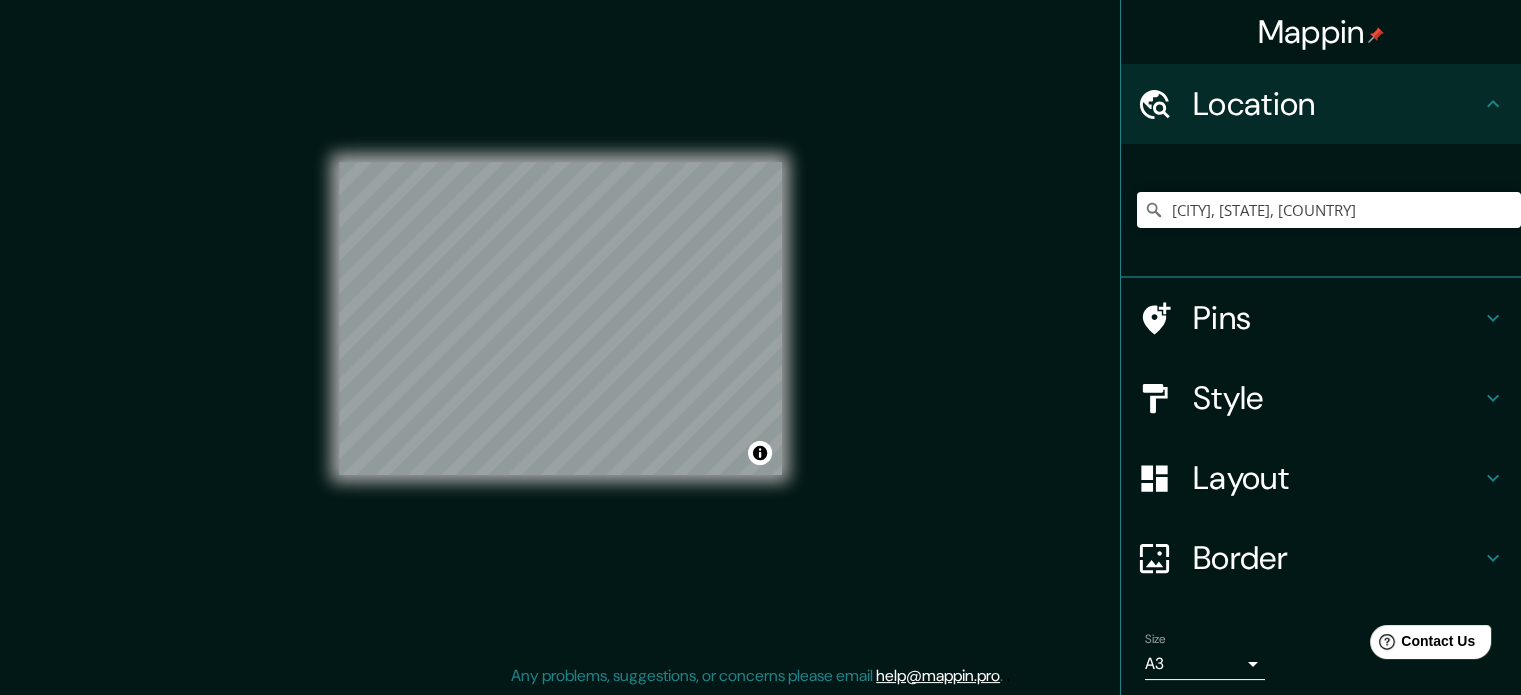 click on "Style" at bounding box center (1321, 398) 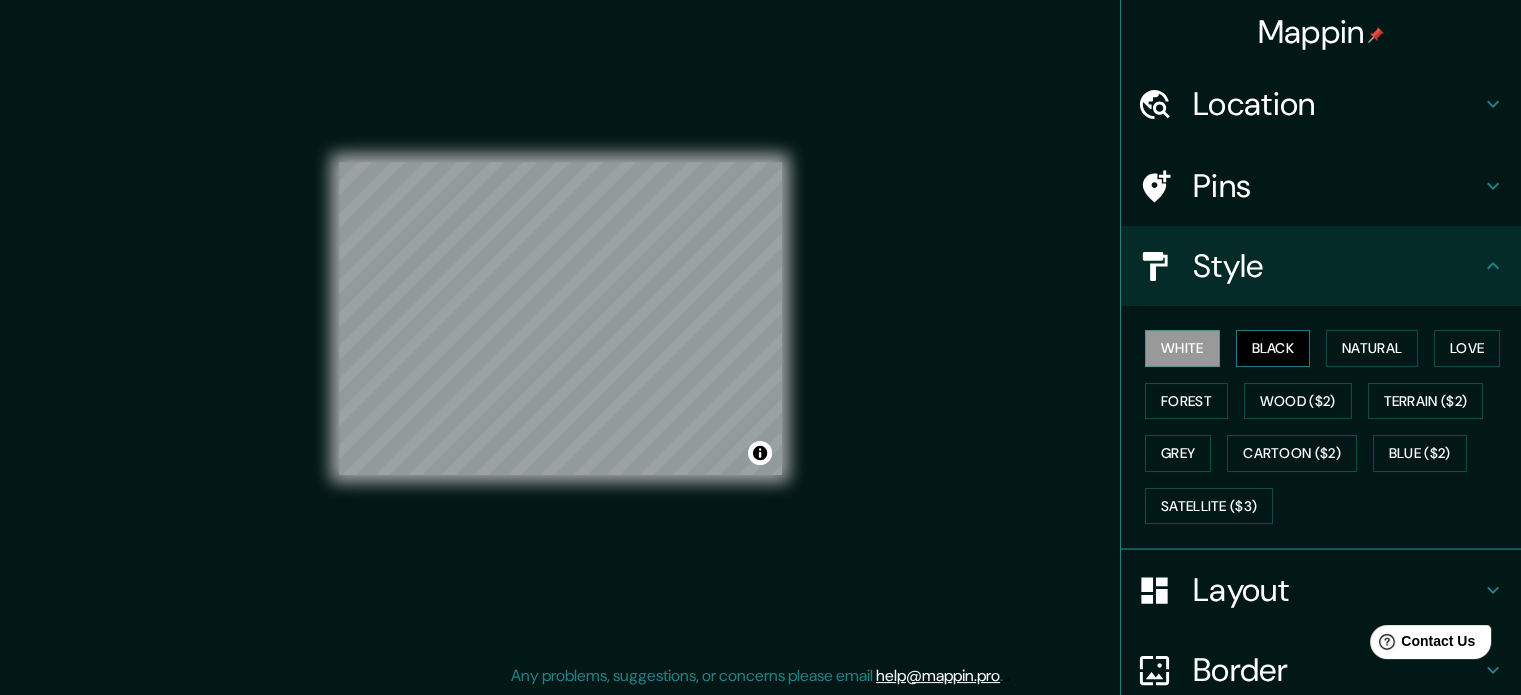 click on "Black" at bounding box center [1273, 348] 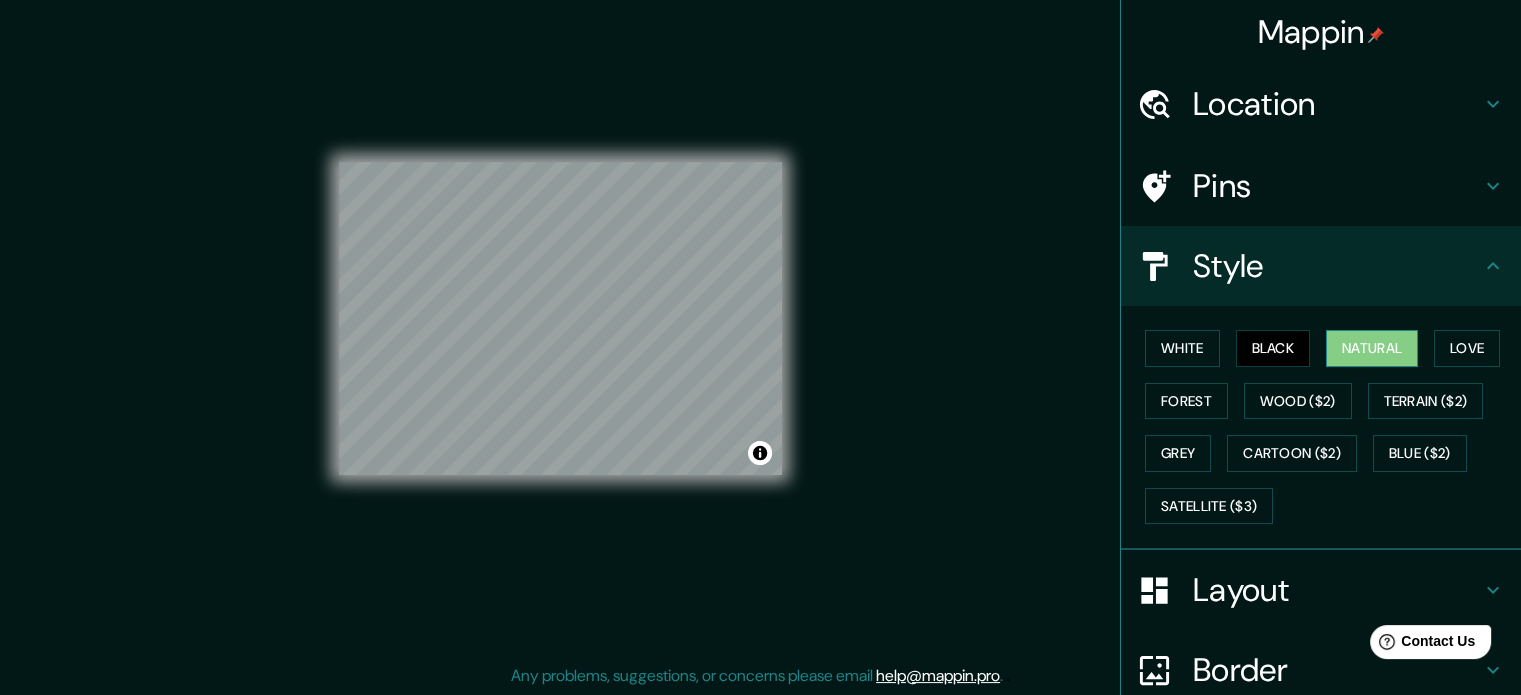 click on "Natural" at bounding box center [1372, 348] 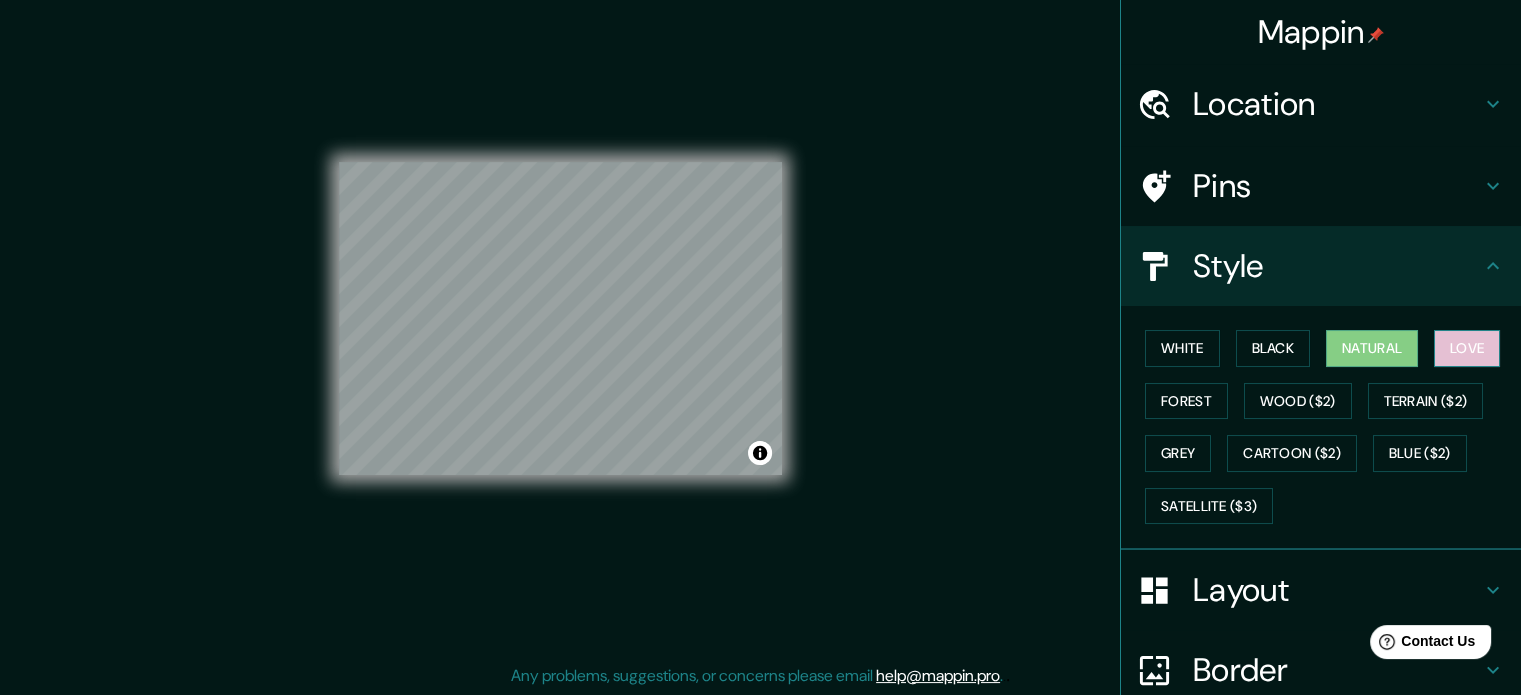 click on "Love" at bounding box center [1467, 348] 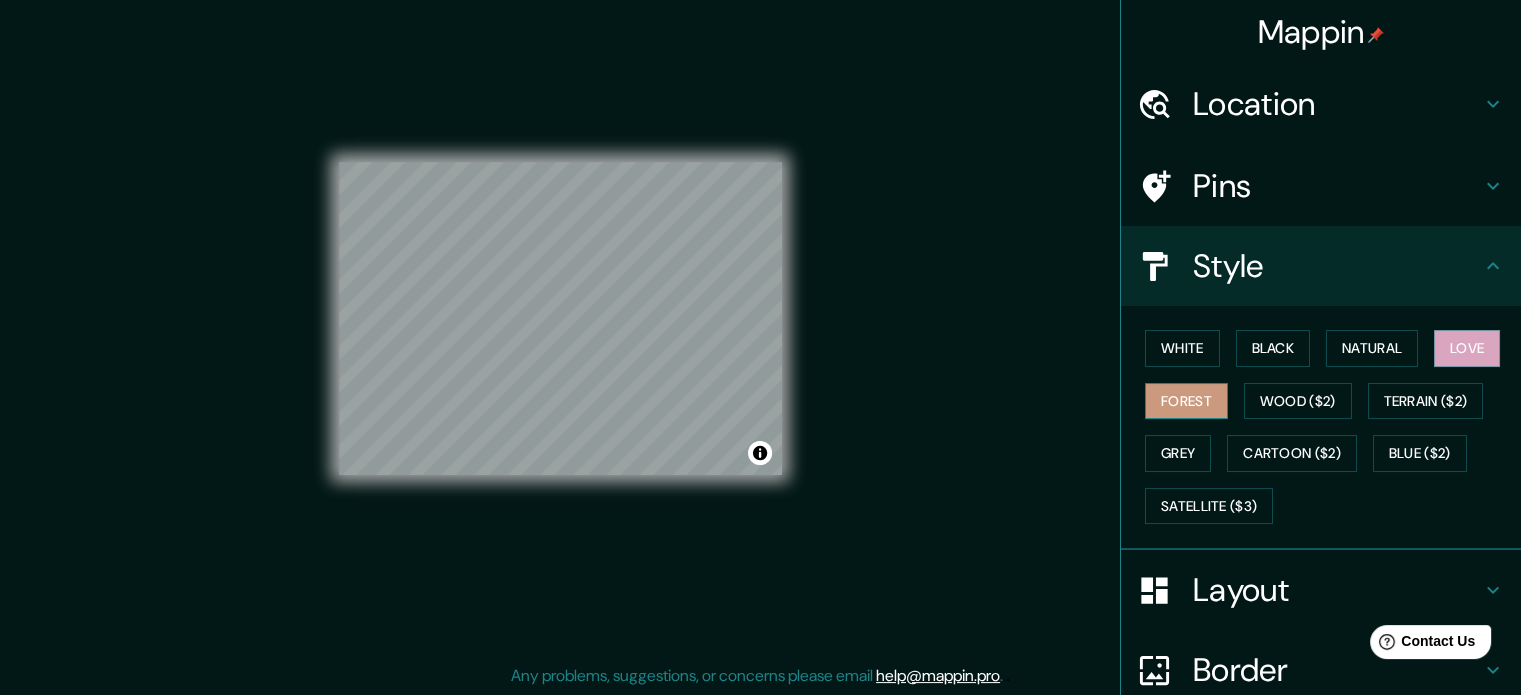 click on "Forest" at bounding box center [1186, 401] 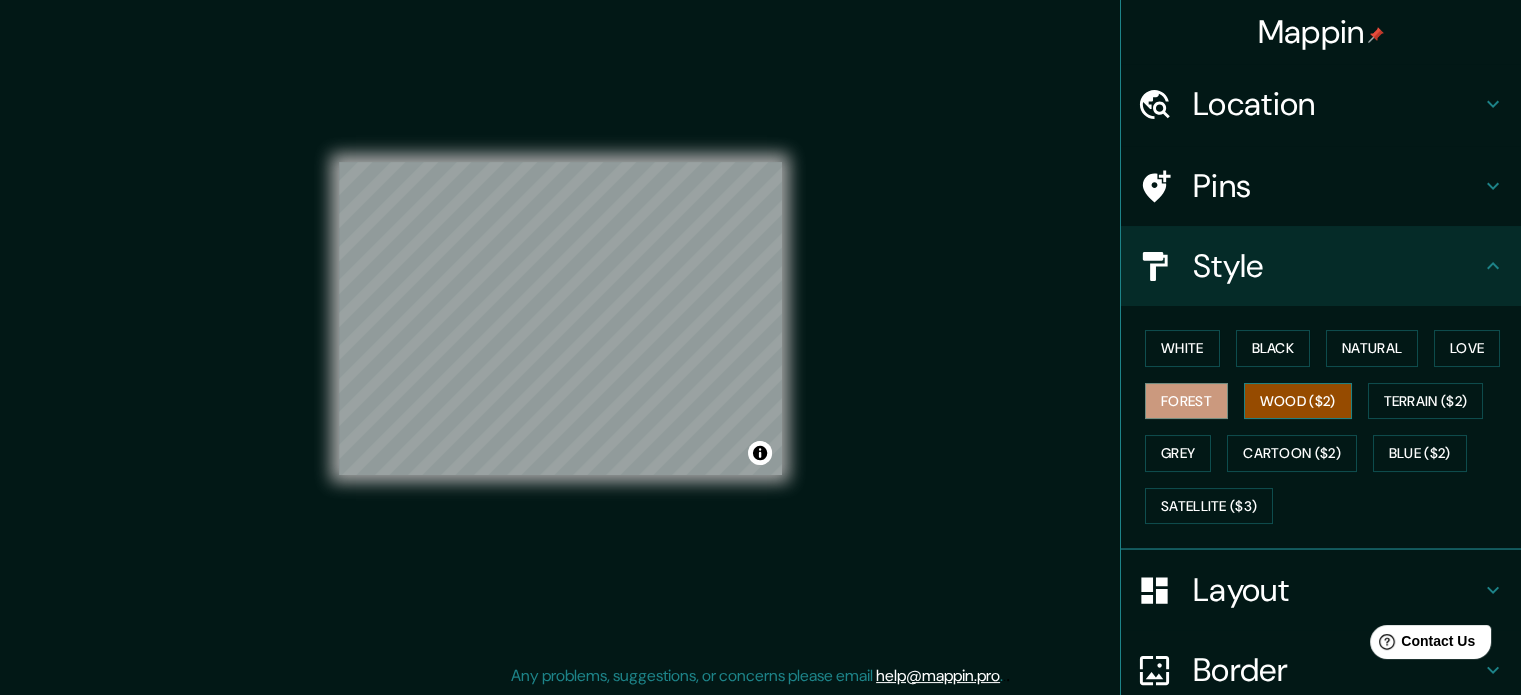 click on "Wood ($2)" at bounding box center [1298, 401] 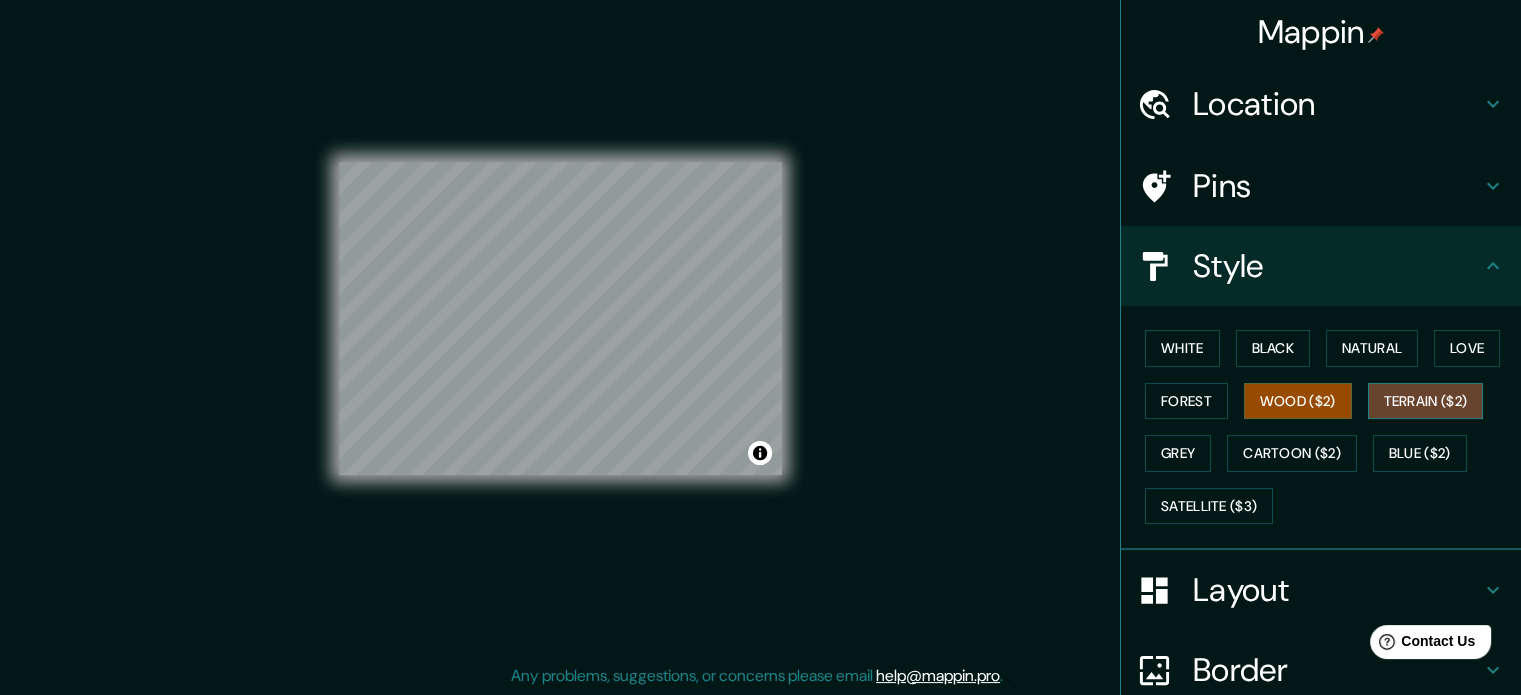 click on "Terrain ($2)" at bounding box center (1426, 401) 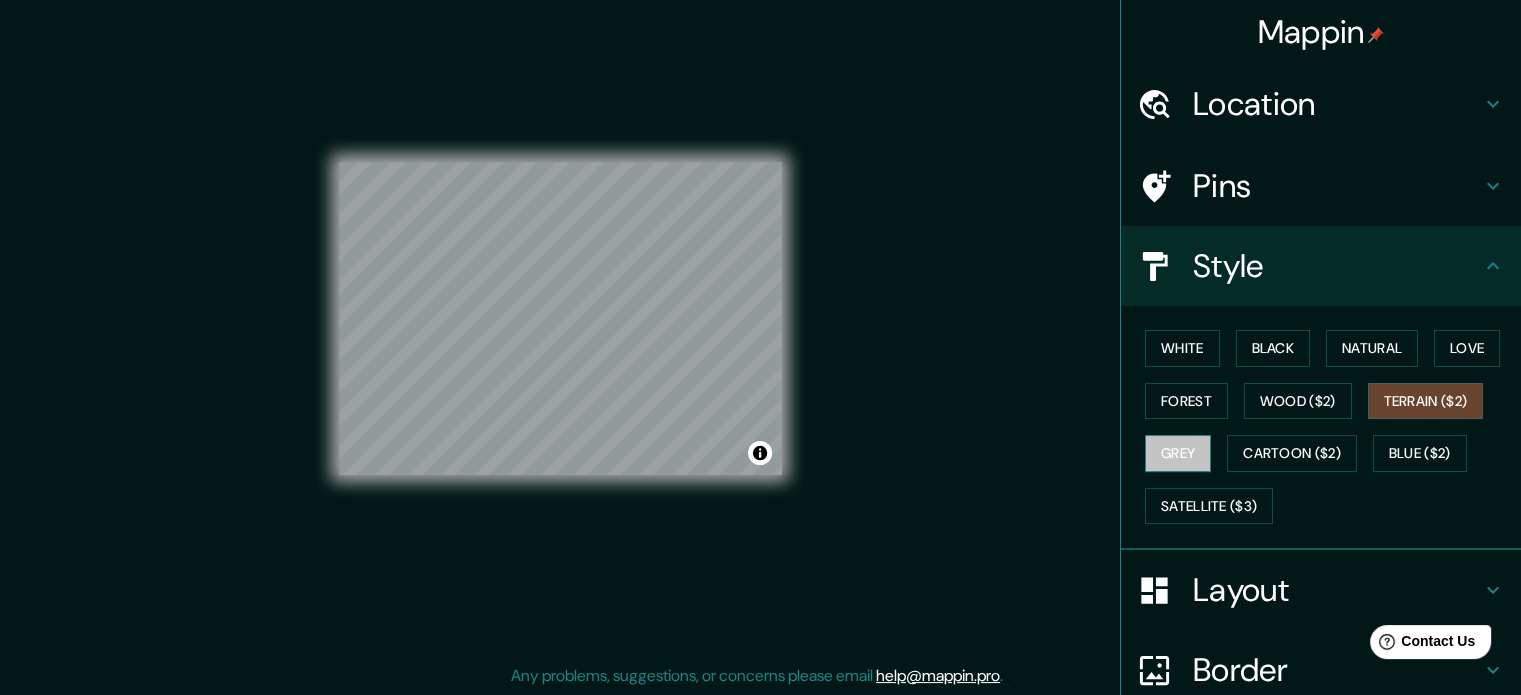 click on "Grey" at bounding box center [1178, 453] 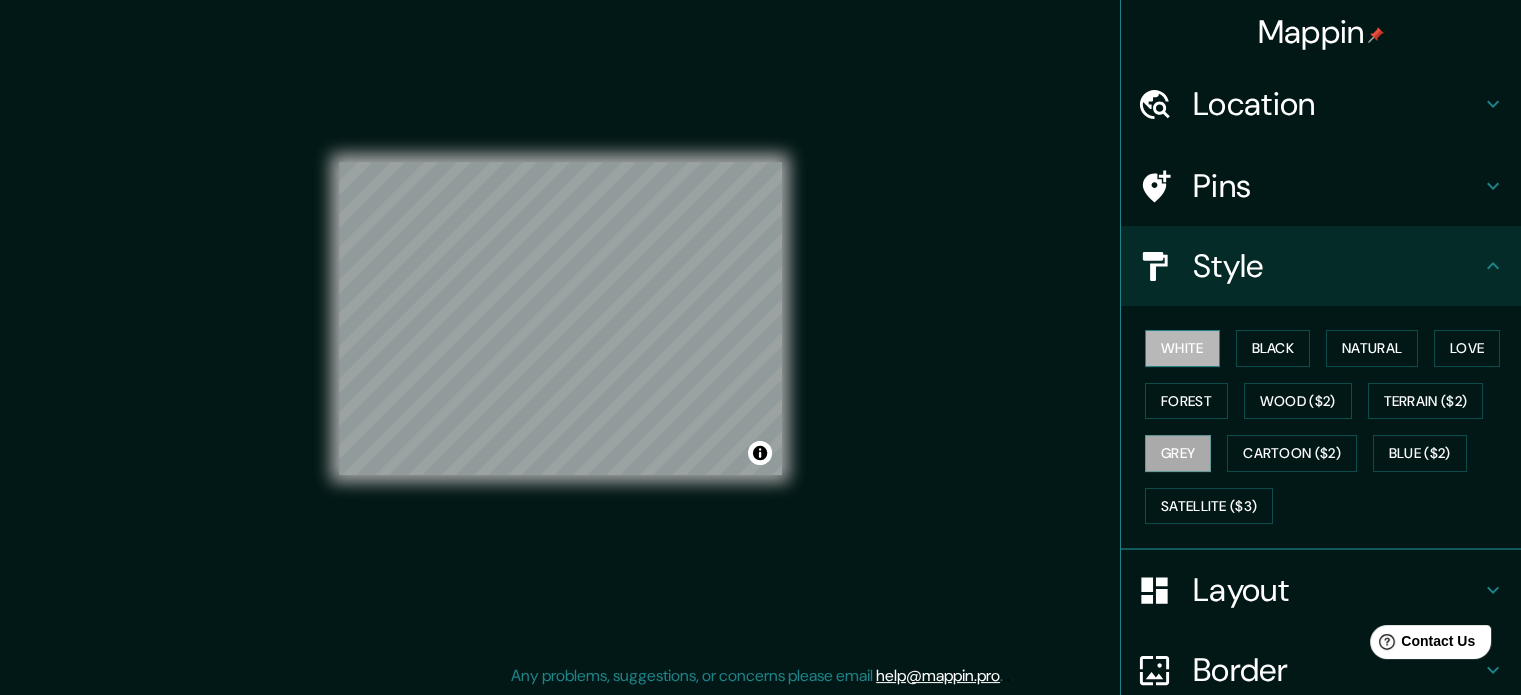 click on "White" at bounding box center [1182, 348] 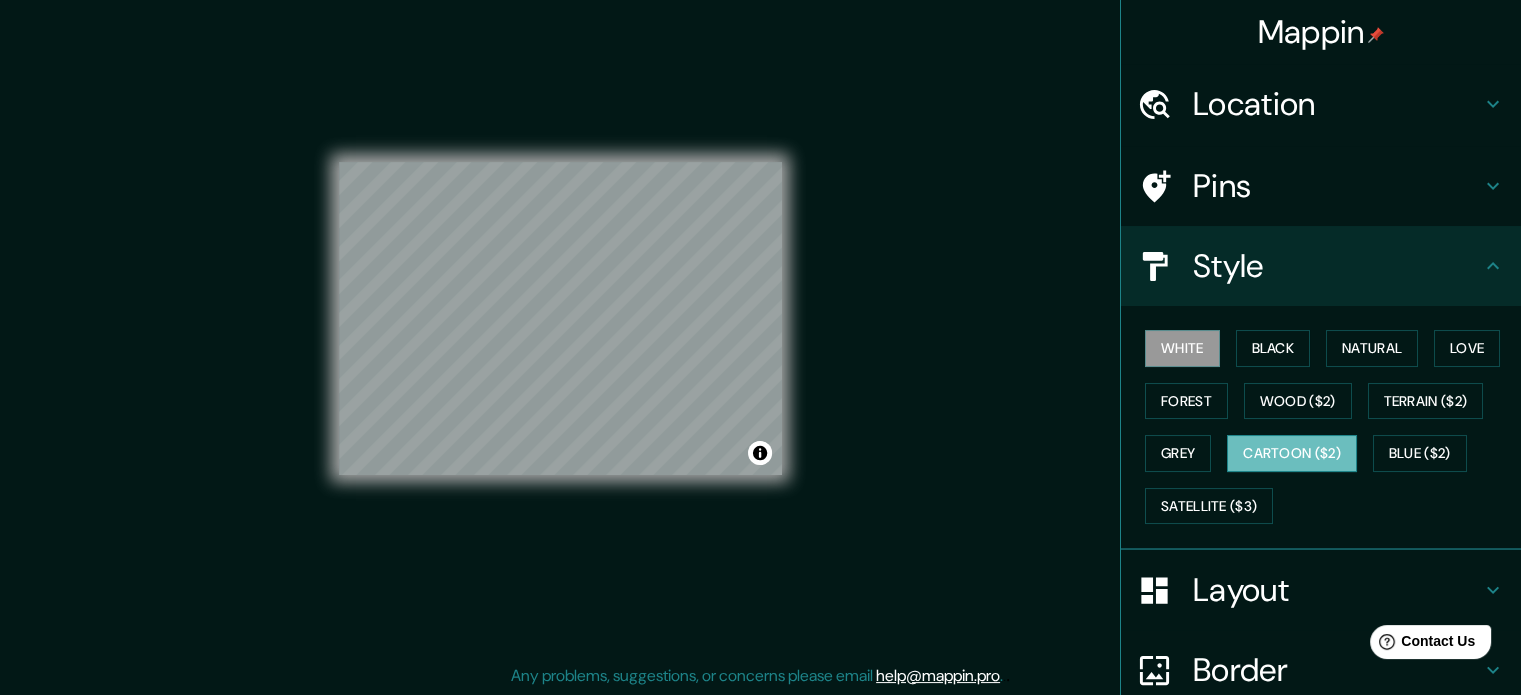 click on "Cartoon ($2)" at bounding box center [1292, 453] 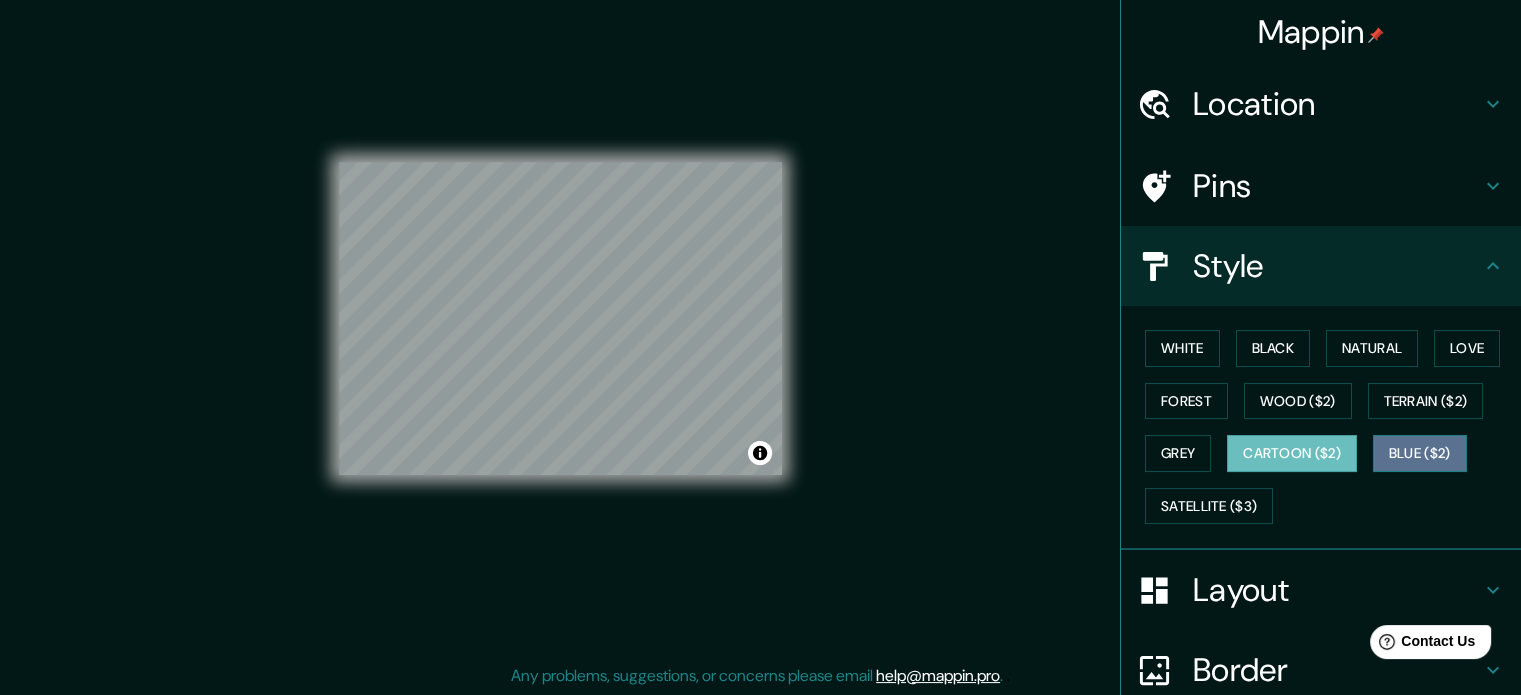 click on "Blue ($2)" at bounding box center (1420, 453) 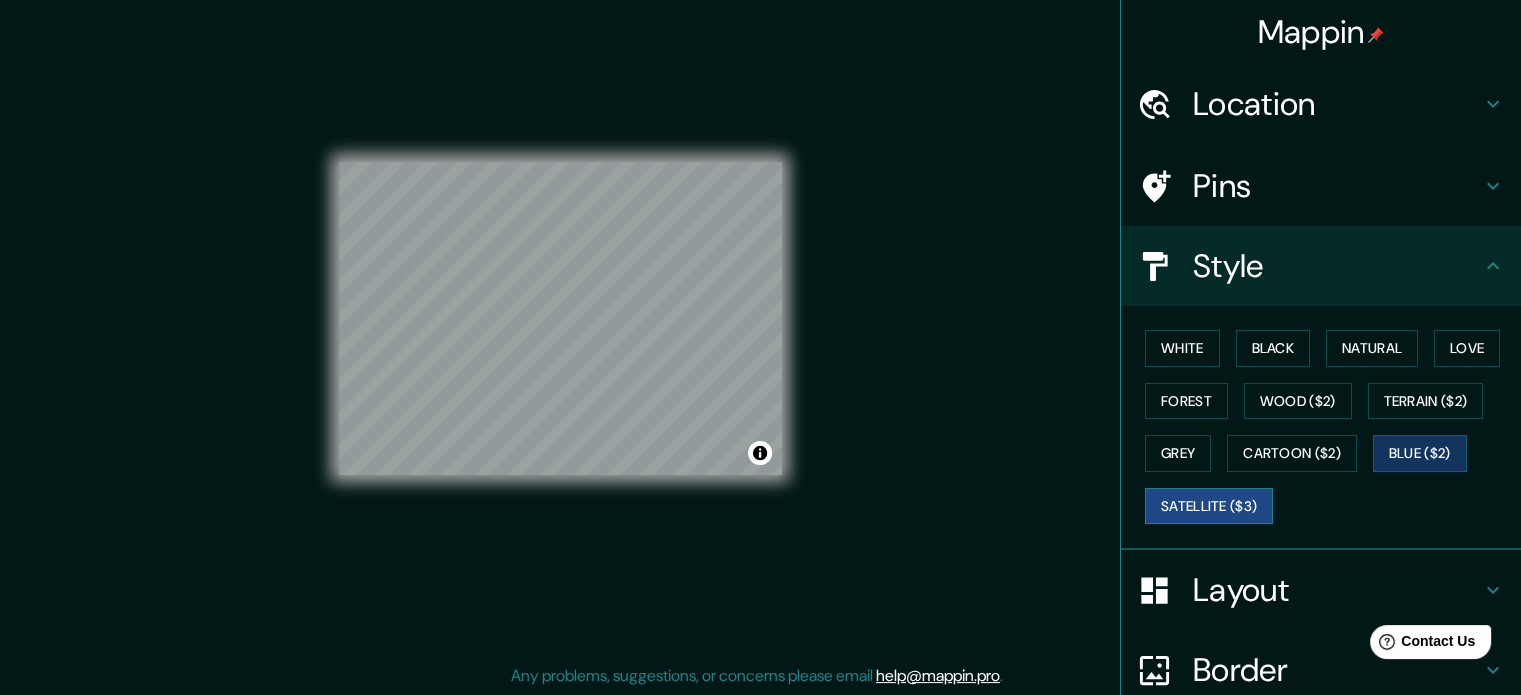 click on "Satellite ($3)" at bounding box center (1209, 506) 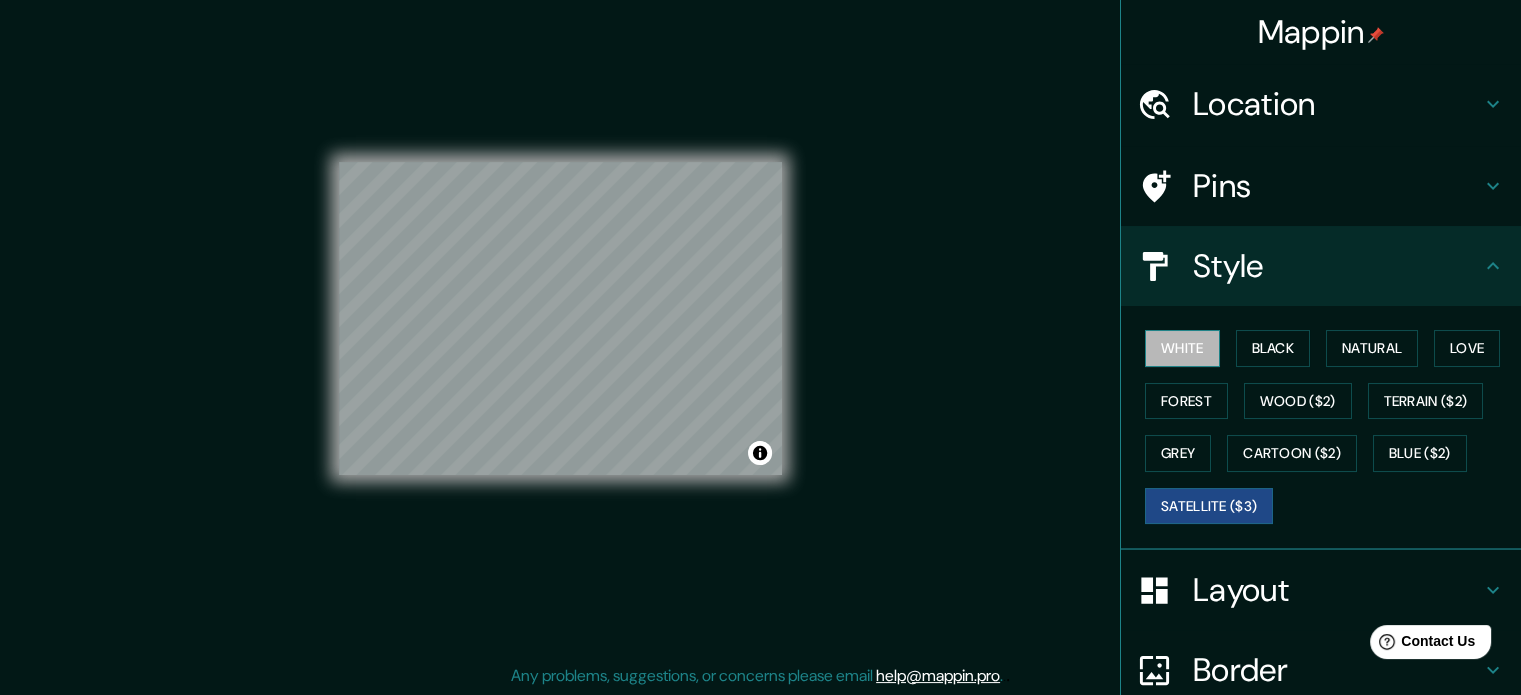 click on "White" at bounding box center (1182, 348) 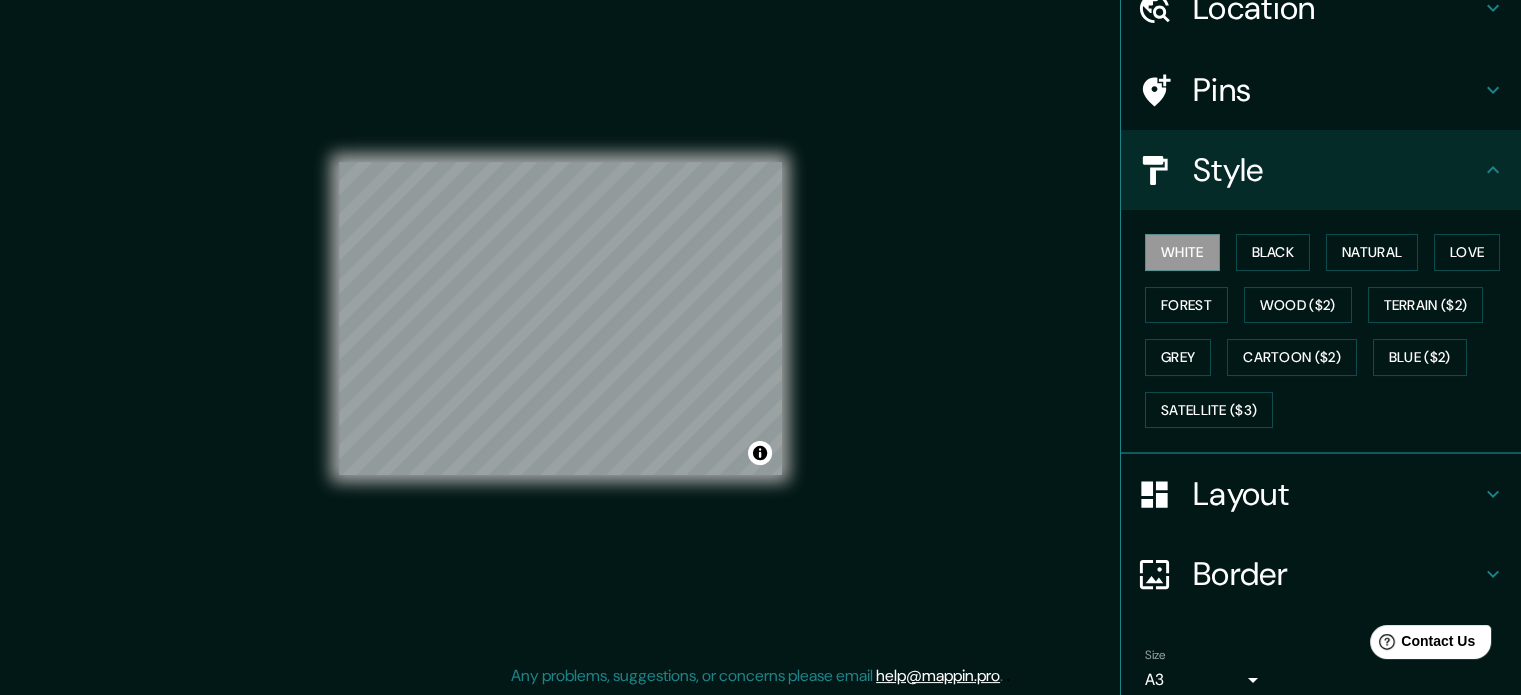 scroll, scrollTop: 178, scrollLeft: 0, axis: vertical 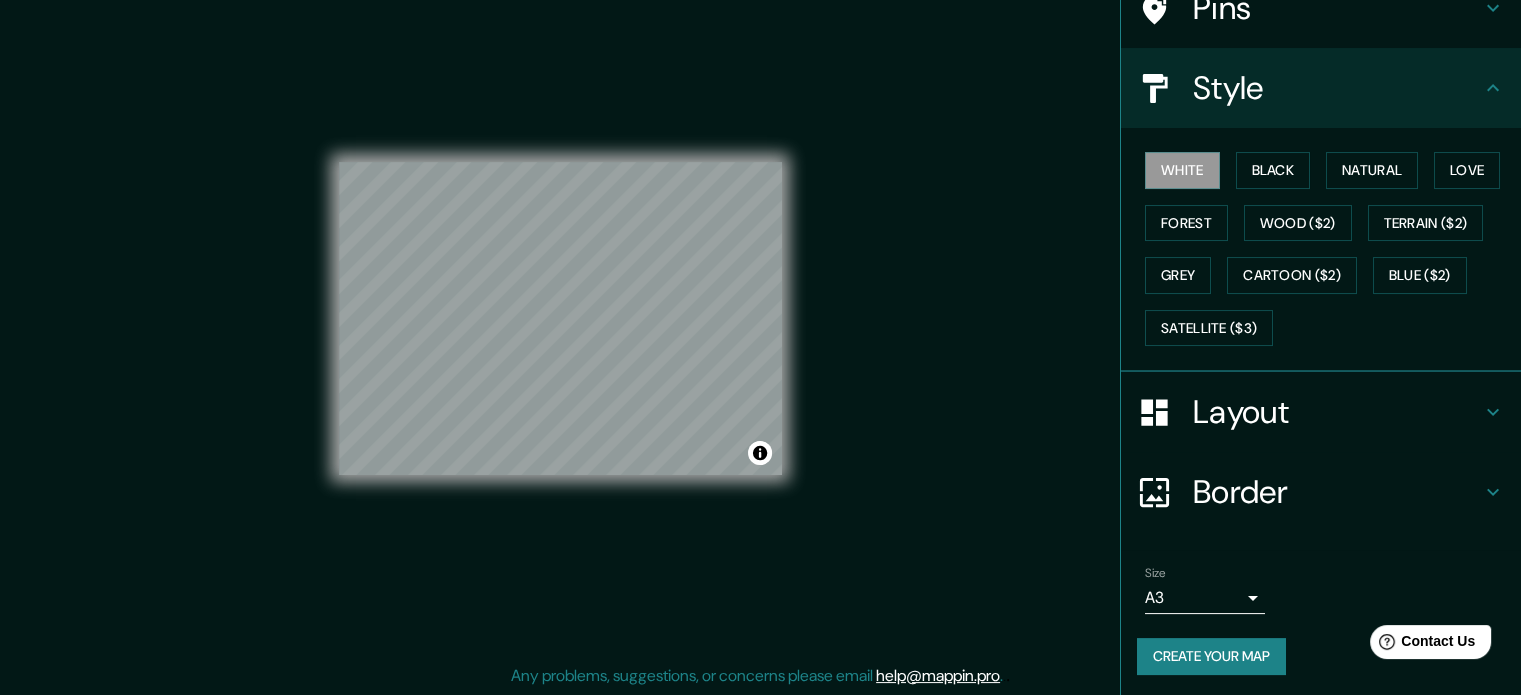 click on "Create your map" at bounding box center (1211, 656) 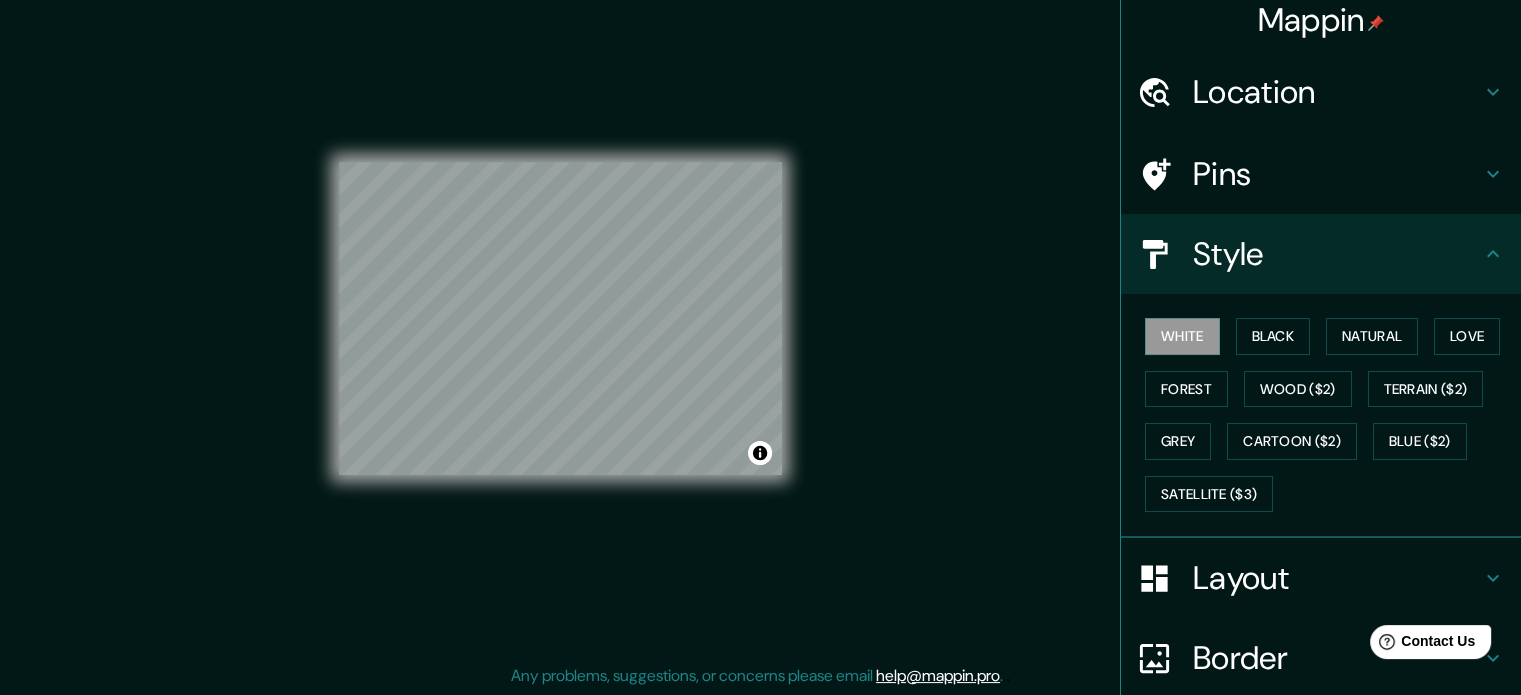 scroll, scrollTop: 0, scrollLeft: 0, axis: both 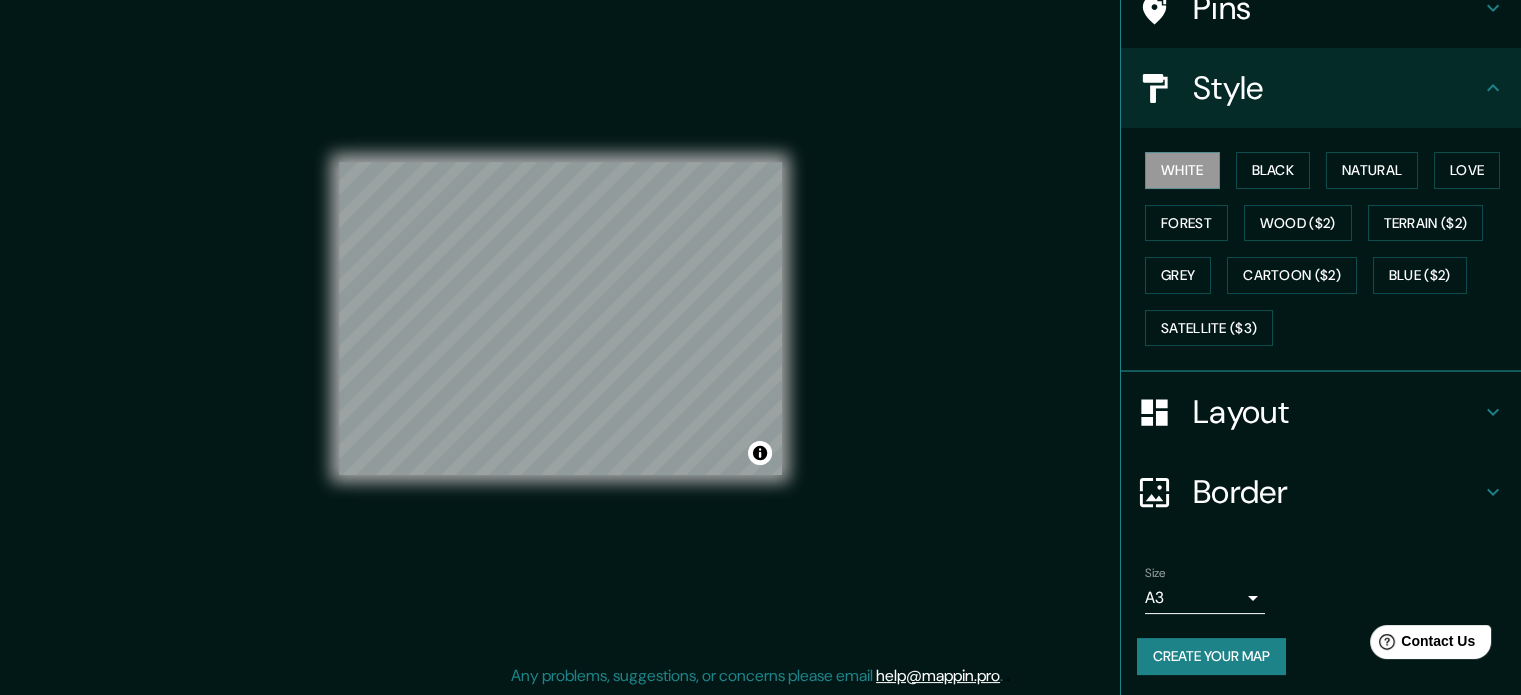 click on "Create your map" at bounding box center [1211, 656] 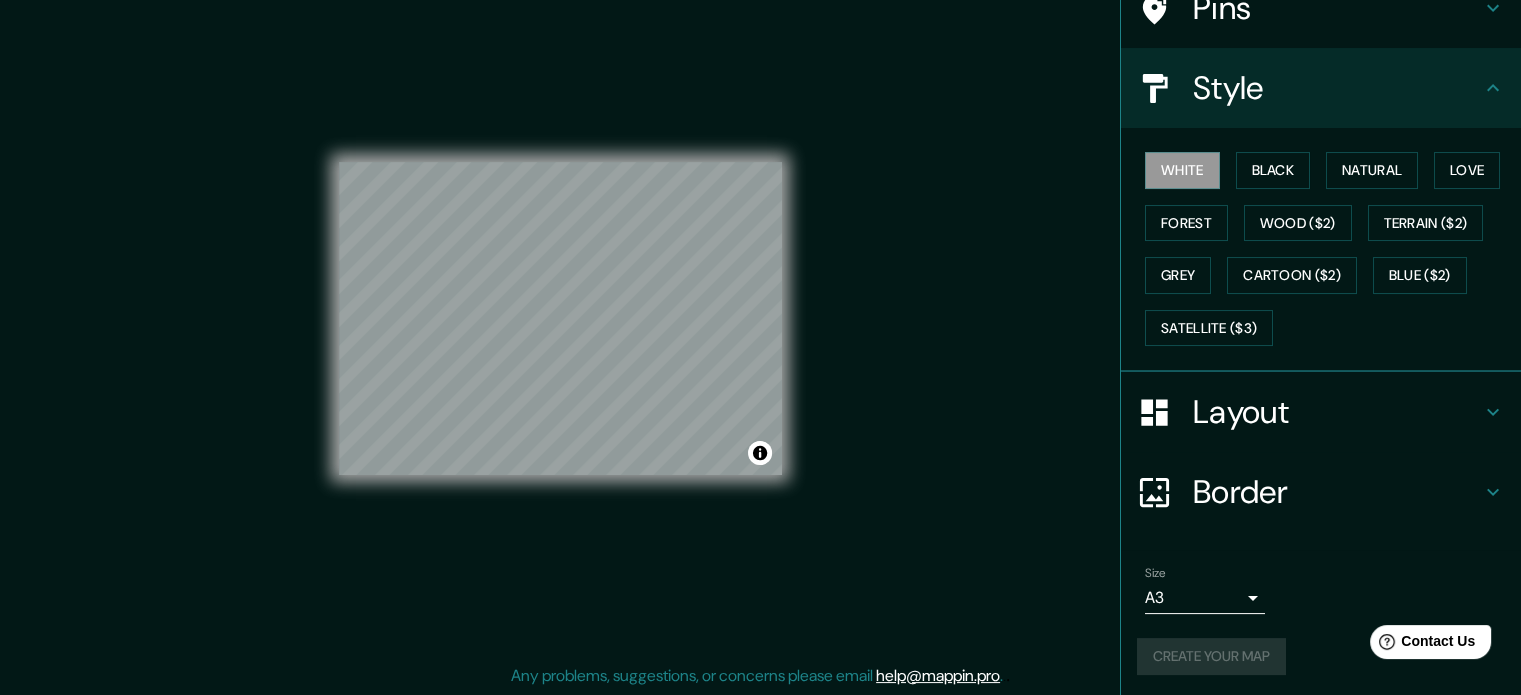 scroll, scrollTop: 0, scrollLeft: 0, axis: both 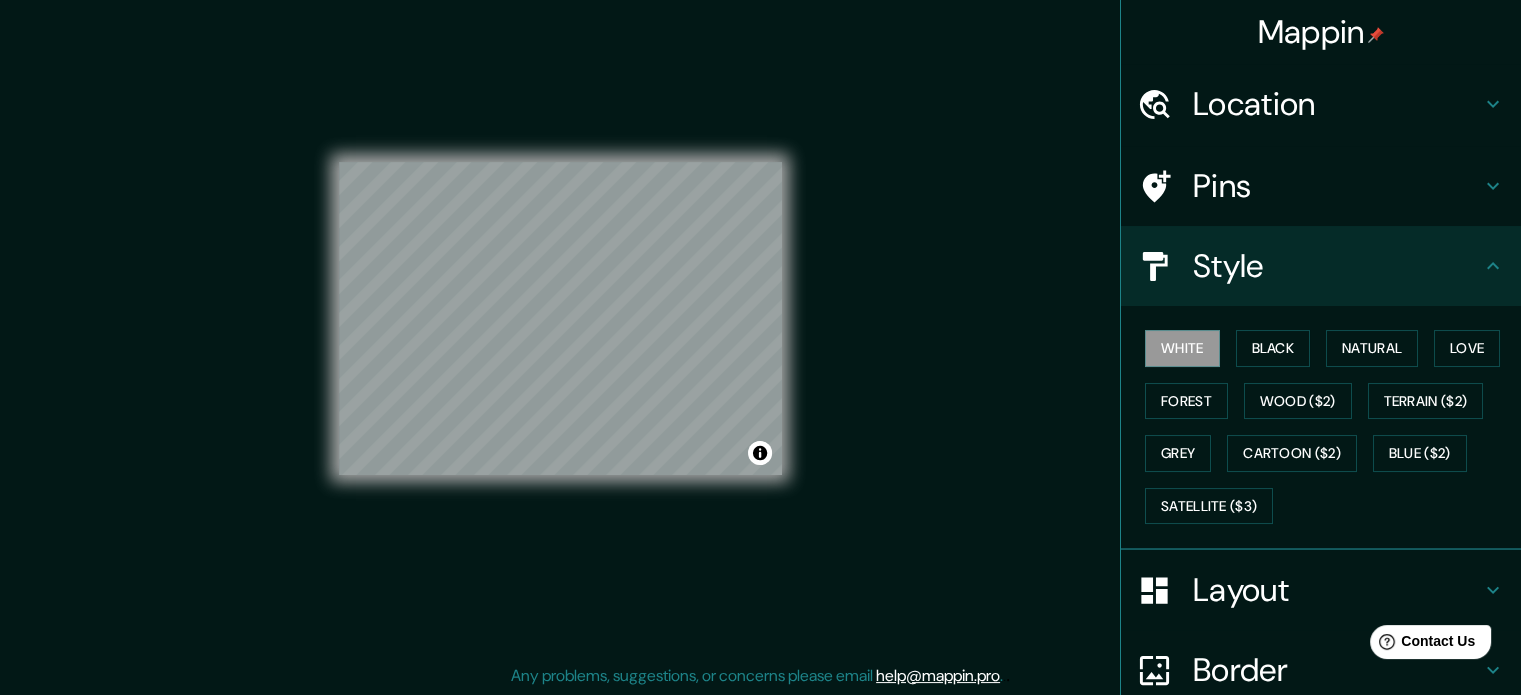 click on "Pins" at bounding box center [1337, 186] 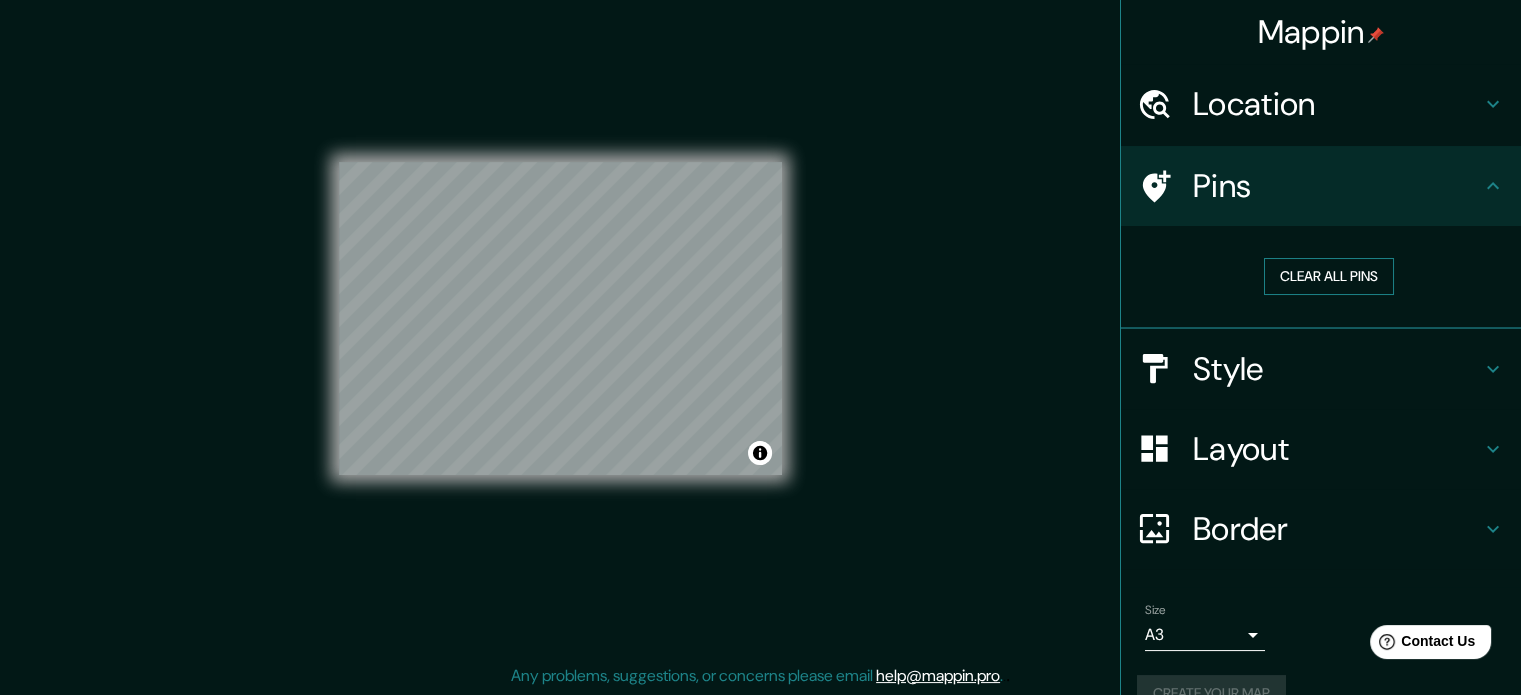 click on "Clear all pins" at bounding box center (1329, 276) 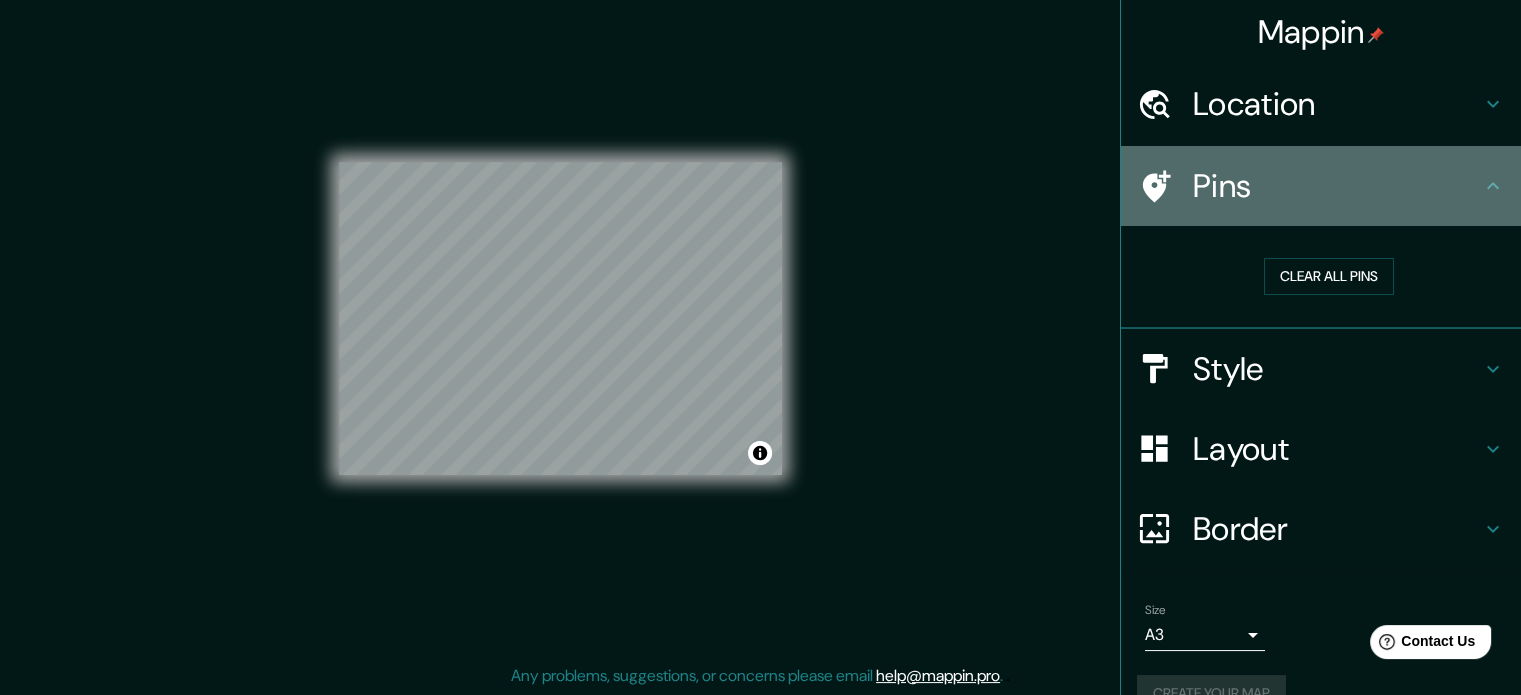 click on "Pins" at bounding box center (1321, 186) 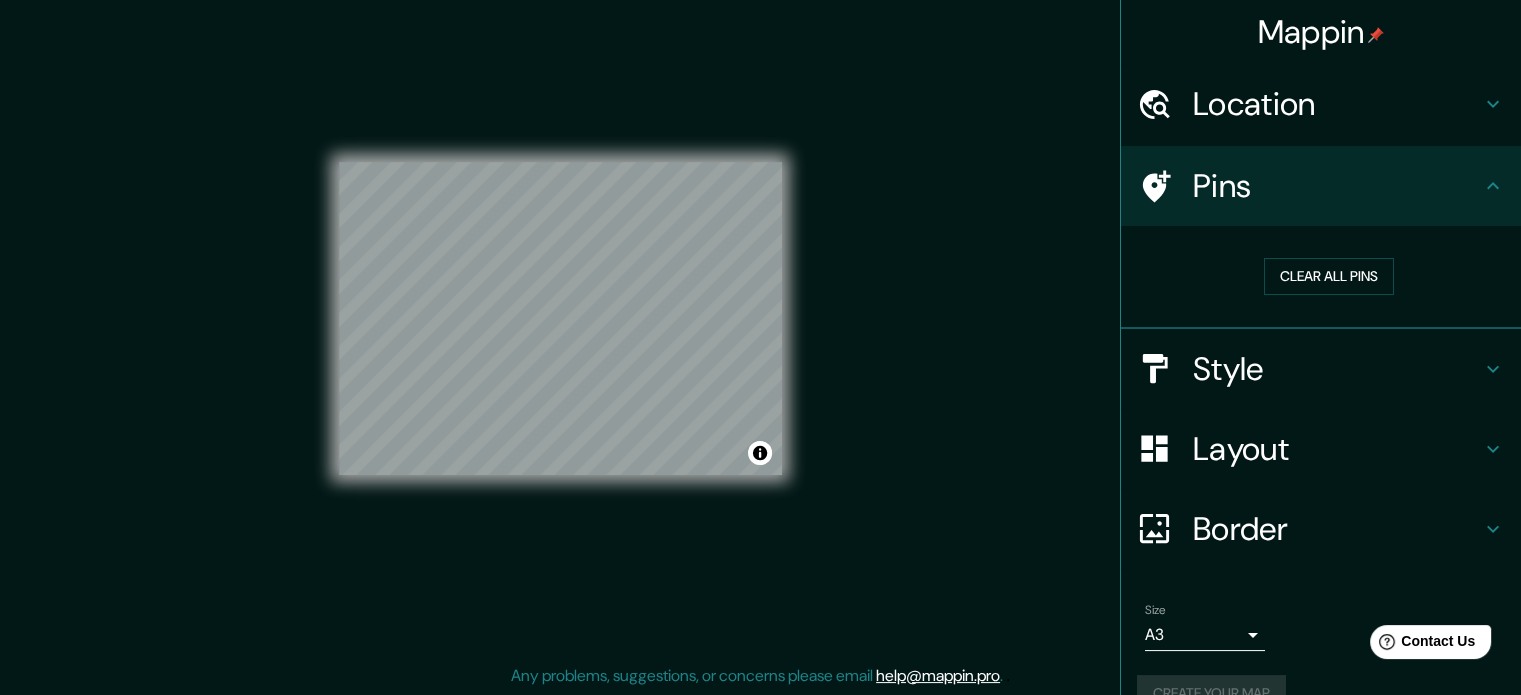 click on "Pins" at bounding box center (1337, 186) 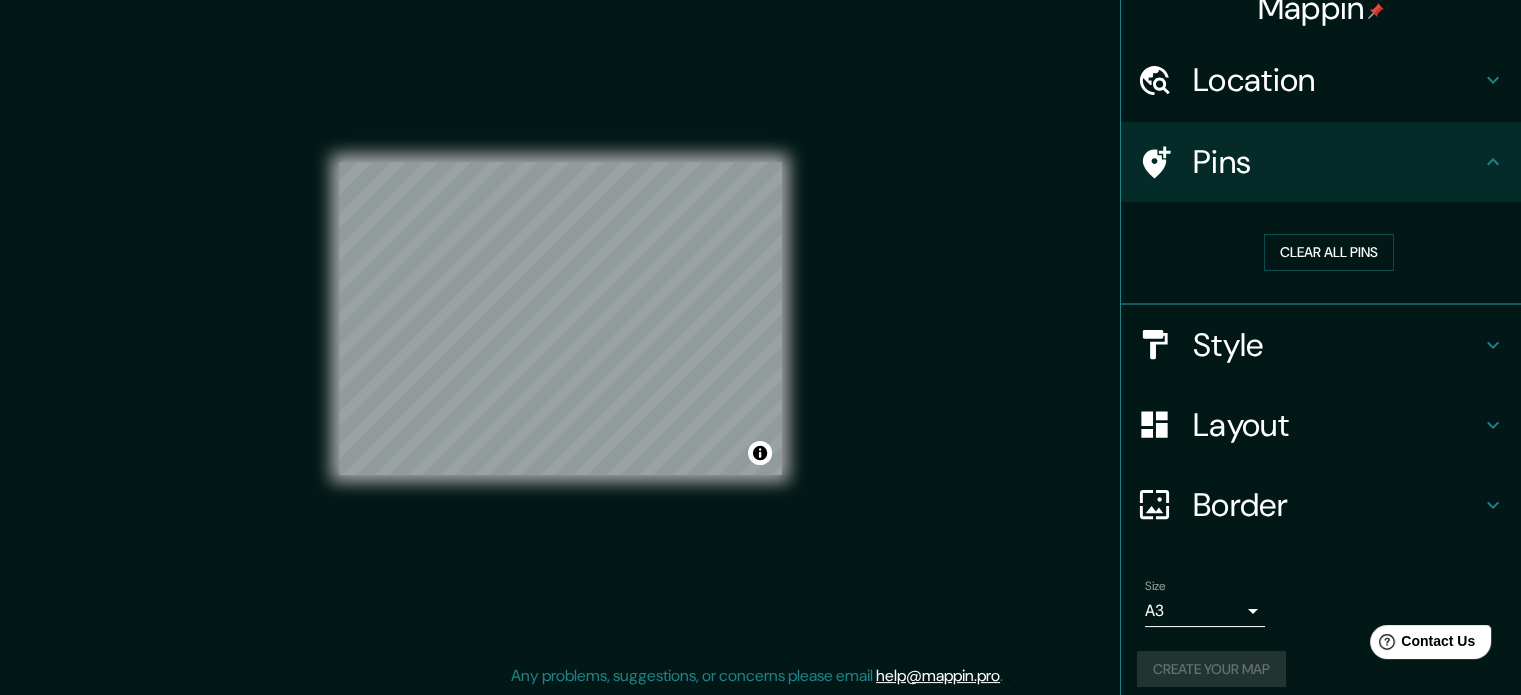 scroll, scrollTop: 38, scrollLeft: 0, axis: vertical 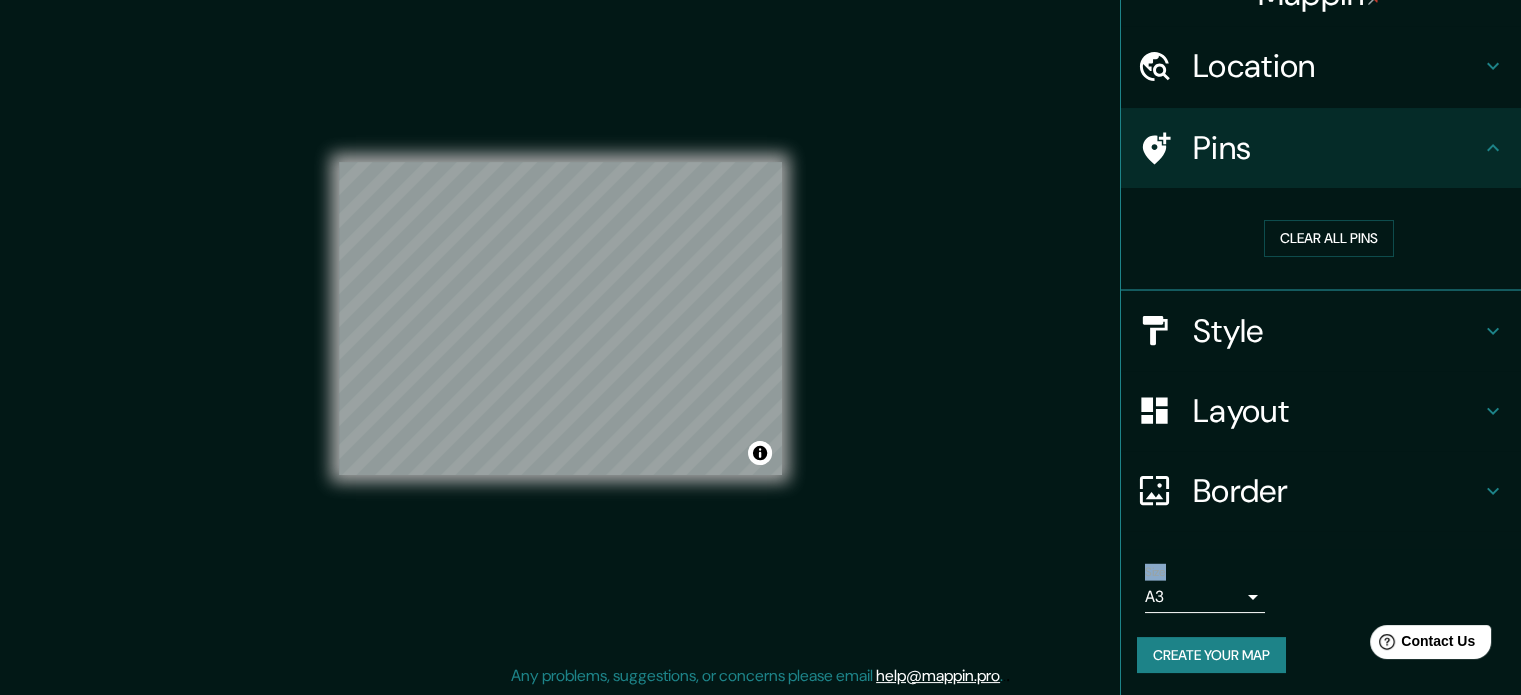 drag, startPoint x: 1535, startPoint y: 0, endPoint x: 1108, endPoint y: 371, distance: 565.65894 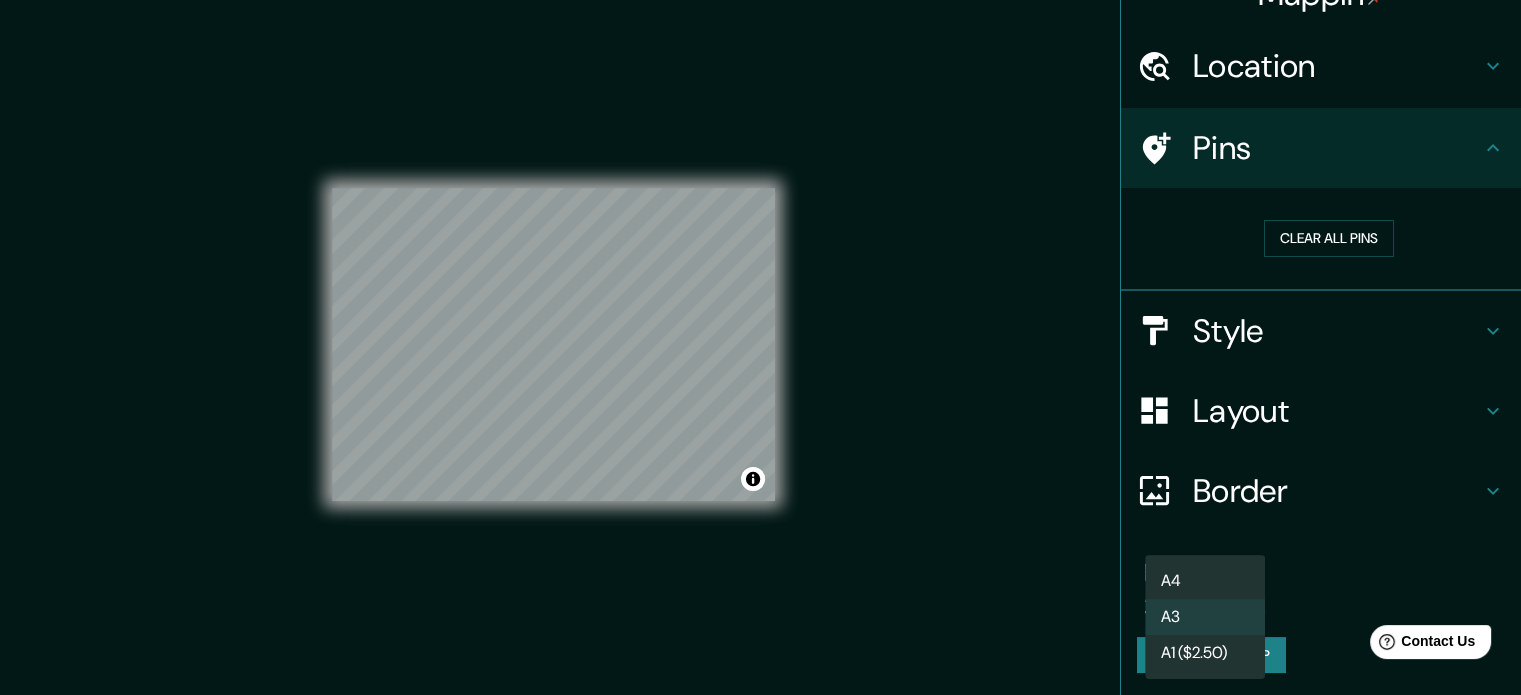 click on "Mappin Location Santa María Huatulco, Estado de Oaxaca, México Pins Clear all pins Style Layout Border Choose a border.  Hint : you can make layers of the frame opaque to create some cool effects. None Simple Transparent Fancy Size A3 a4 Create your map © Mapbox   © OpenStreetMap   Improve this map Any problems, suggestions, or concerns please email    help@mappin.pro . . . A4 A3 A1 ($2.50)" at bounding box center (760, 347) 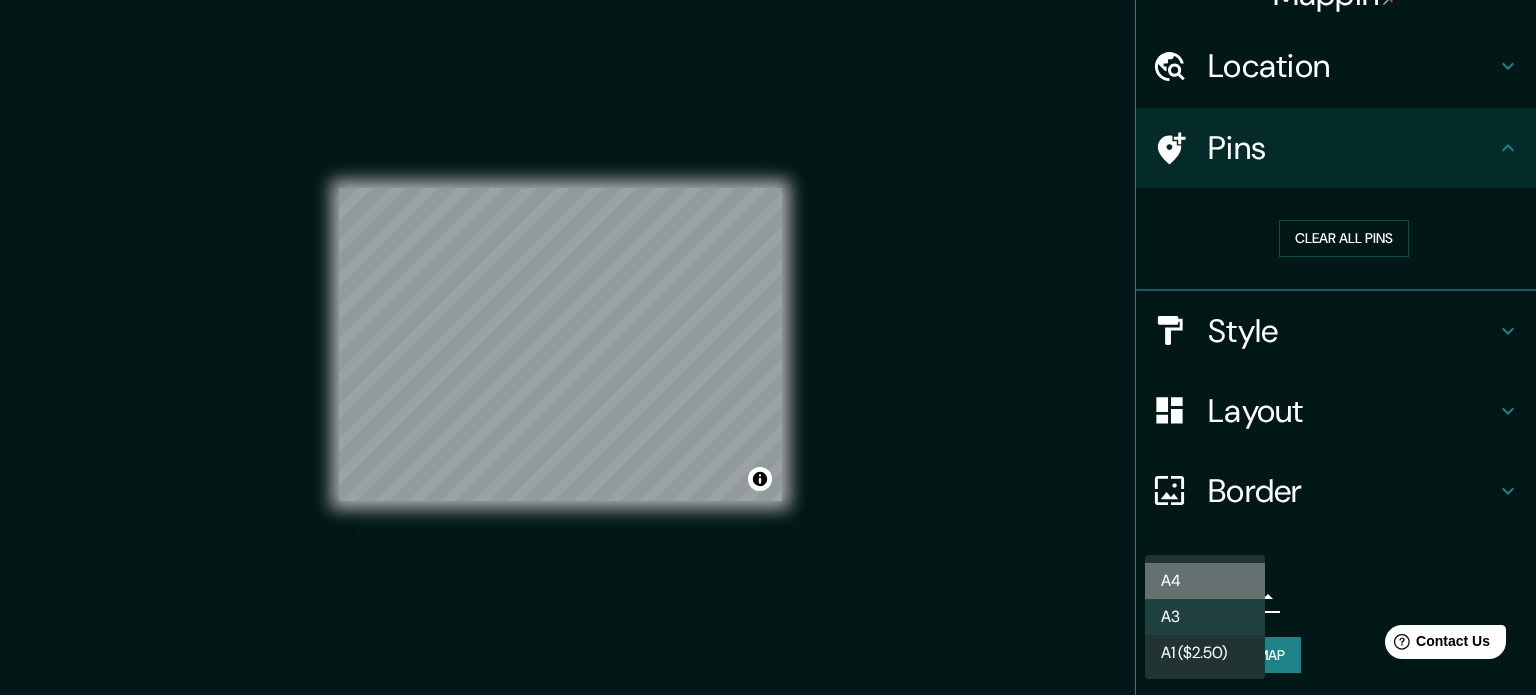 click on "A4" at bounding box center (1205, 581) 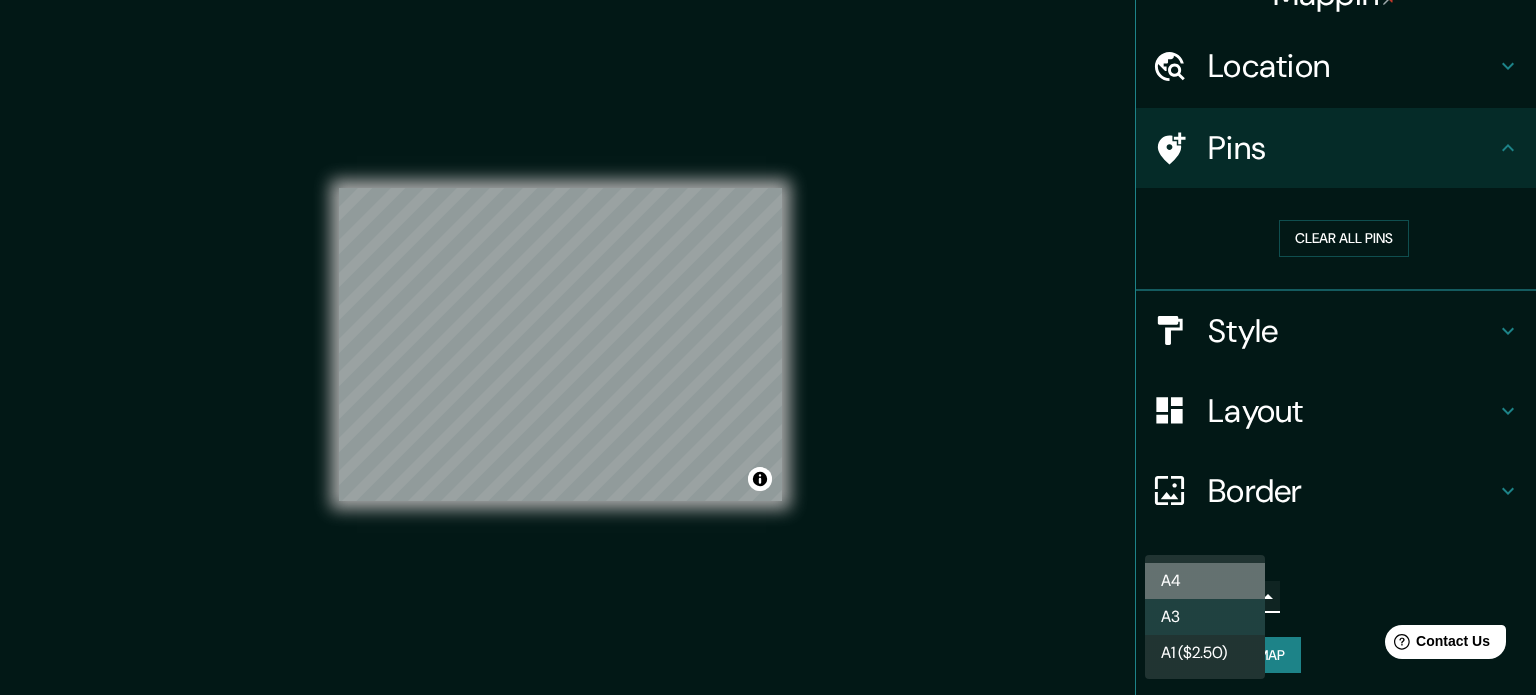 type on "single" 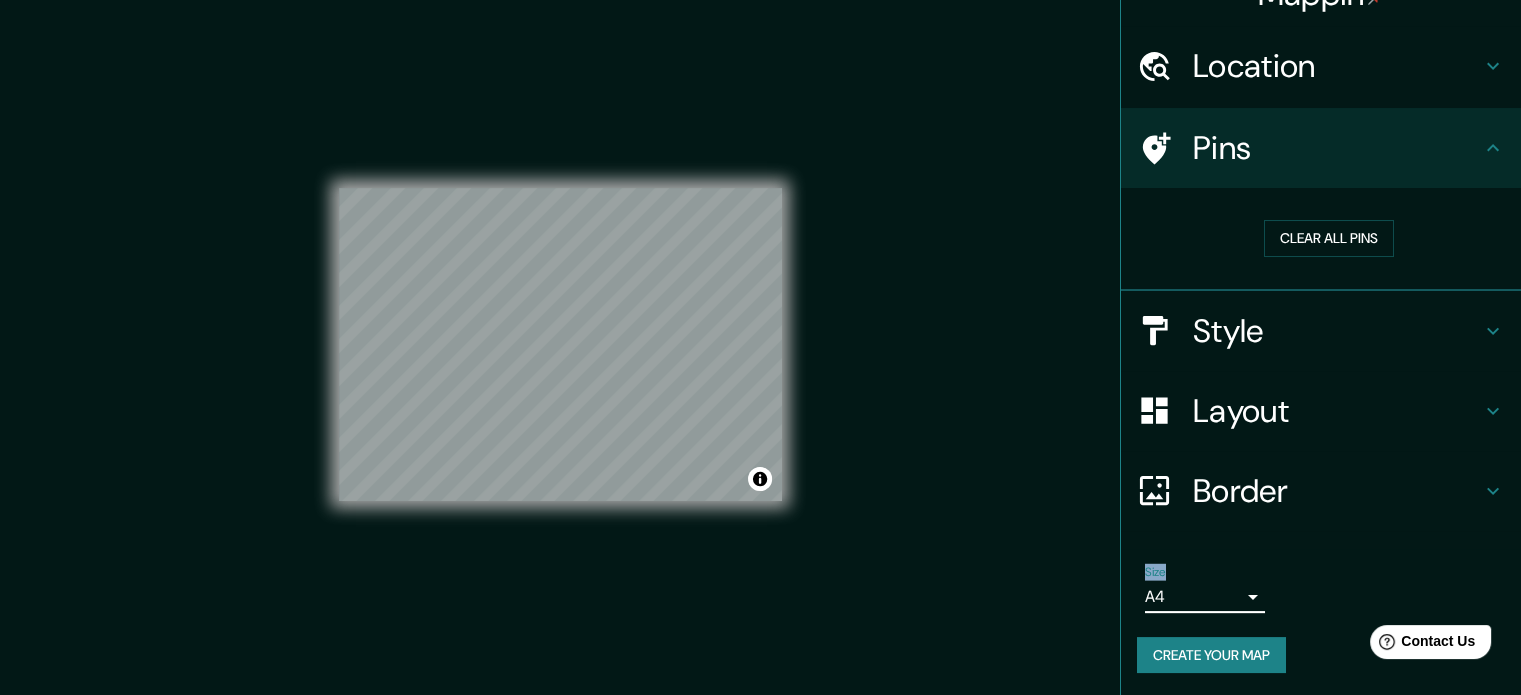 click on "Create your map" at bounding box center [1211, 655] 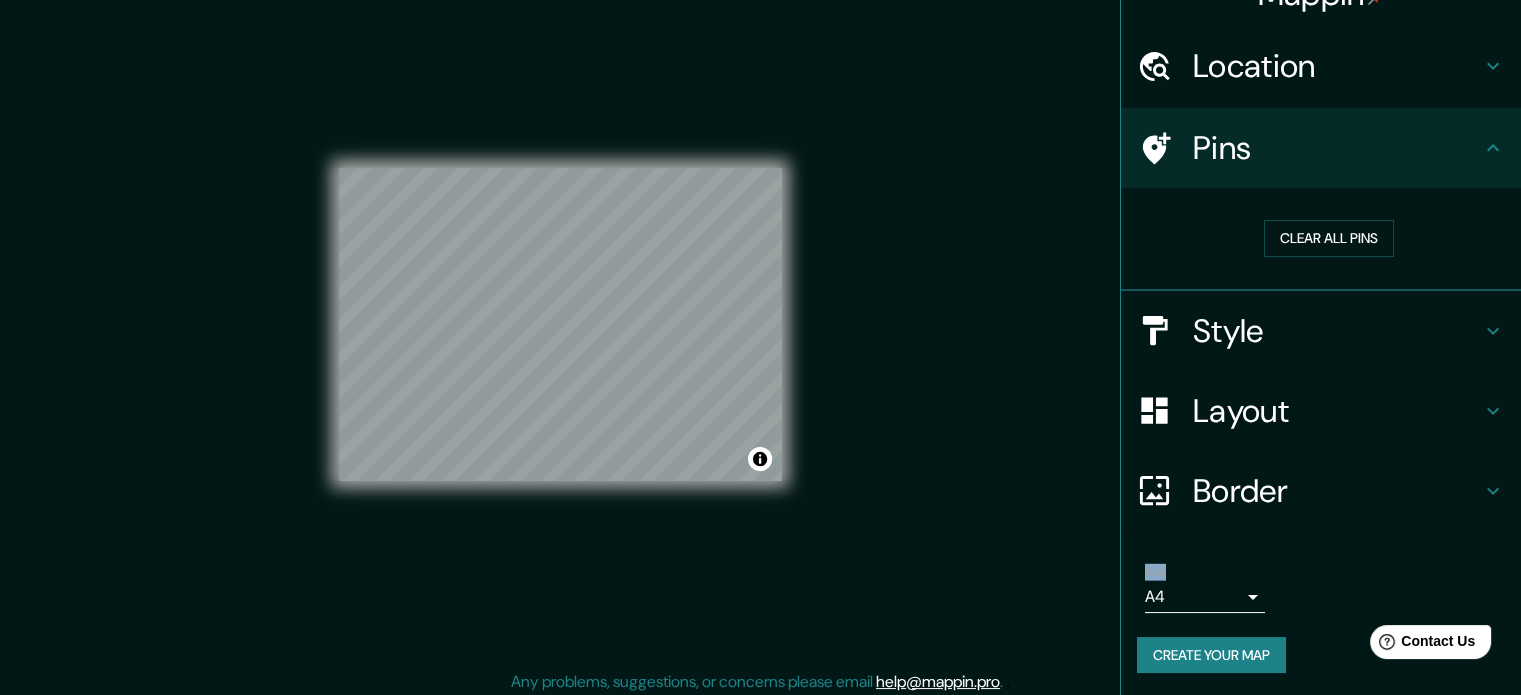 scroll, scrollTop: 26, scrollLeft: 0, axis: vertical 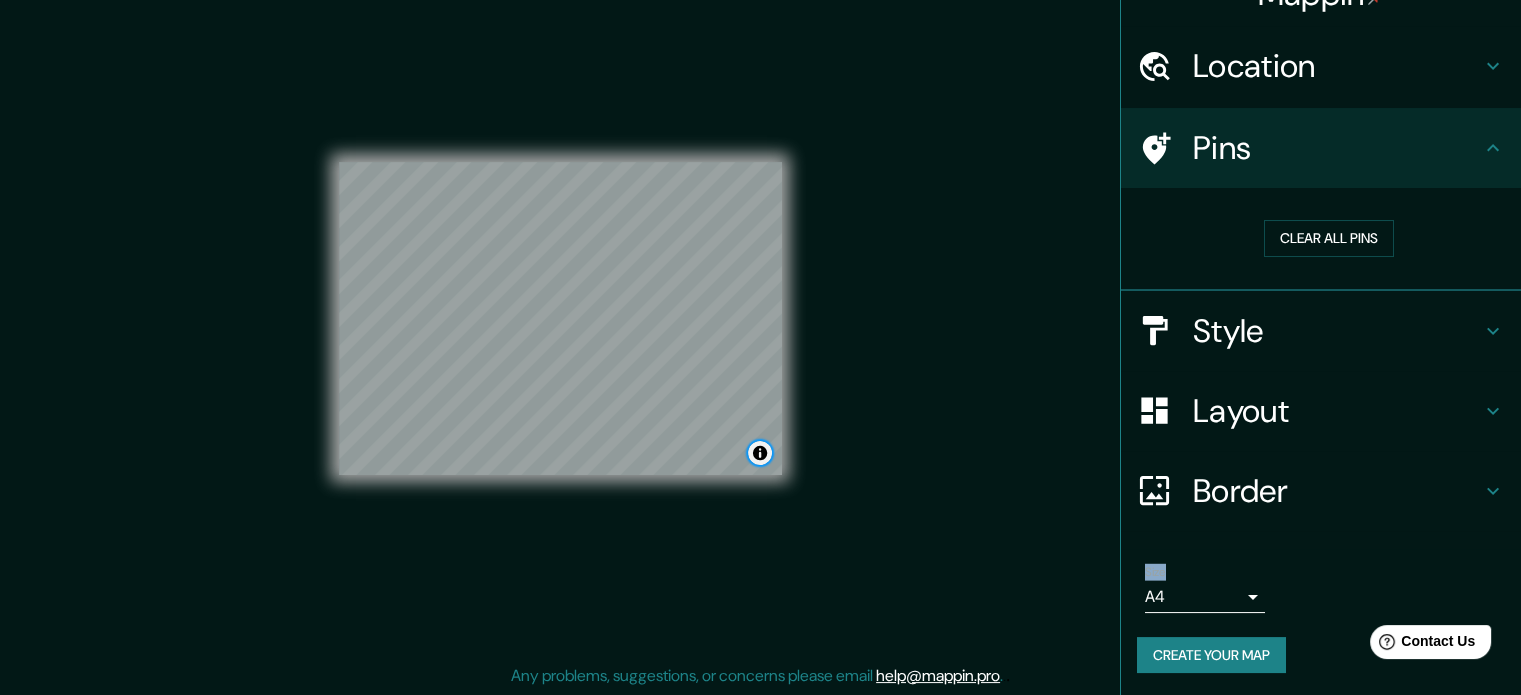click at bounding box center (760, 453) 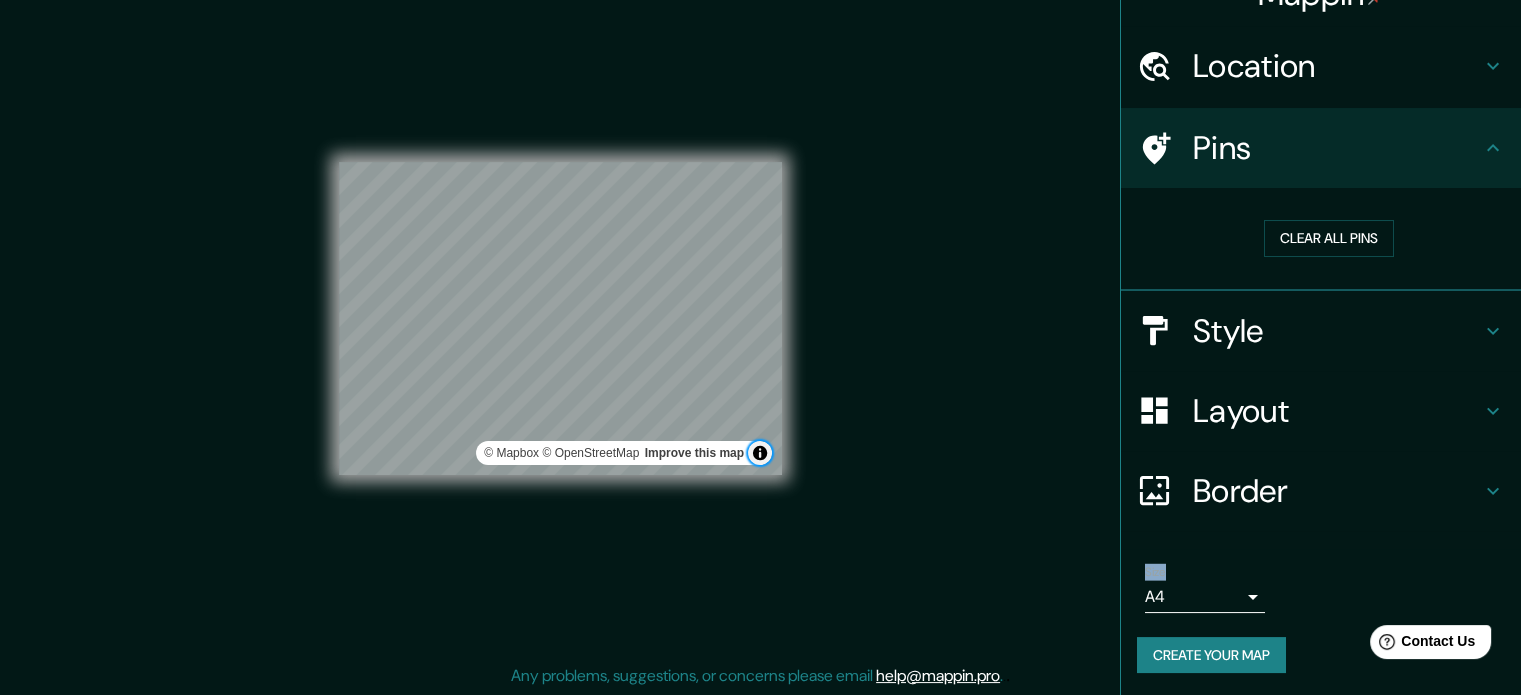 click at bounding box center [760, 453] 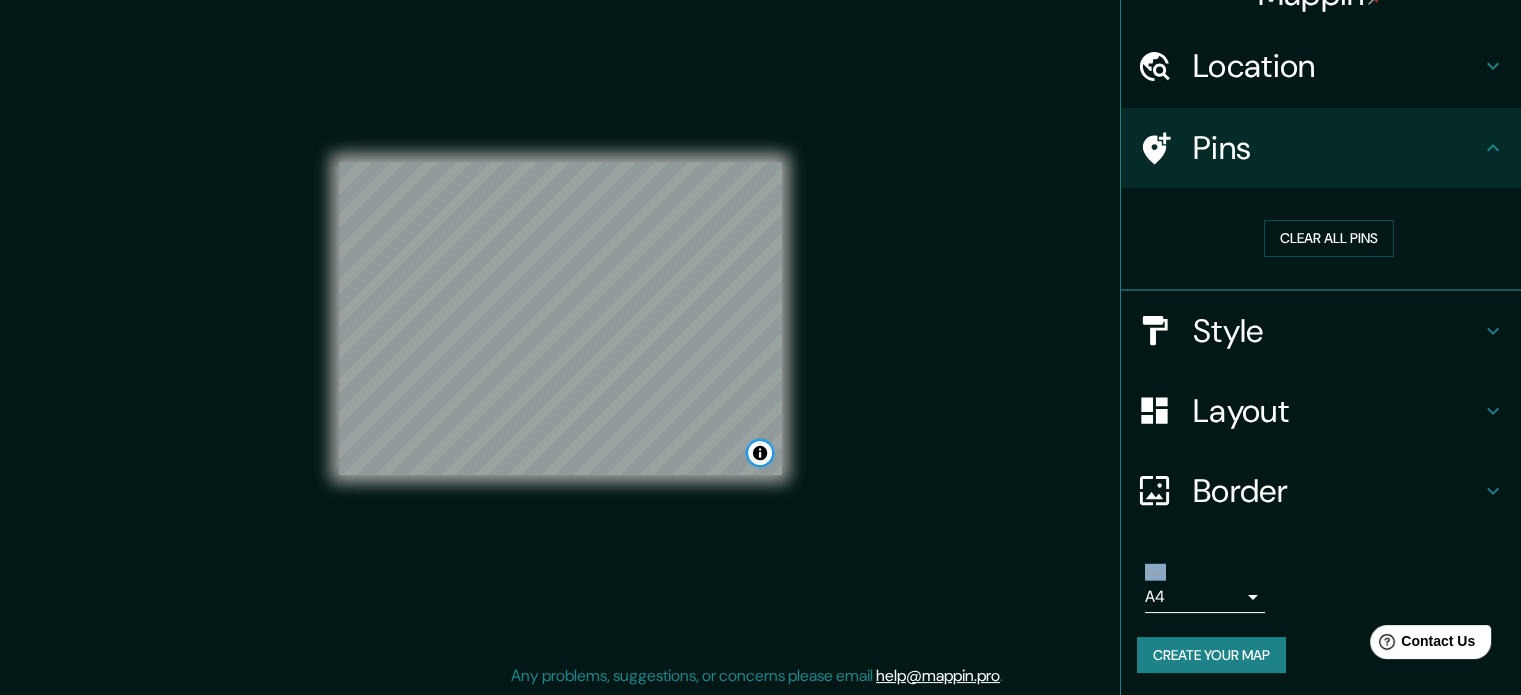 scroll, scrollTop: 0, scrollLeft: 0, axis: both 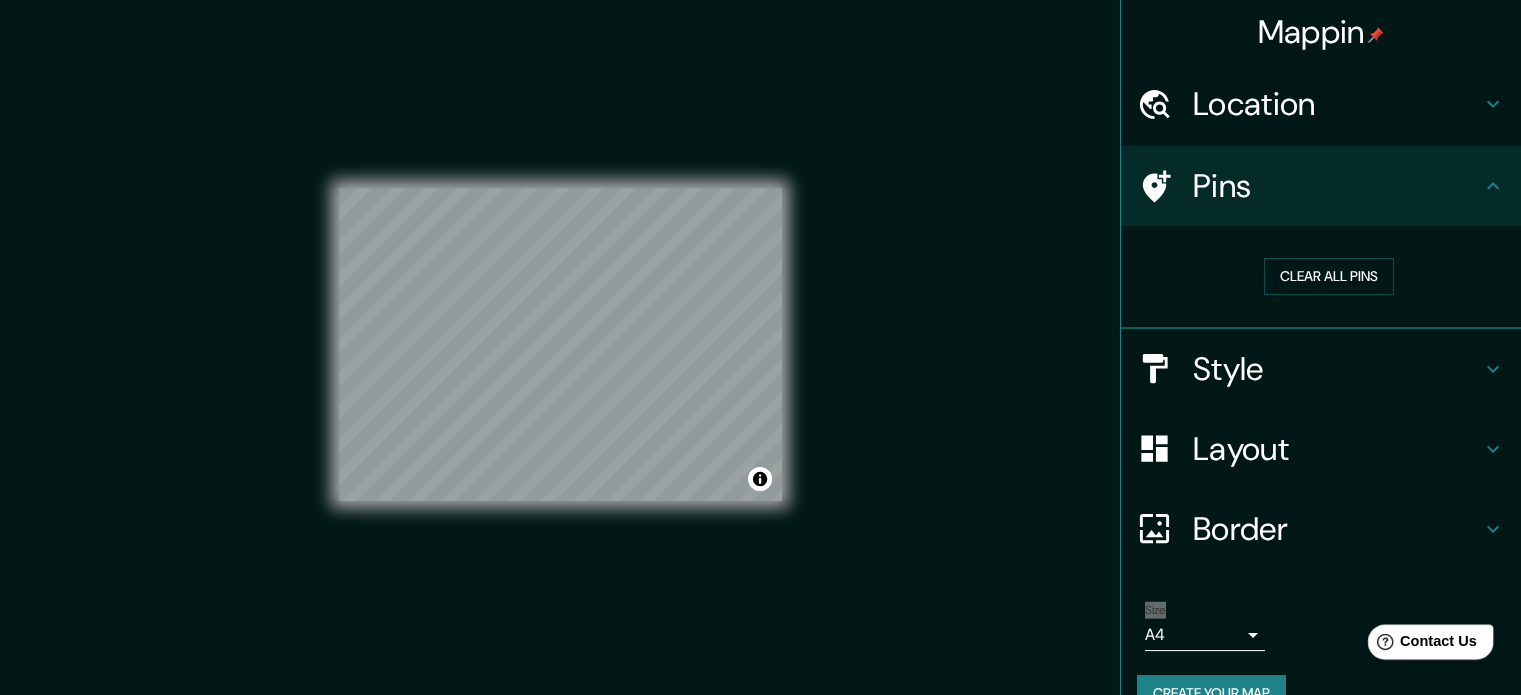 click on "Contact Us" at bounding box center (1438, 641) 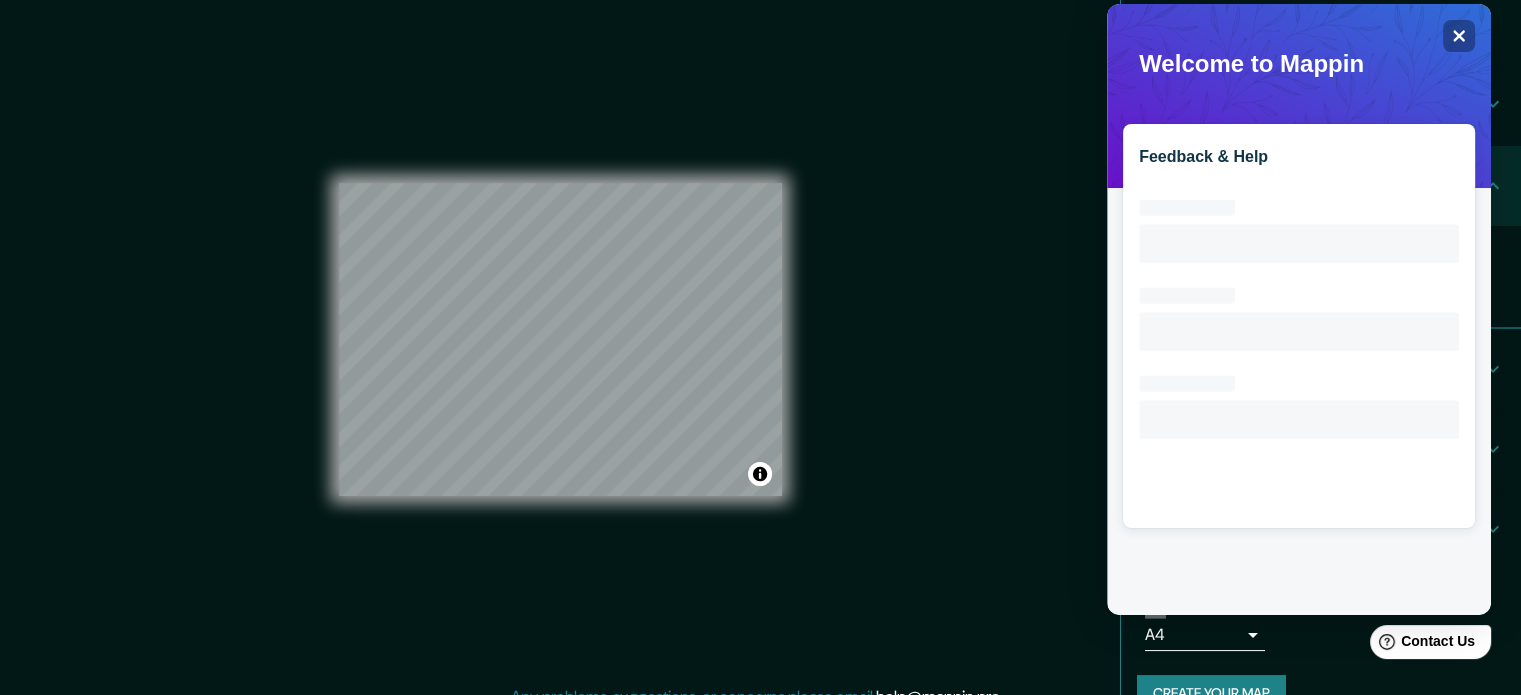 scroll, scrollTop: 0, scrollLeft: 0, axis: both 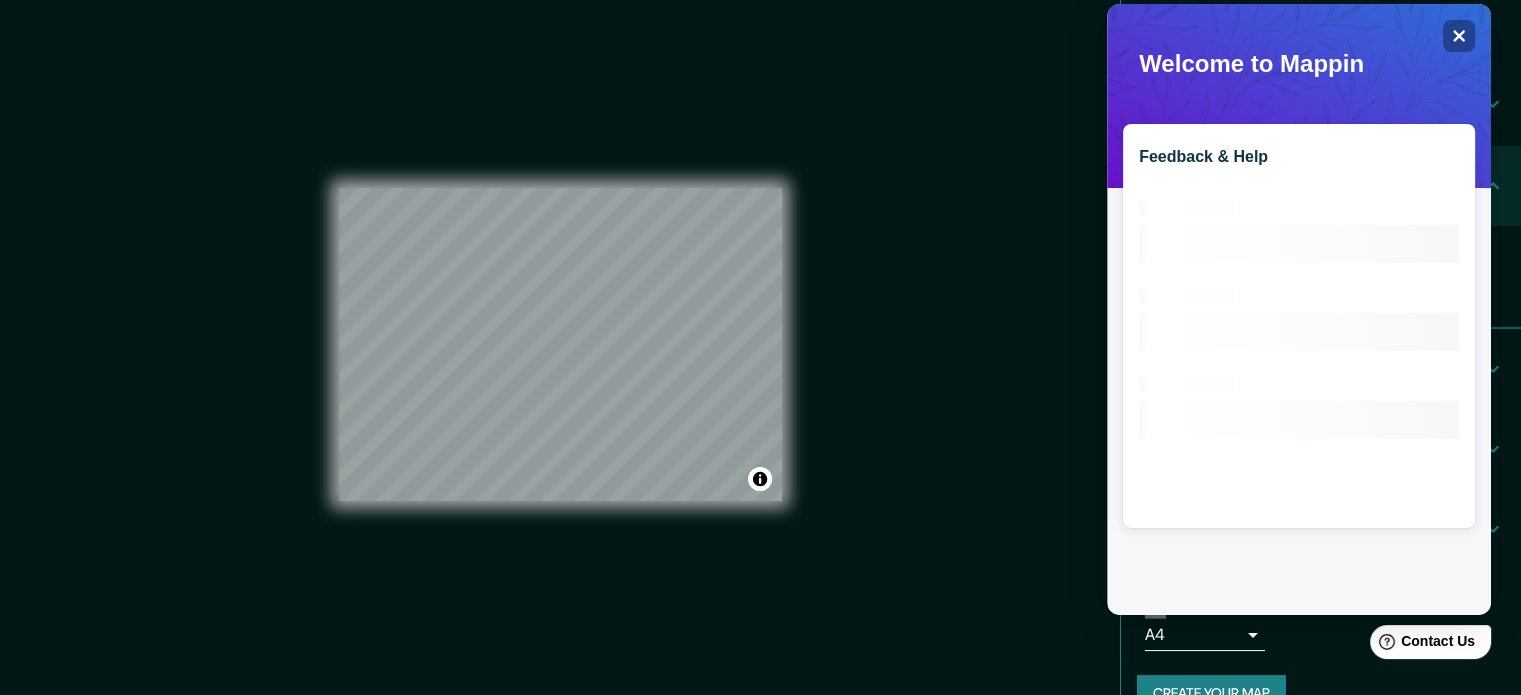 click on "Feedback & Help" at bounding box center [1299, 157] 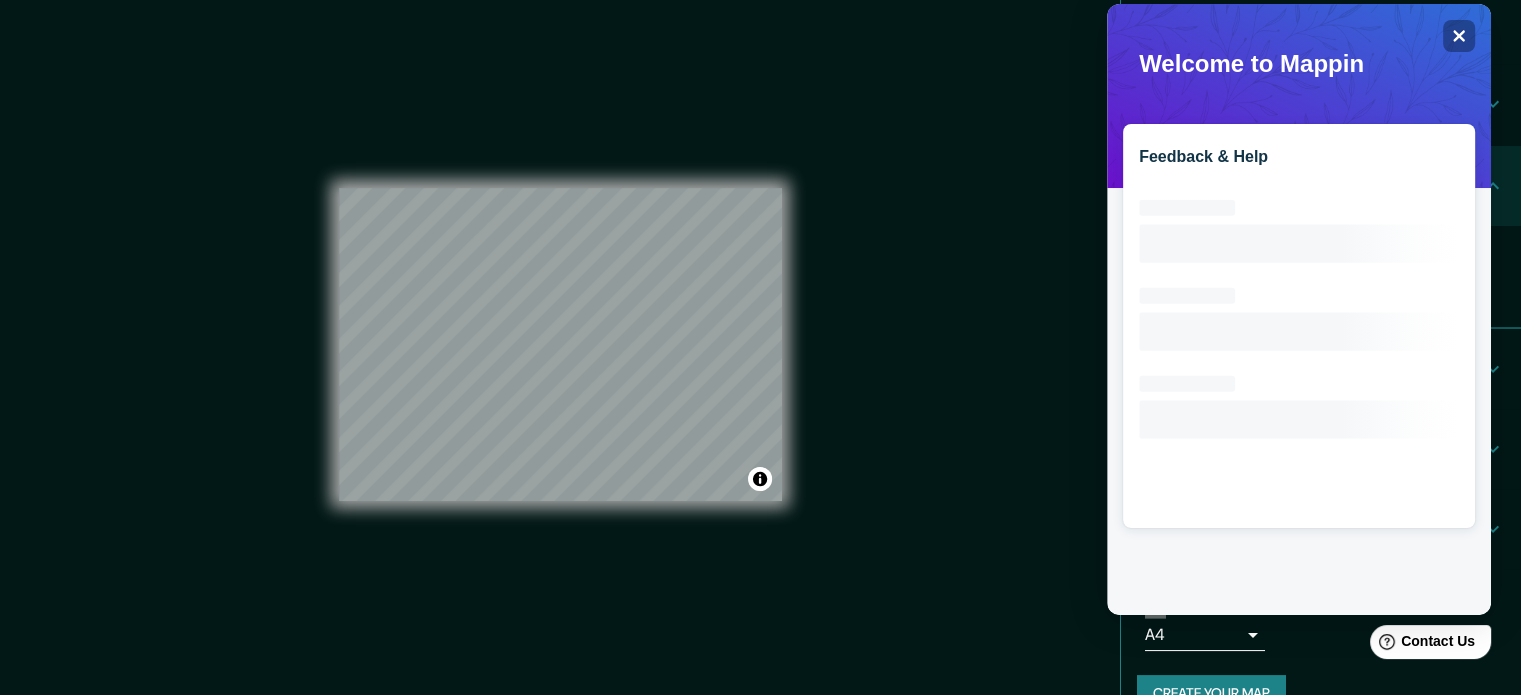 drag, startPoint x: 1258, startPoint y: 248, endPoint x: 1265, endPoint y: 230, distance: 19.313208 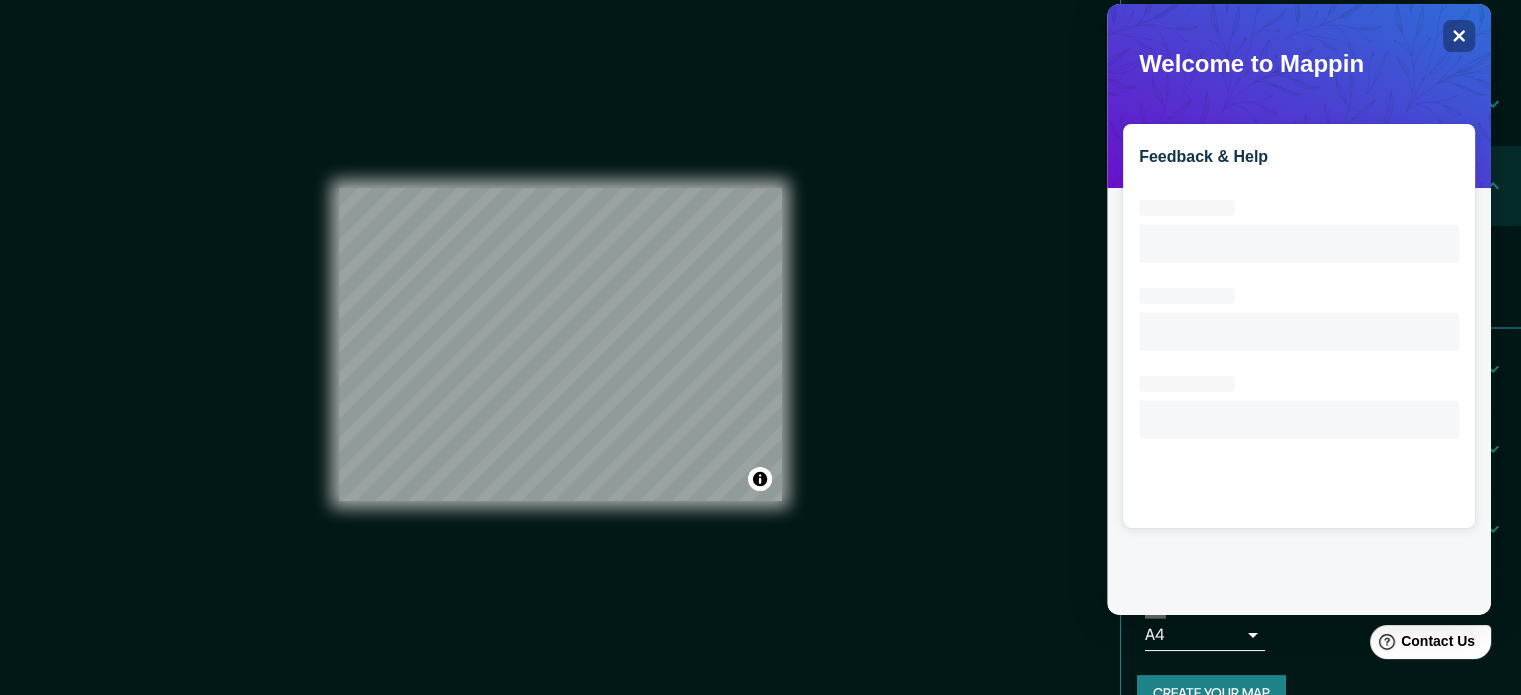 click 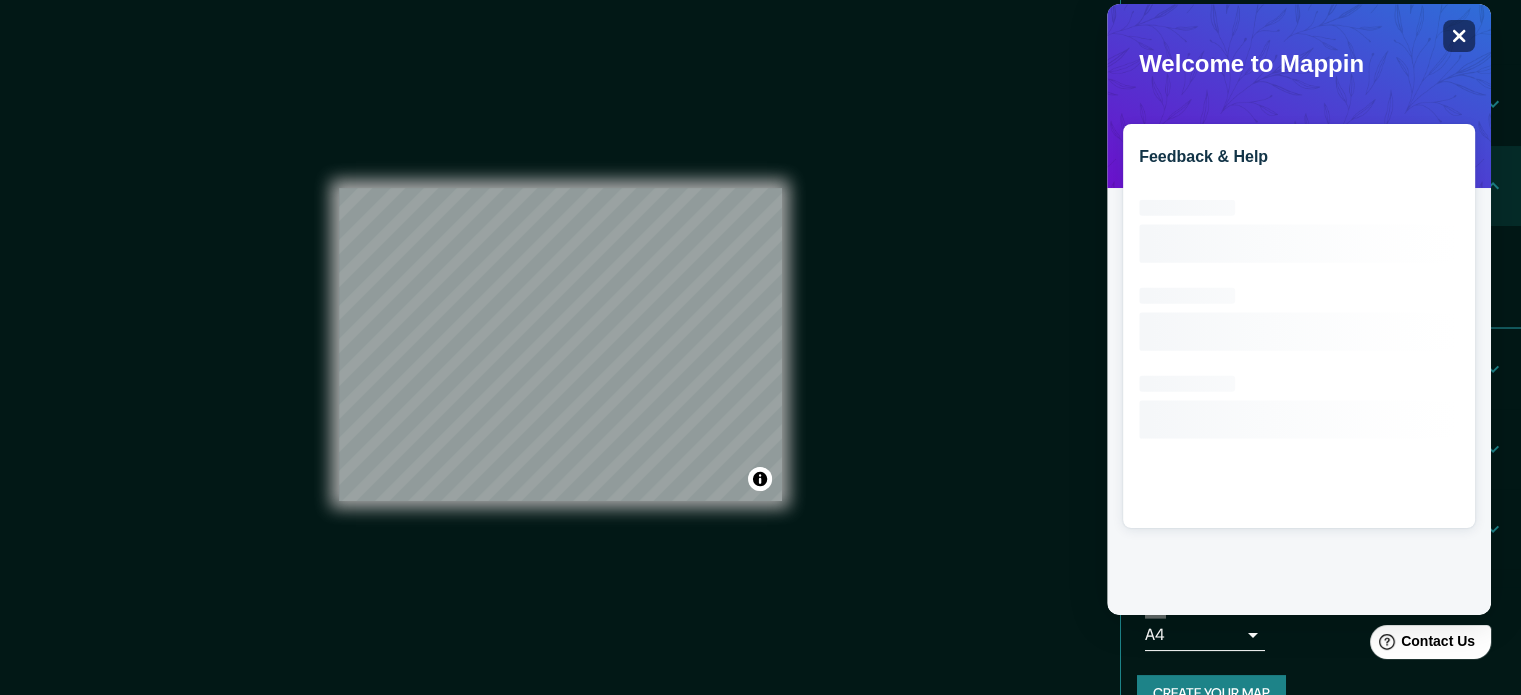 click 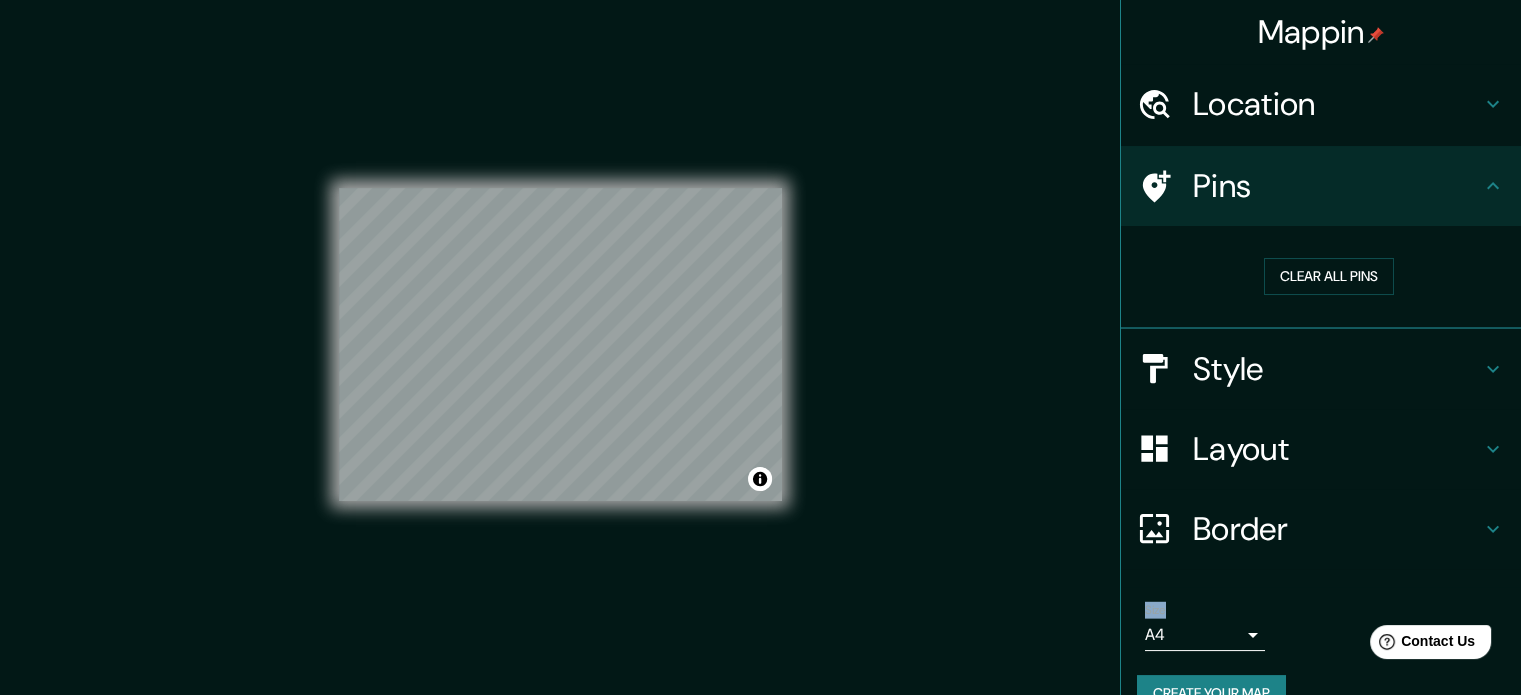 click on "Mappin Location Santa María Huatulco, Estado de Oaxaca, México Pins Clear all pins Style Layout Border Choose a border.  Hint : you can make layers of the frame opaque to create some cool effects. None Simple Transparent Fancy Size A4 single Create your map © Mapbox   © OpenStreetMap   Improve this map Any problems, suggestions, or concerns please email    help@mappin.pro . . ." at bounding box center [760, 361] 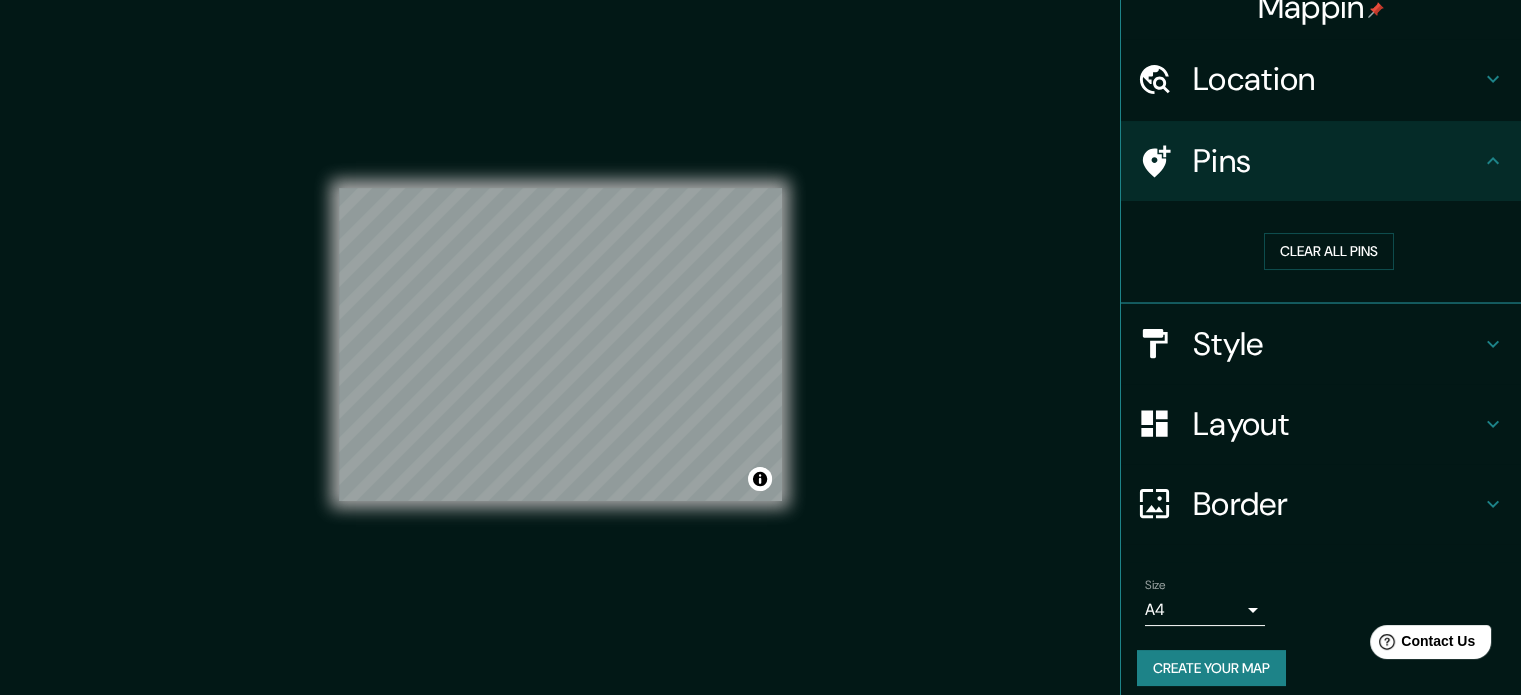scroll, scrollTop: 38, scrollLeft: 0, axis: vertical 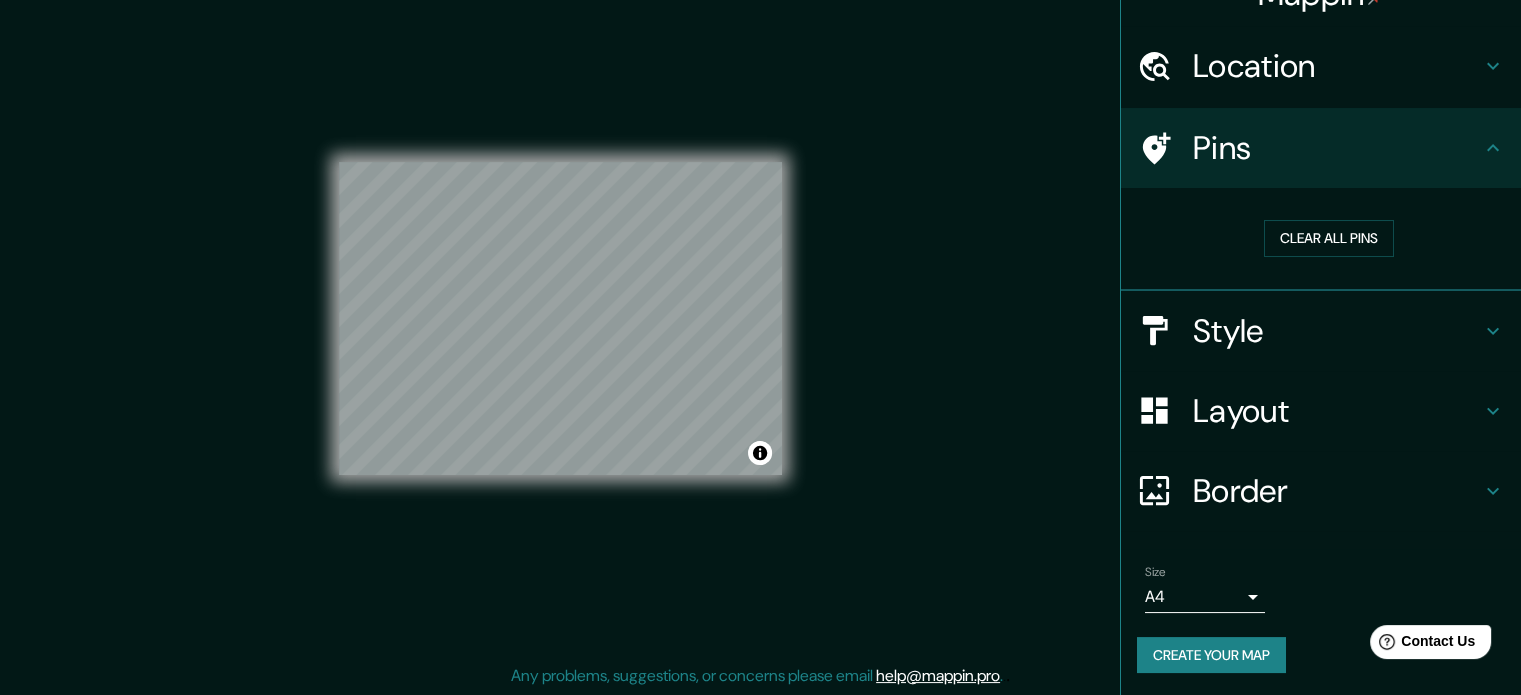 click 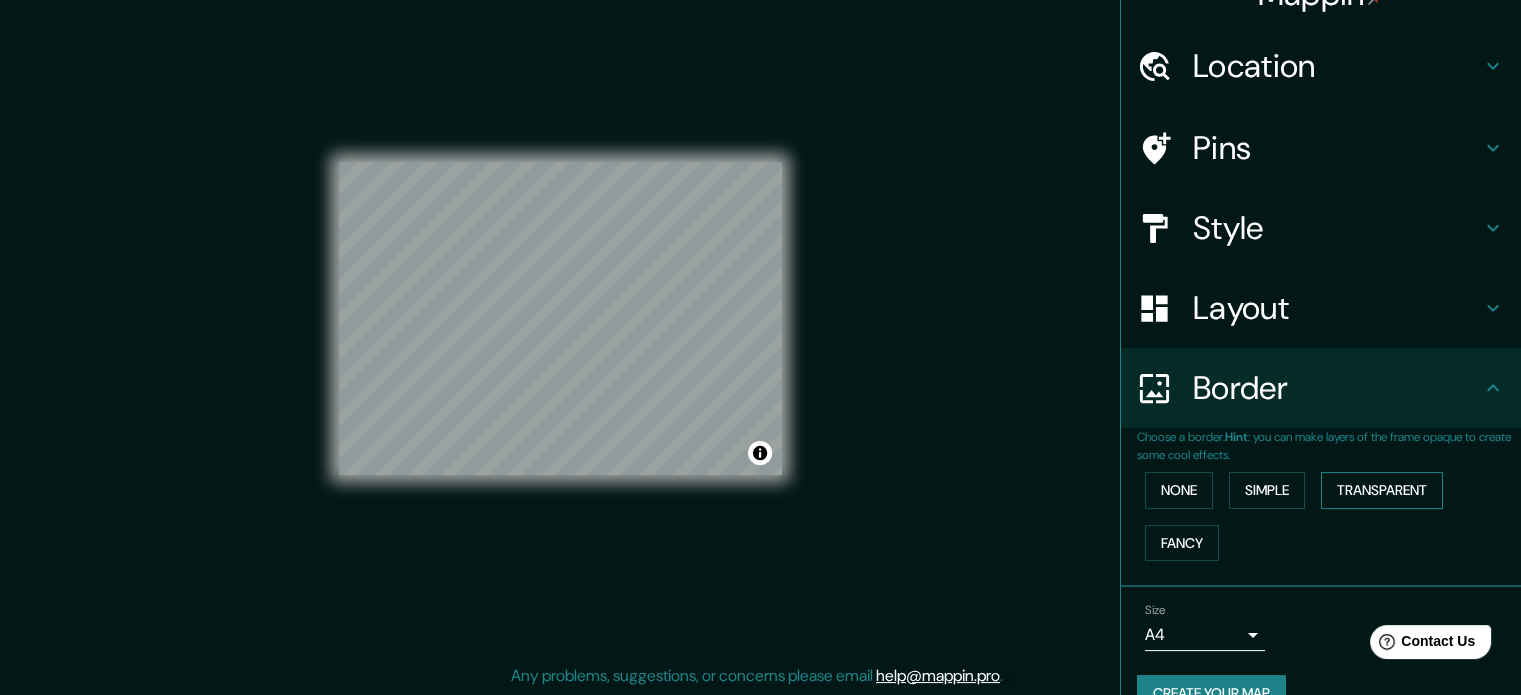 click on "Transparent" at bounding box center [1382, 490] 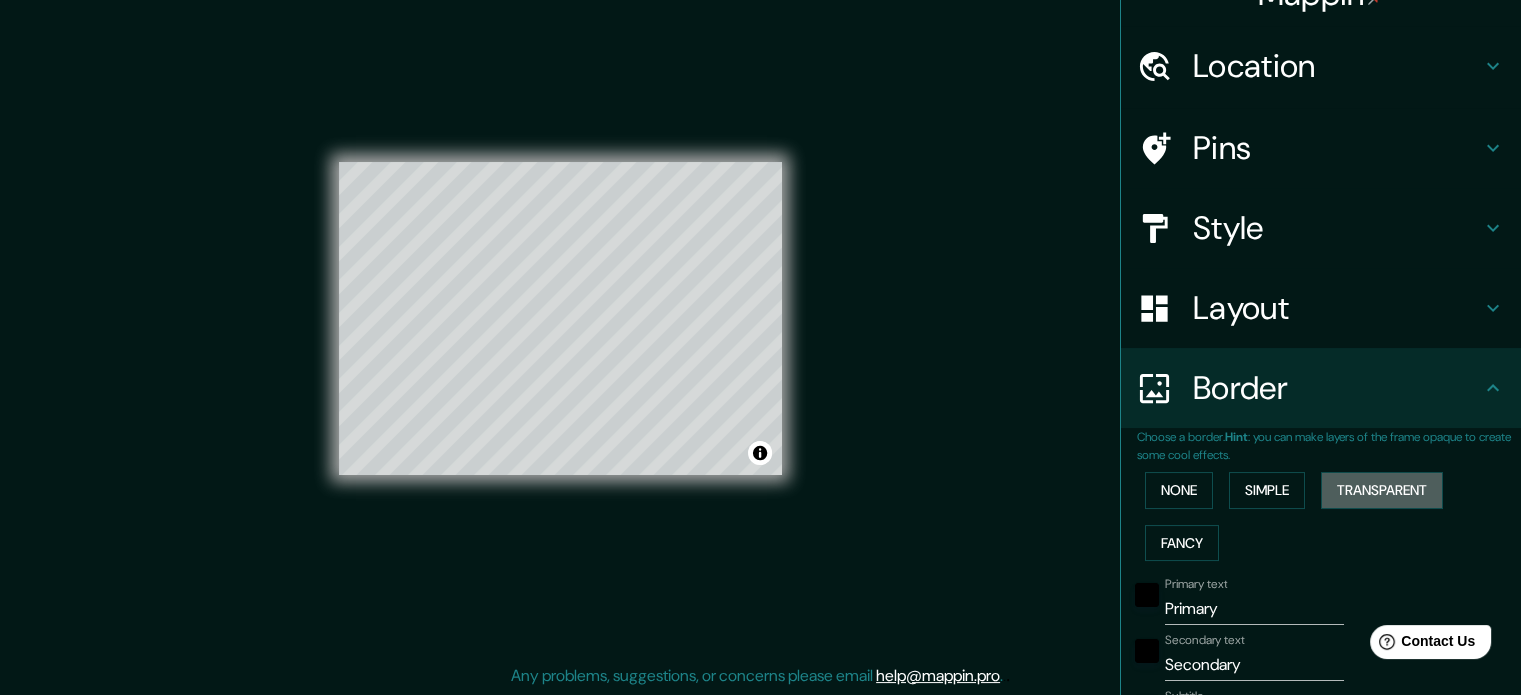 drag, startPoint x: 1362, startPoint y: 491, endPoint x: 1244, endPoint y: 511, distance: 119.682915 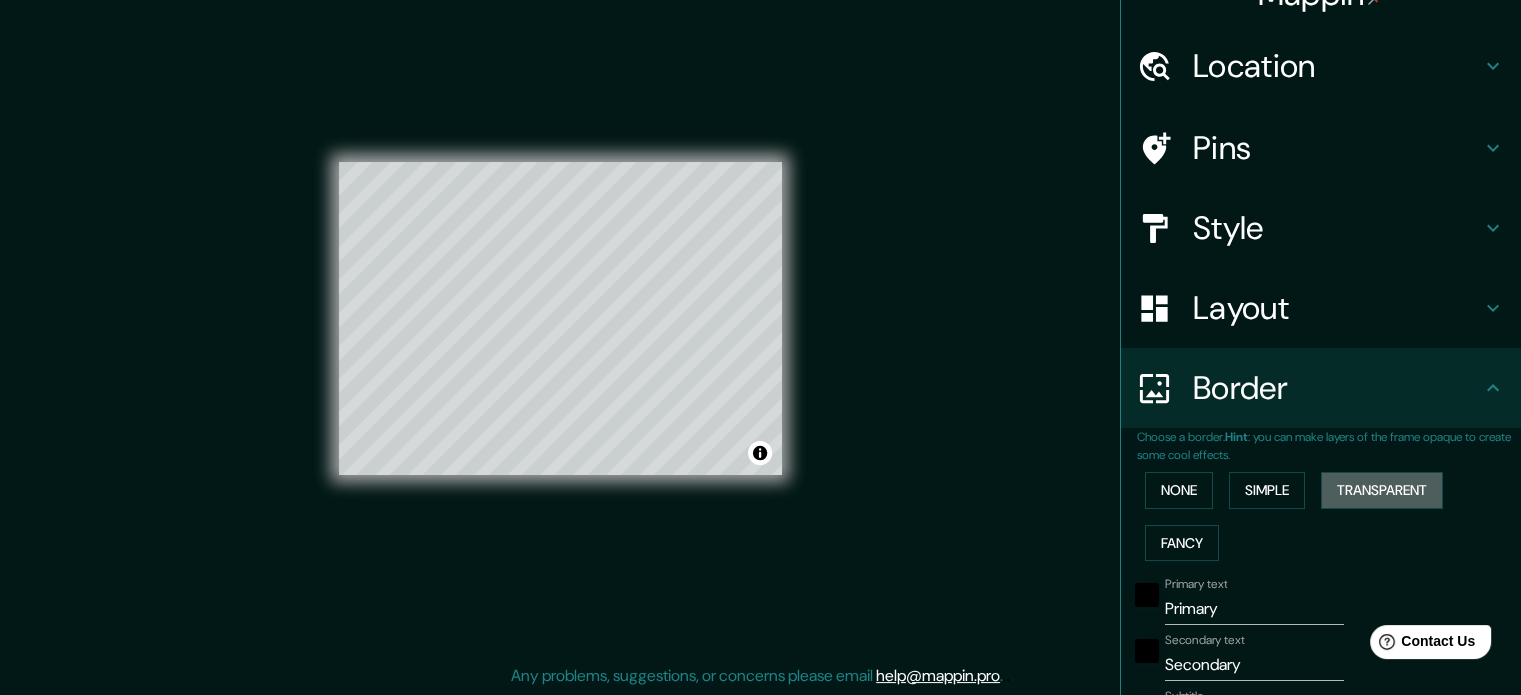 click on "Transparent" at bounding box center (1382, 490) 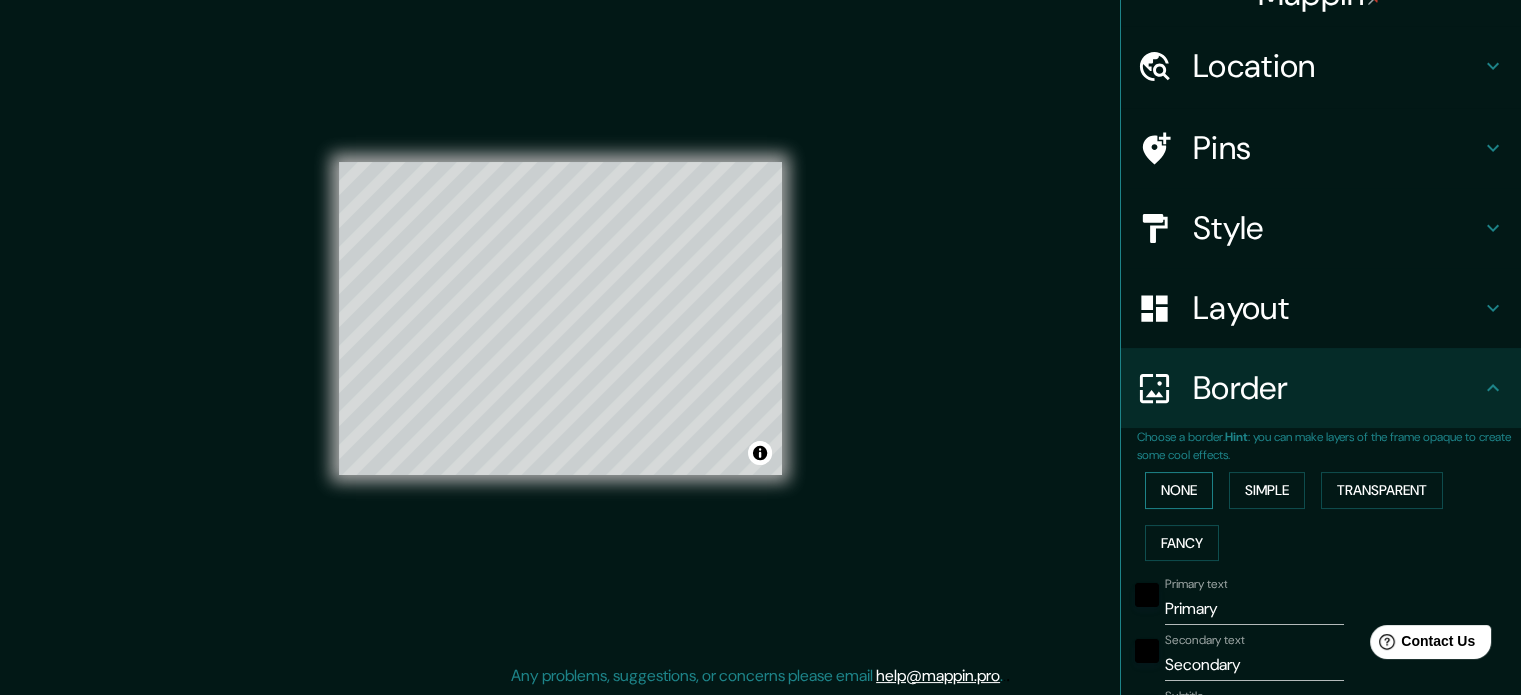 click on "None" at bounding box center (1179, 490) 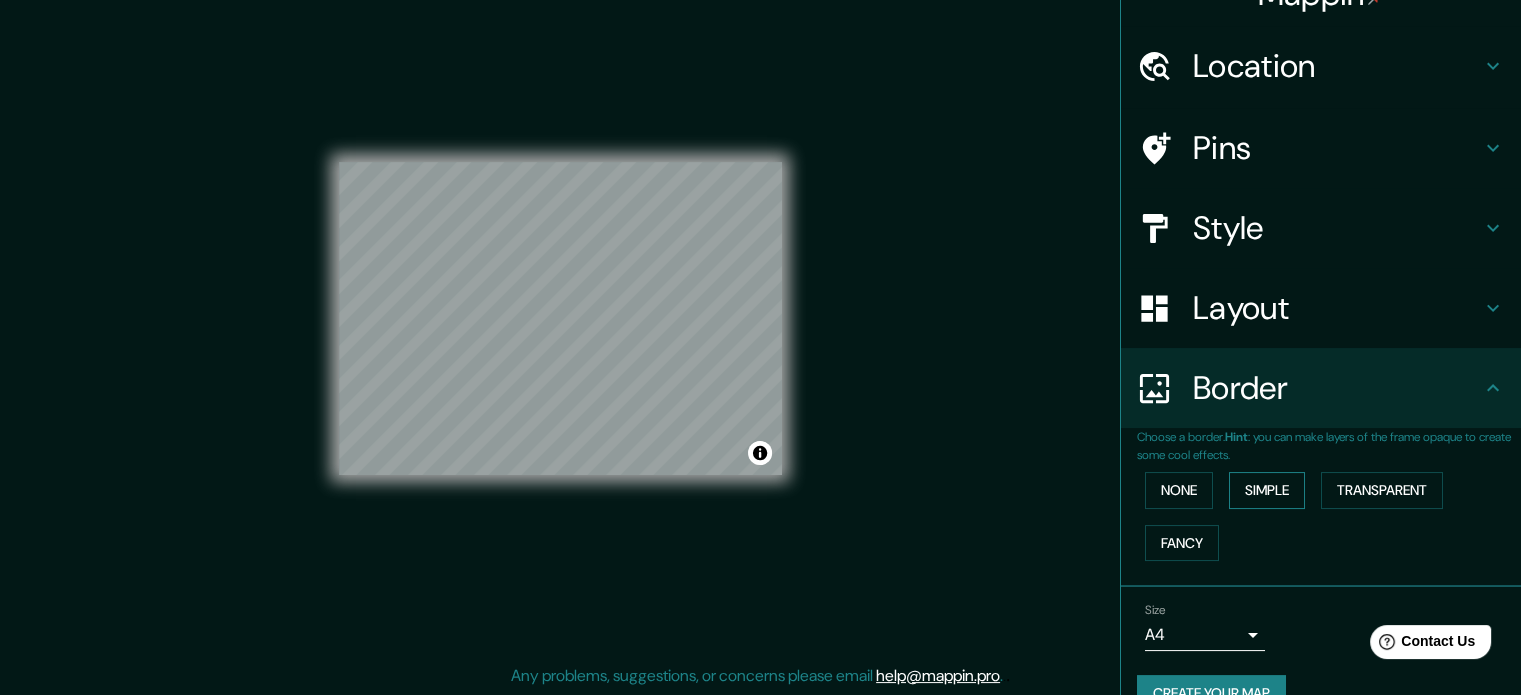 click on "Simple" at bounding box center (1267, 490) 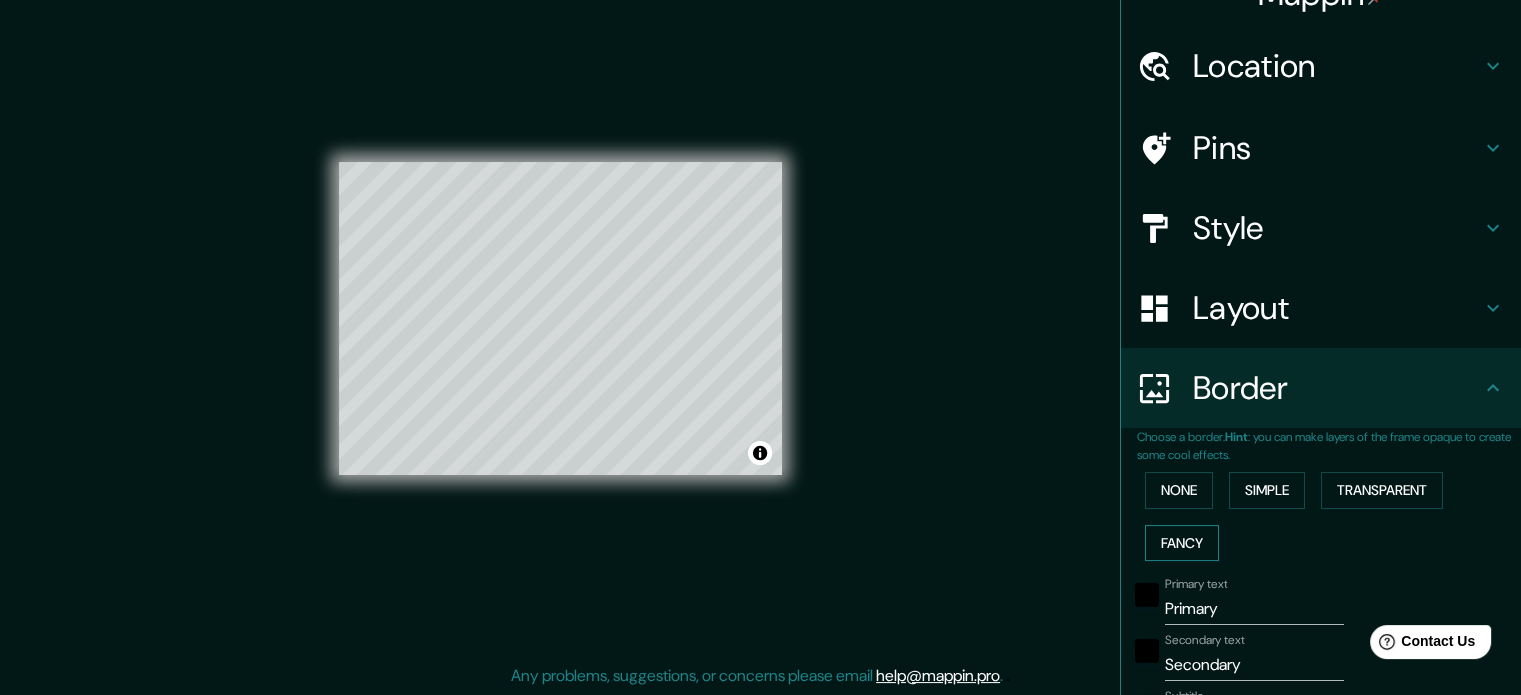 click on "Fancy" at bounding box center [1182, 543] 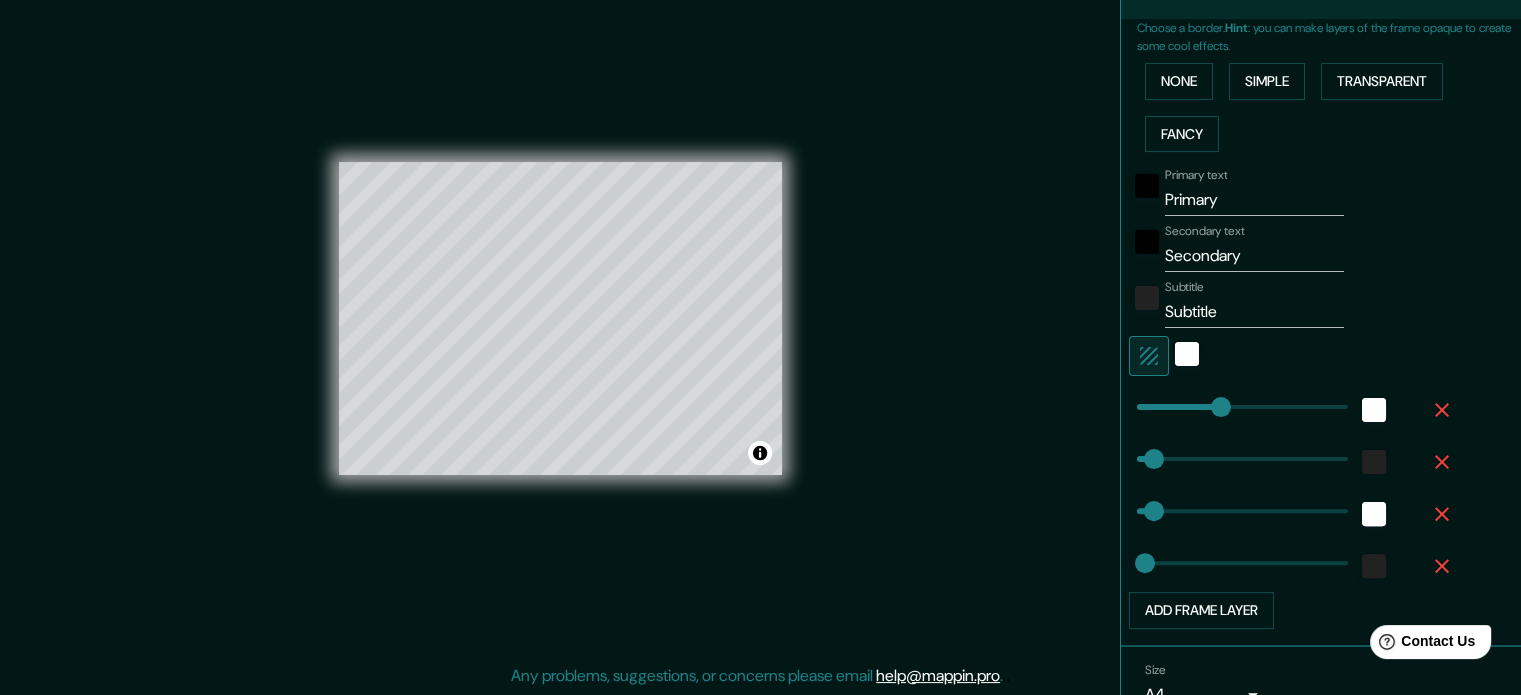 scroll, scrollTop: 338, scrollLeft: 0, axis: vertical 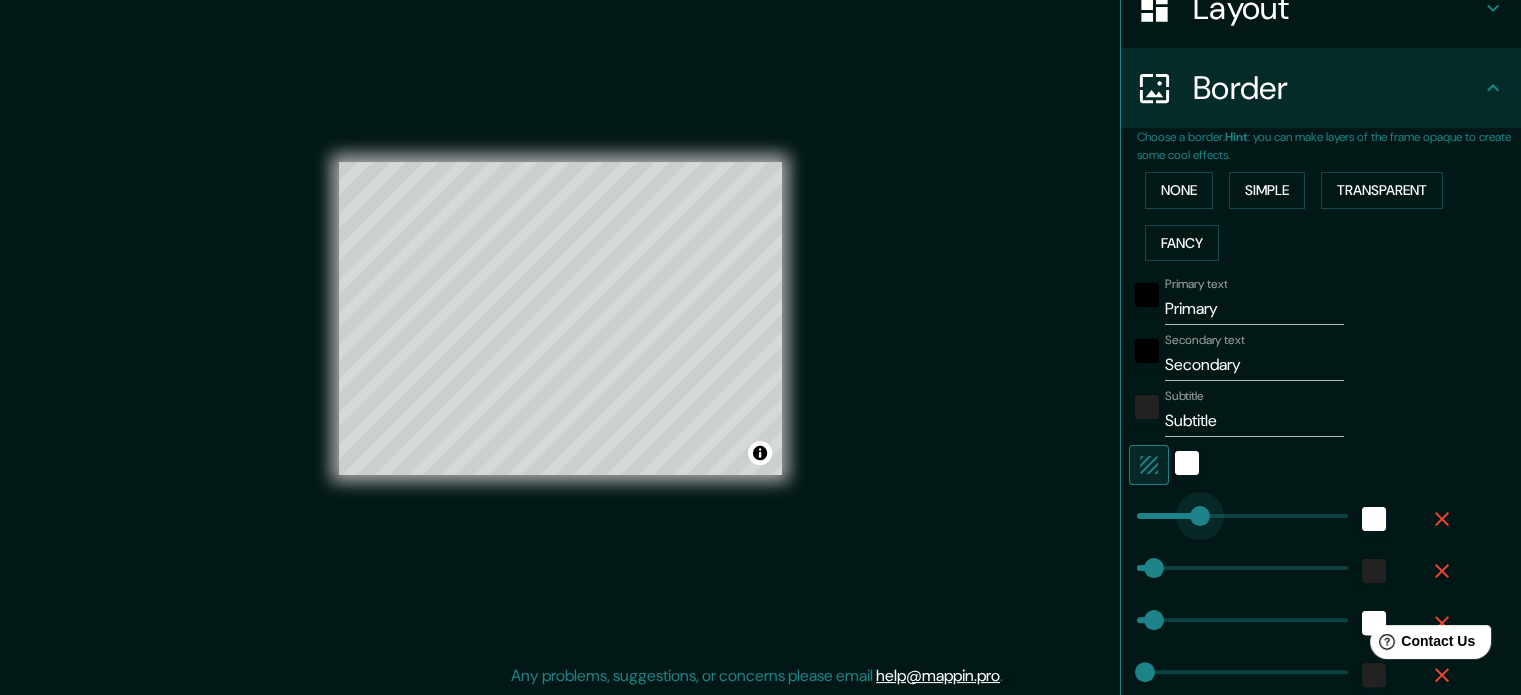 type on "0" 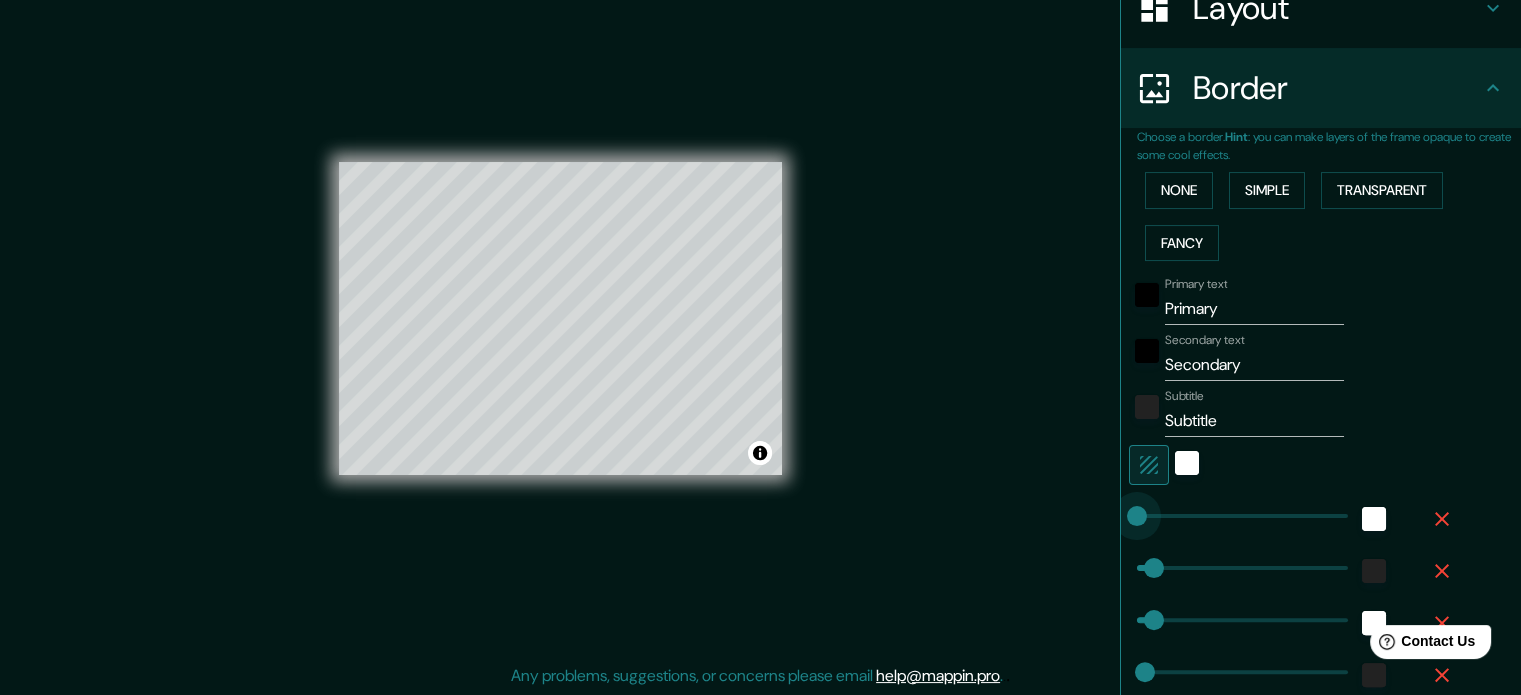 drag, startPoint x: 1185, startPoint y: 519, endPoint x: 1111, endPoint y: 528, distance: 74.54529 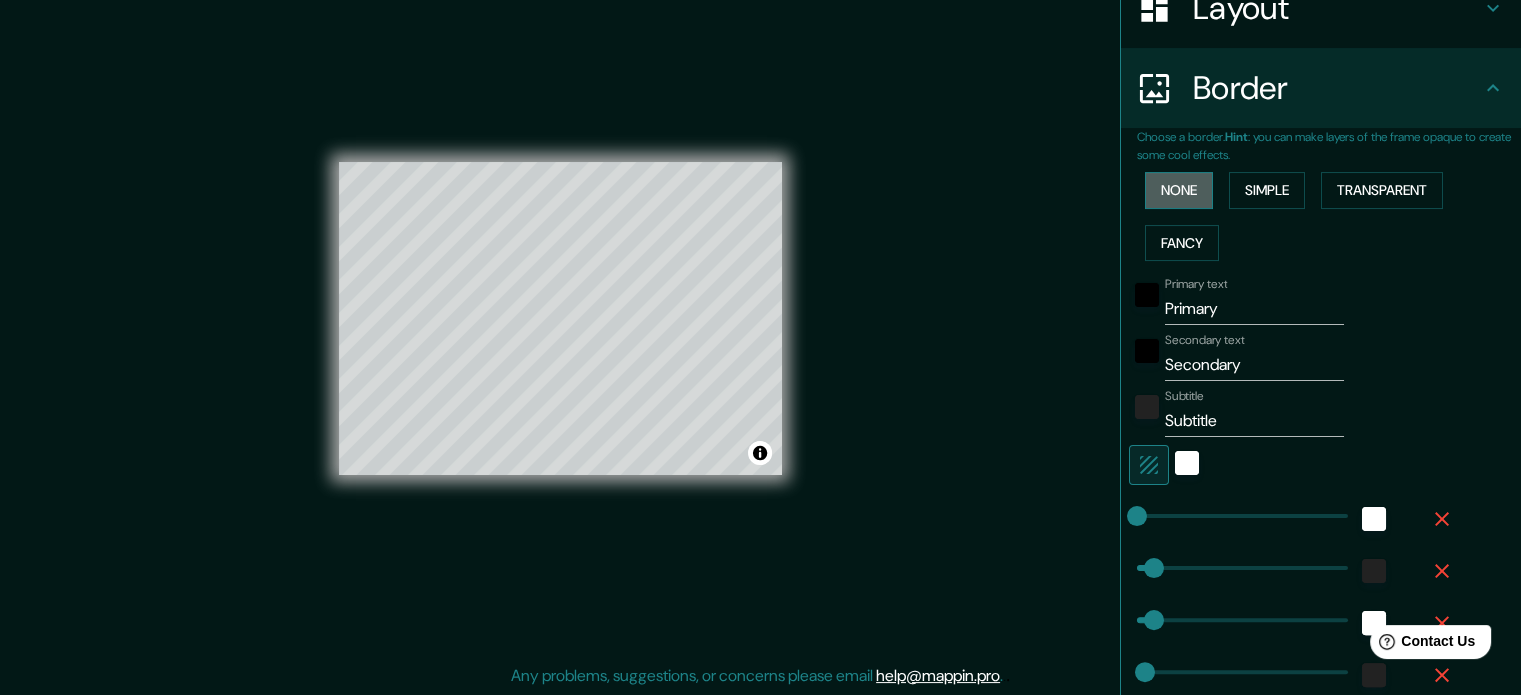 click on "None" at bounding box center [1179, 190] 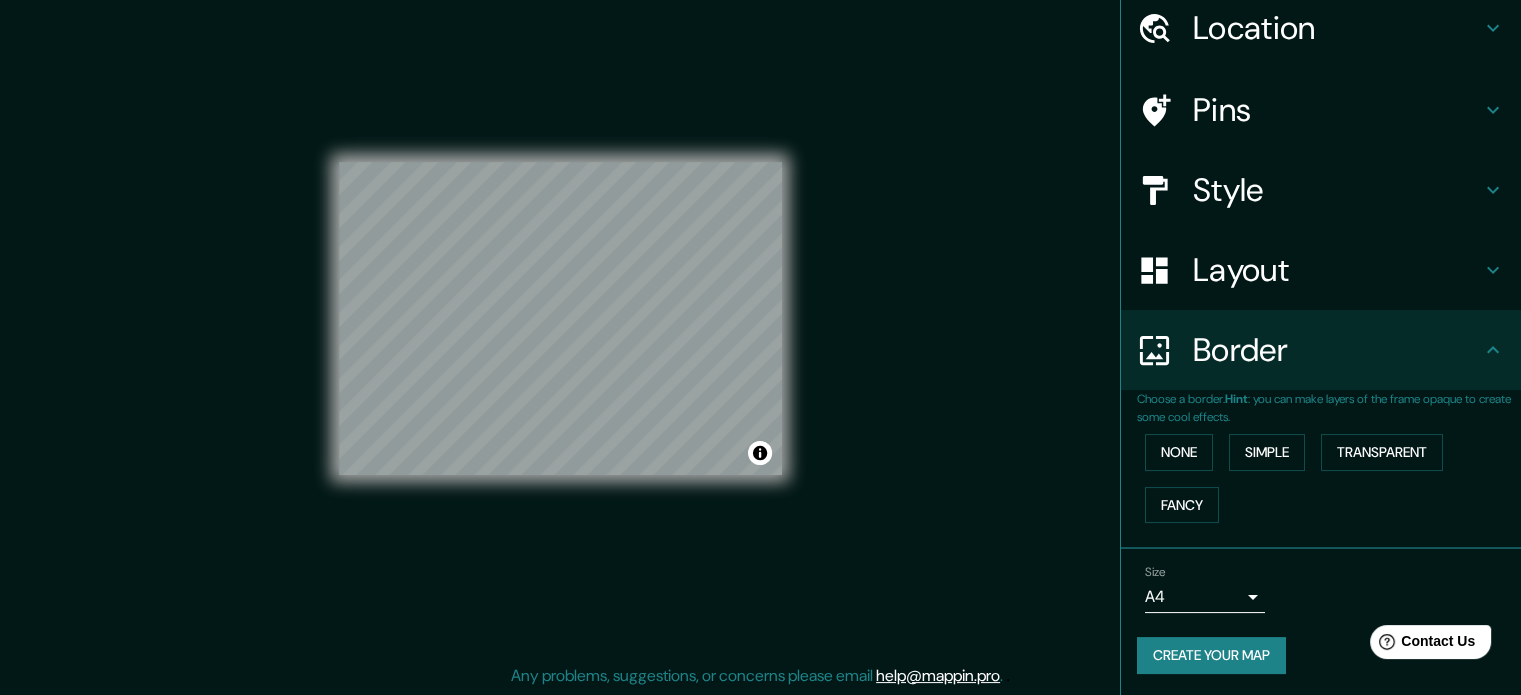click on "Create your map" at bounding box center (1211, 655) 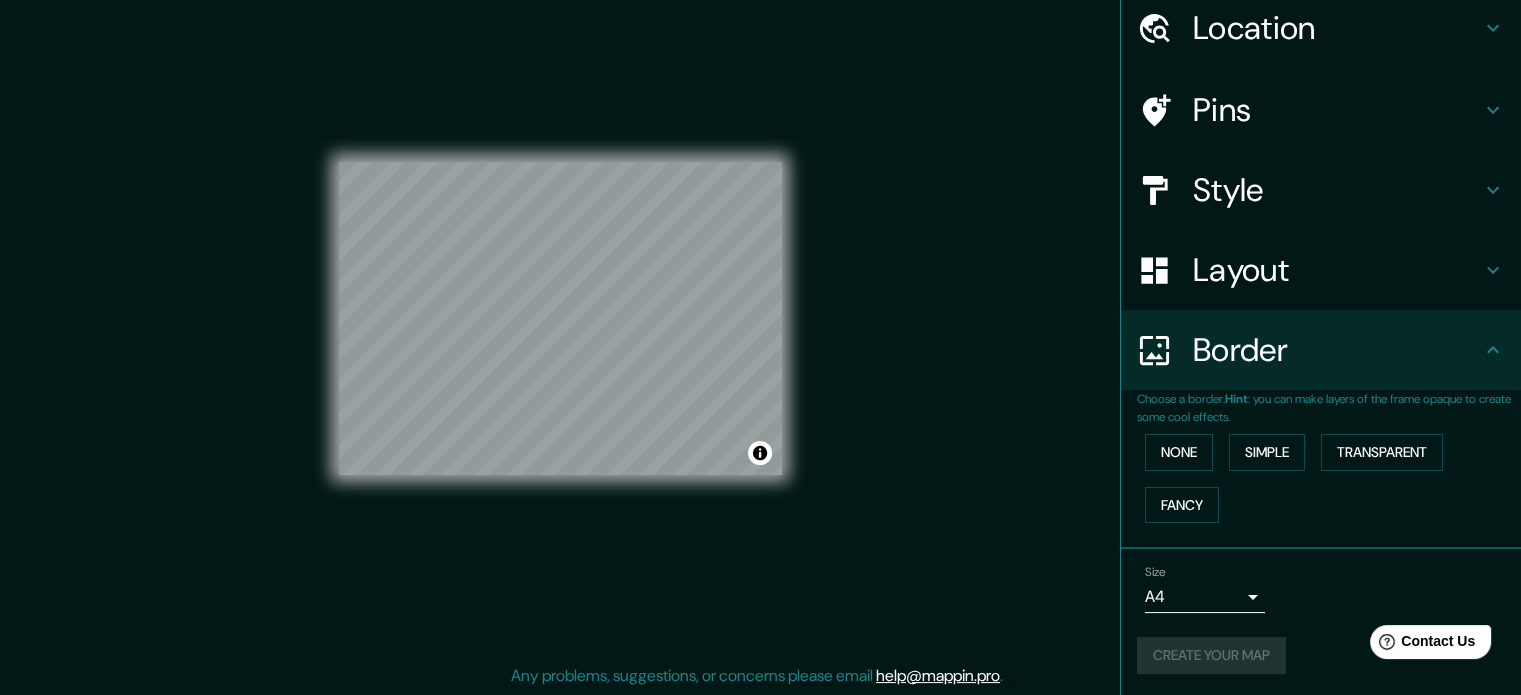 click on "Create your map" at bounding box center [1321, 655] 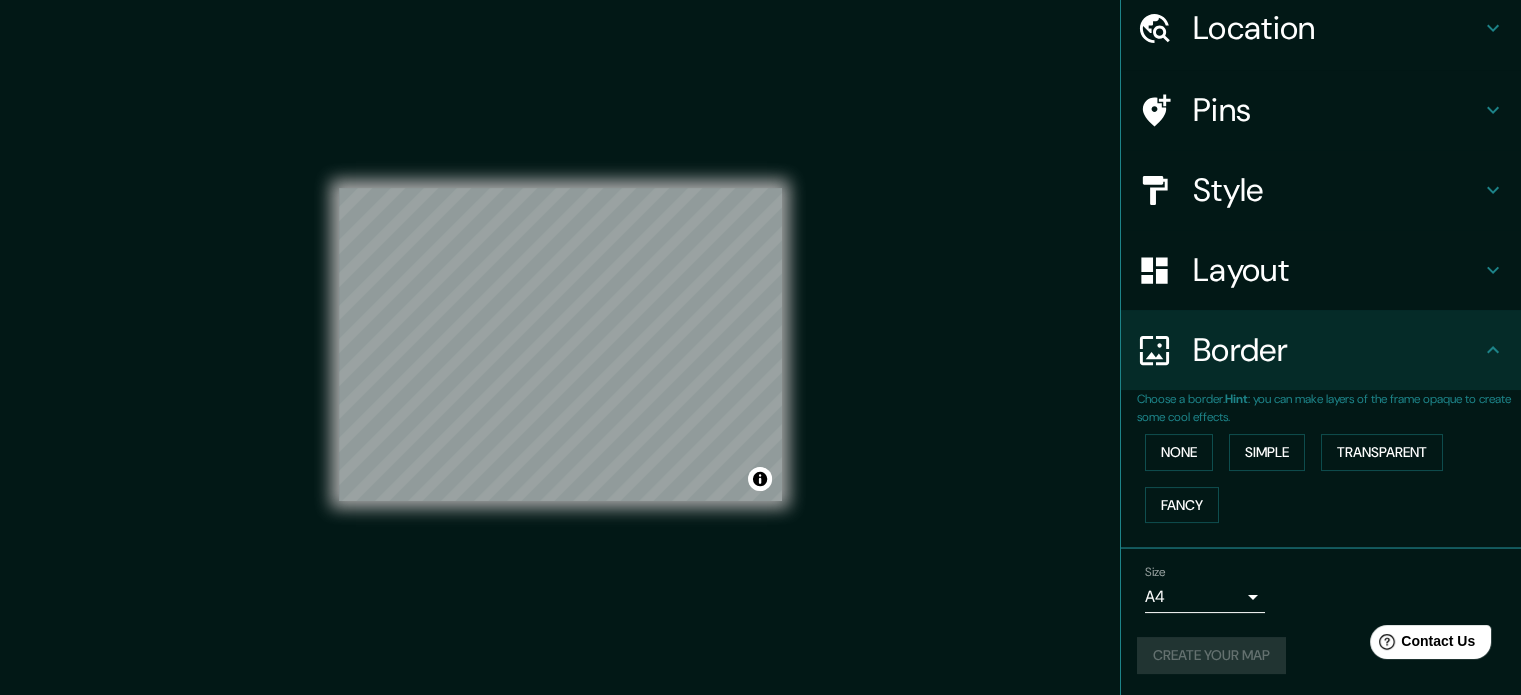 scroll, scrollTop: 26, scrollLeft: 0, axis: vertical 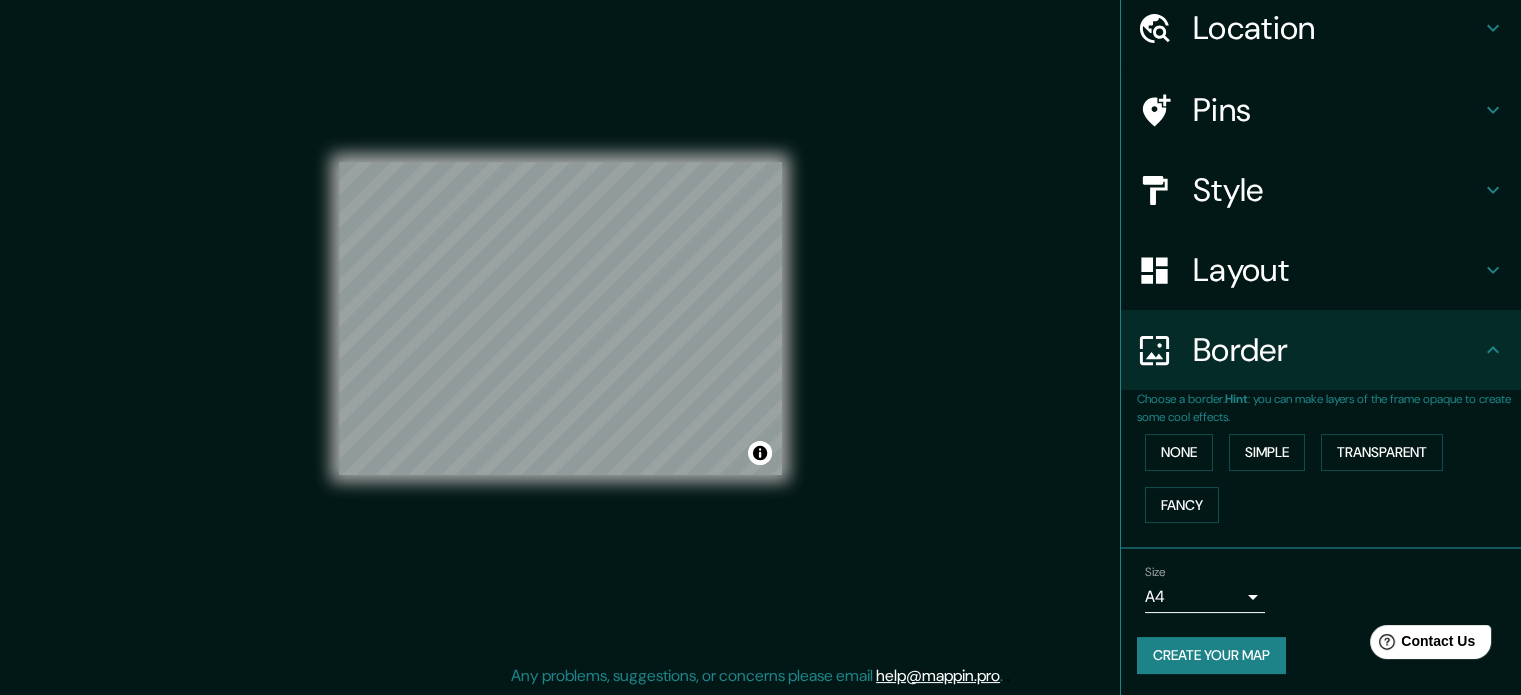 click on "Style" at bounding box center [1337, 190] 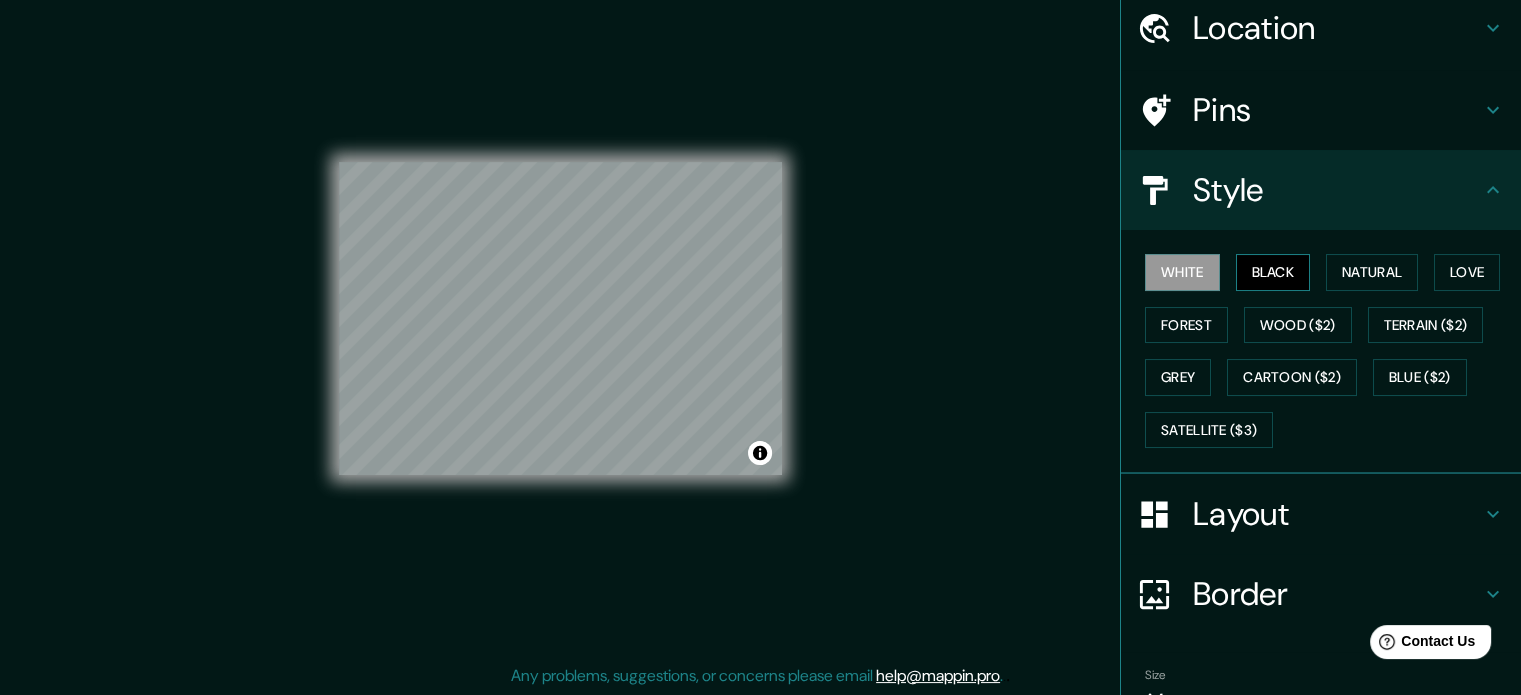 click on "Black" at bounding box center [1273, 272] 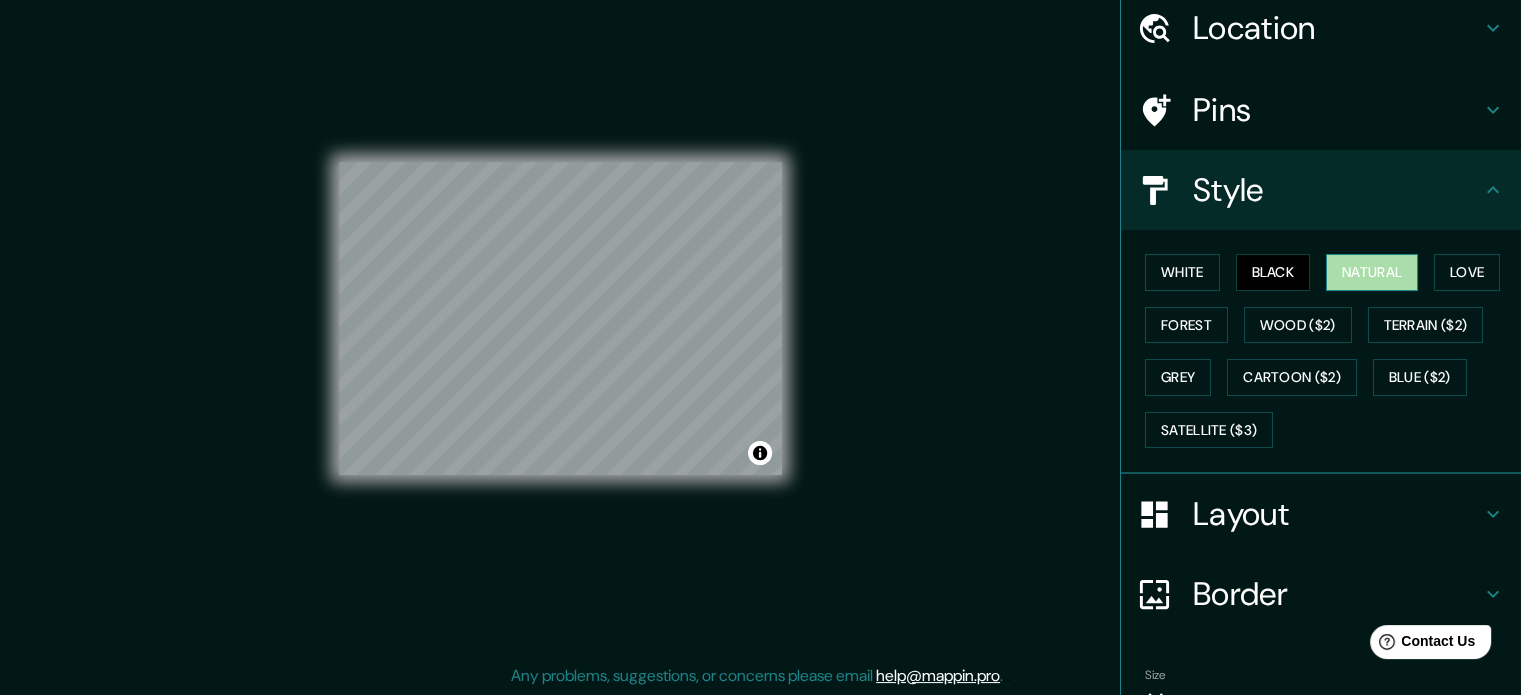 click on "Natural" at bounding box center (1372, 272) 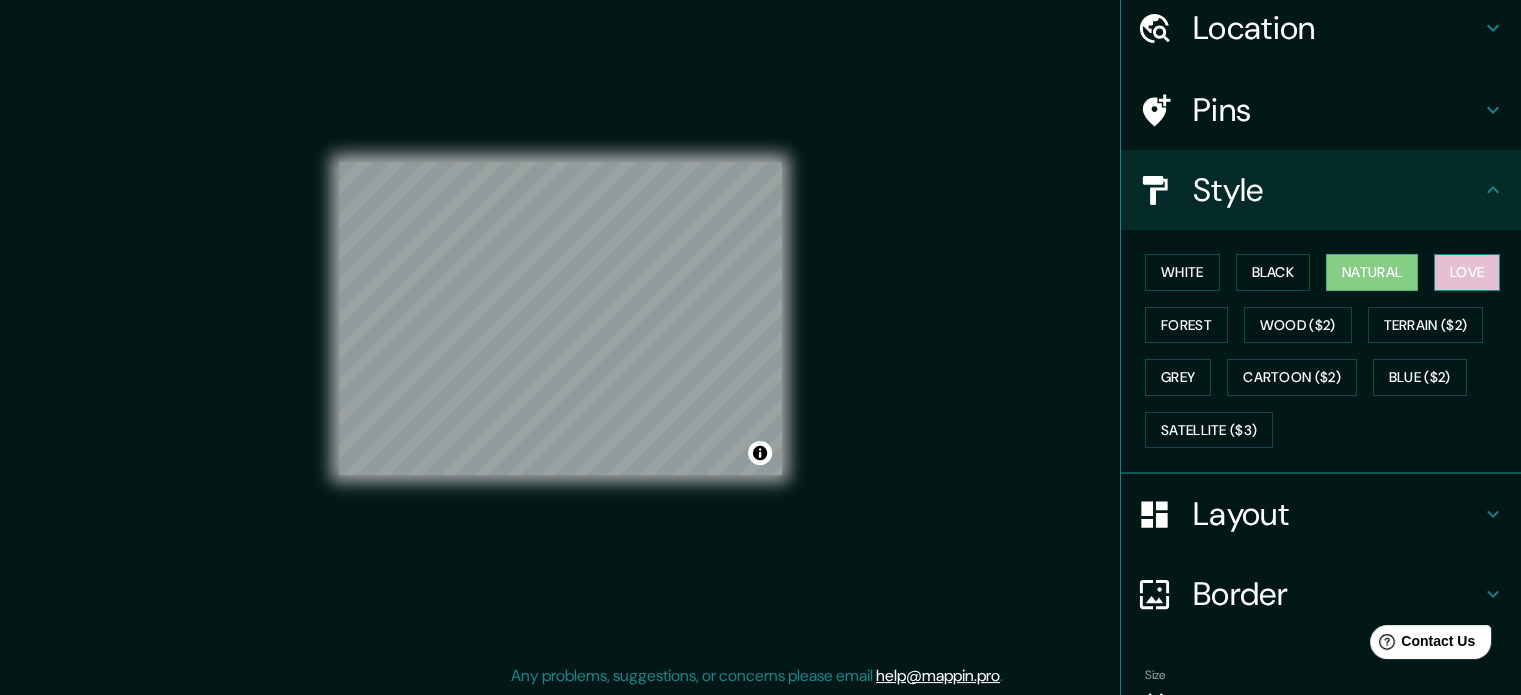 click on "Love" at bounding box center (1467, 272) 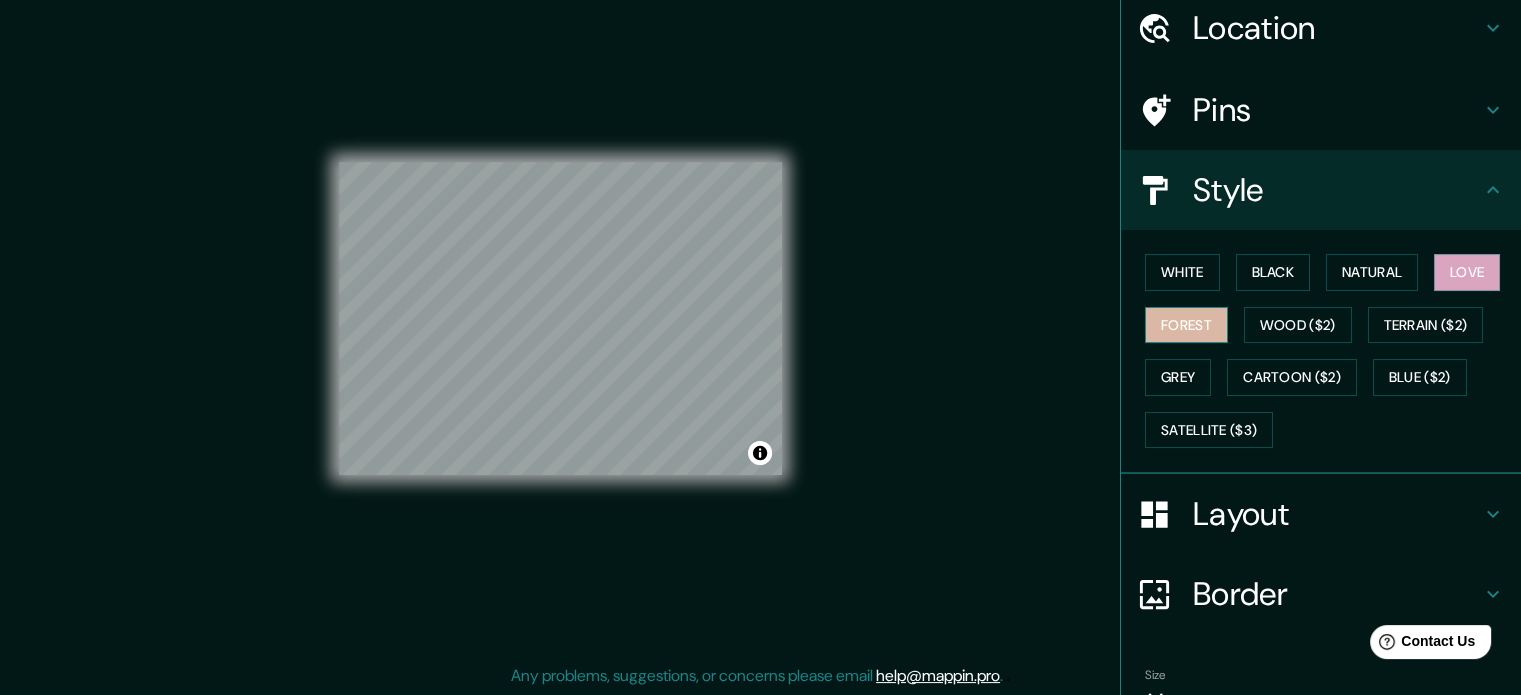 click on "Forest" at bounding box center (1186, 325) 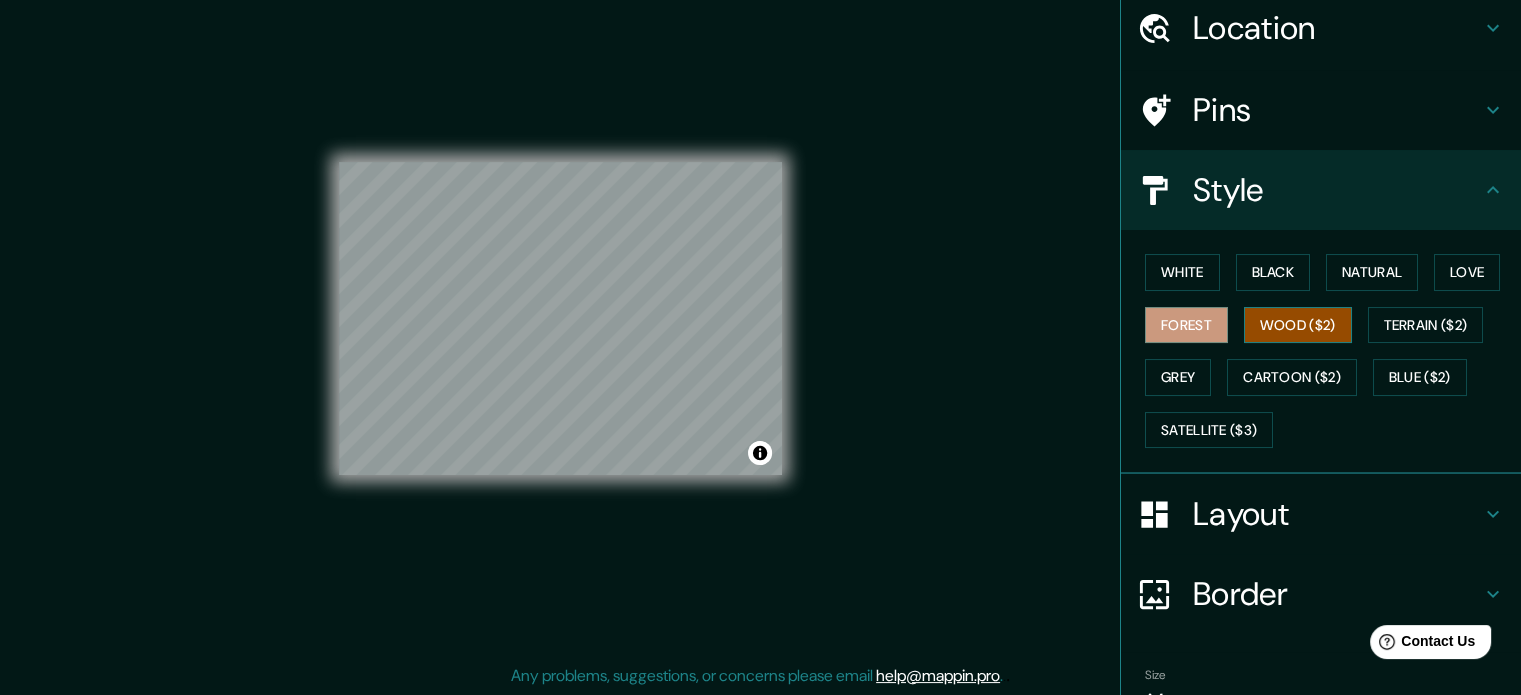 click on "Wood ($2)" at bounding box center [1298, 325] 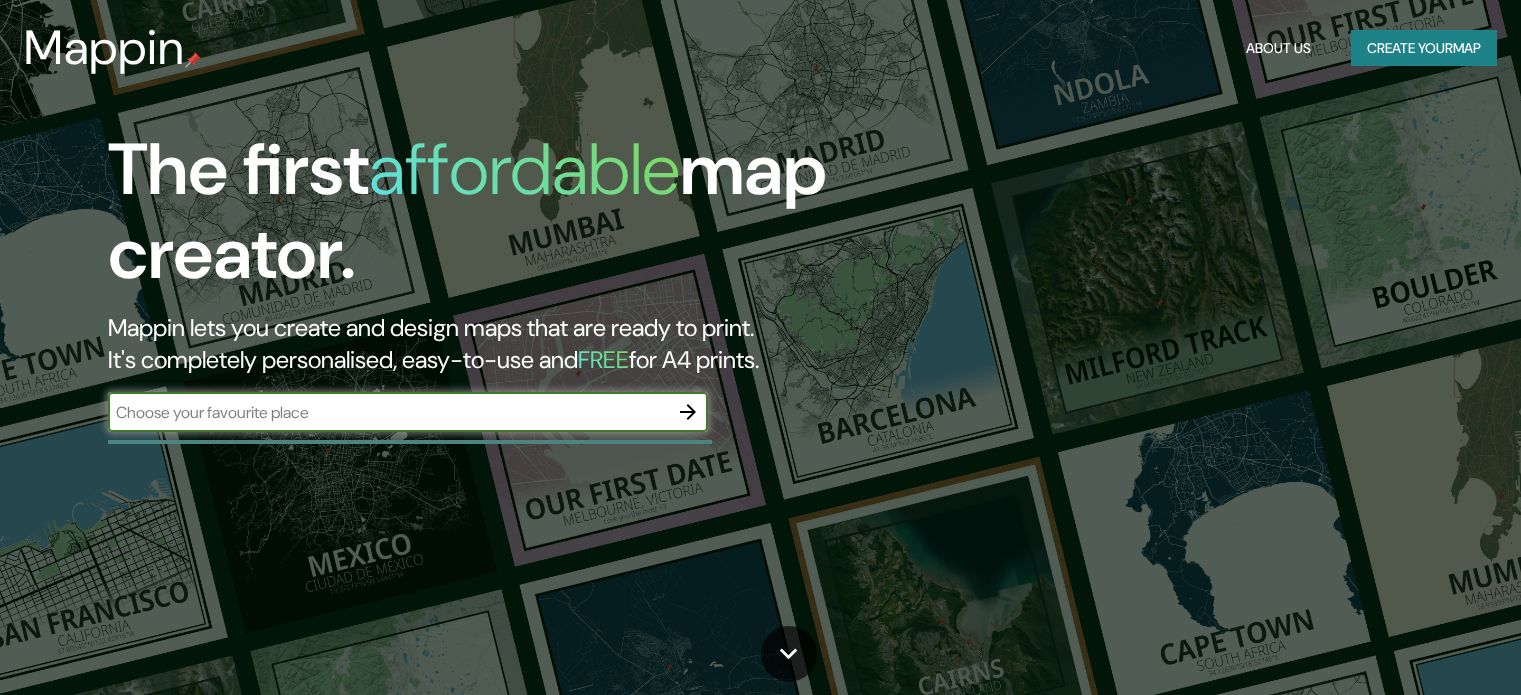 scroll, scrollTop: 0, scrollLeft: 0, axis: both 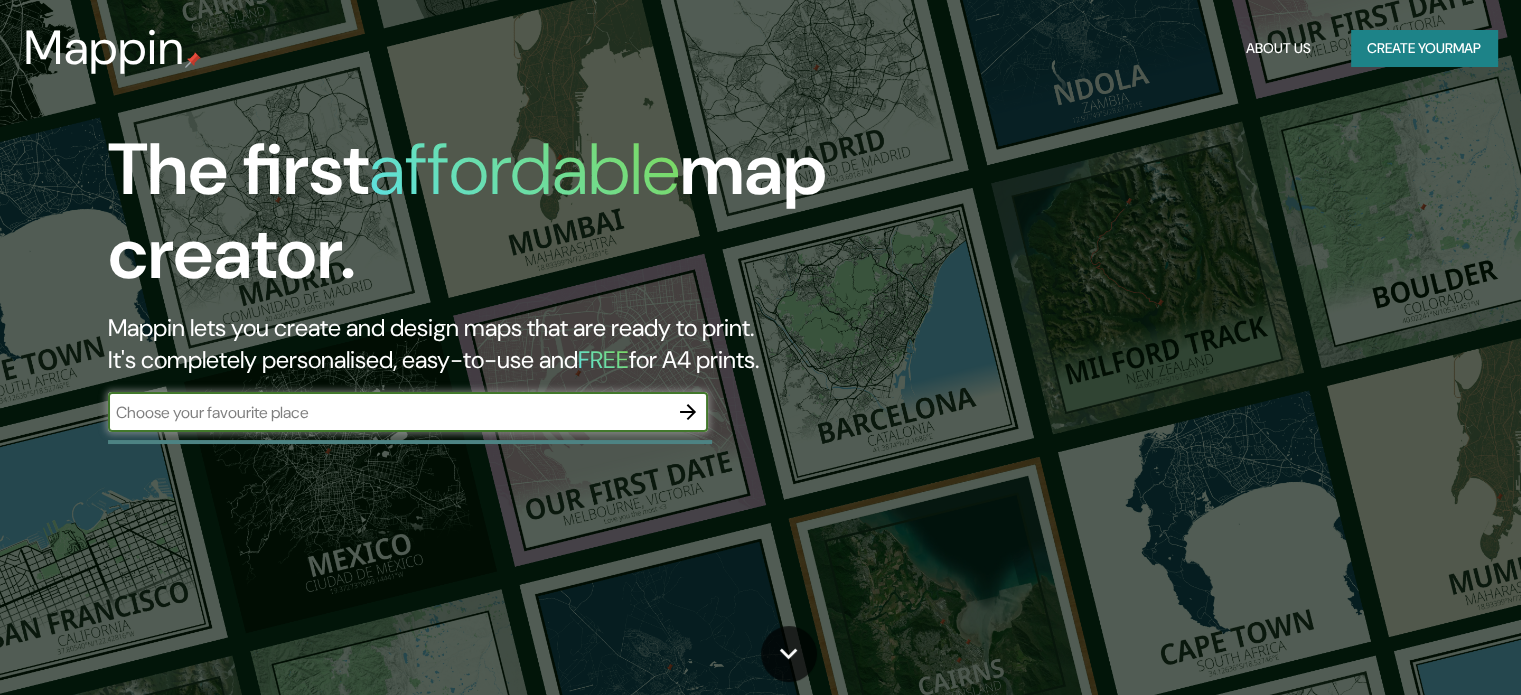 click at bounding box center [388, 412] 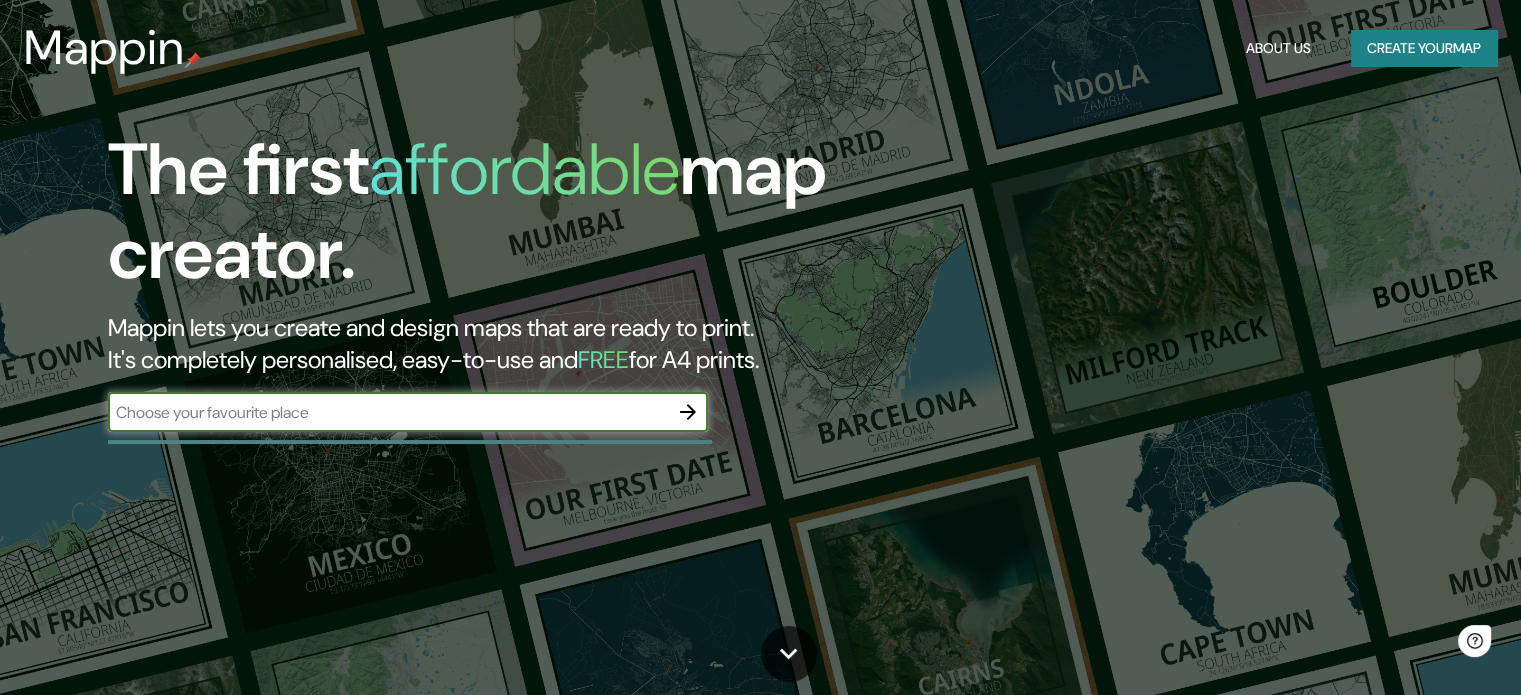 scroll, scrollTop: 0, scrollLeft: 0, axis: both 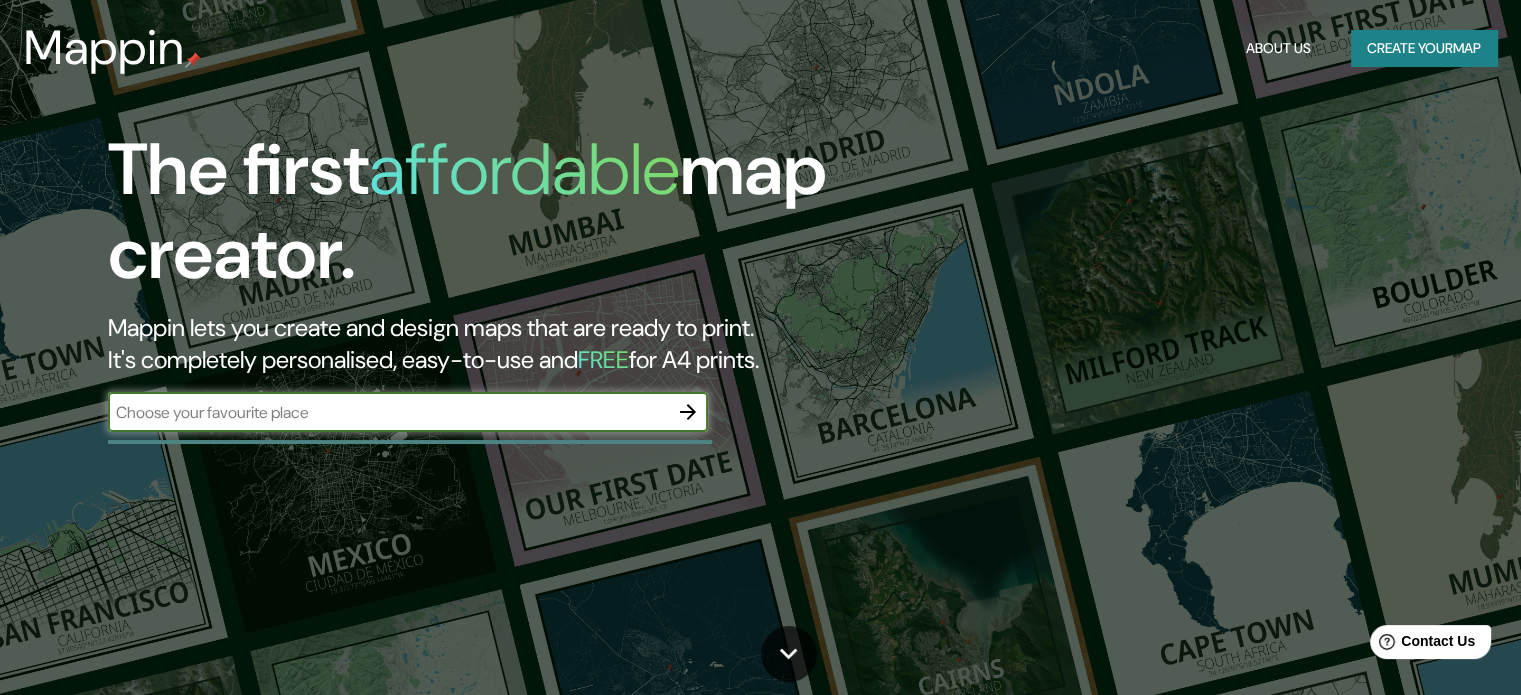 type on "huatulco" 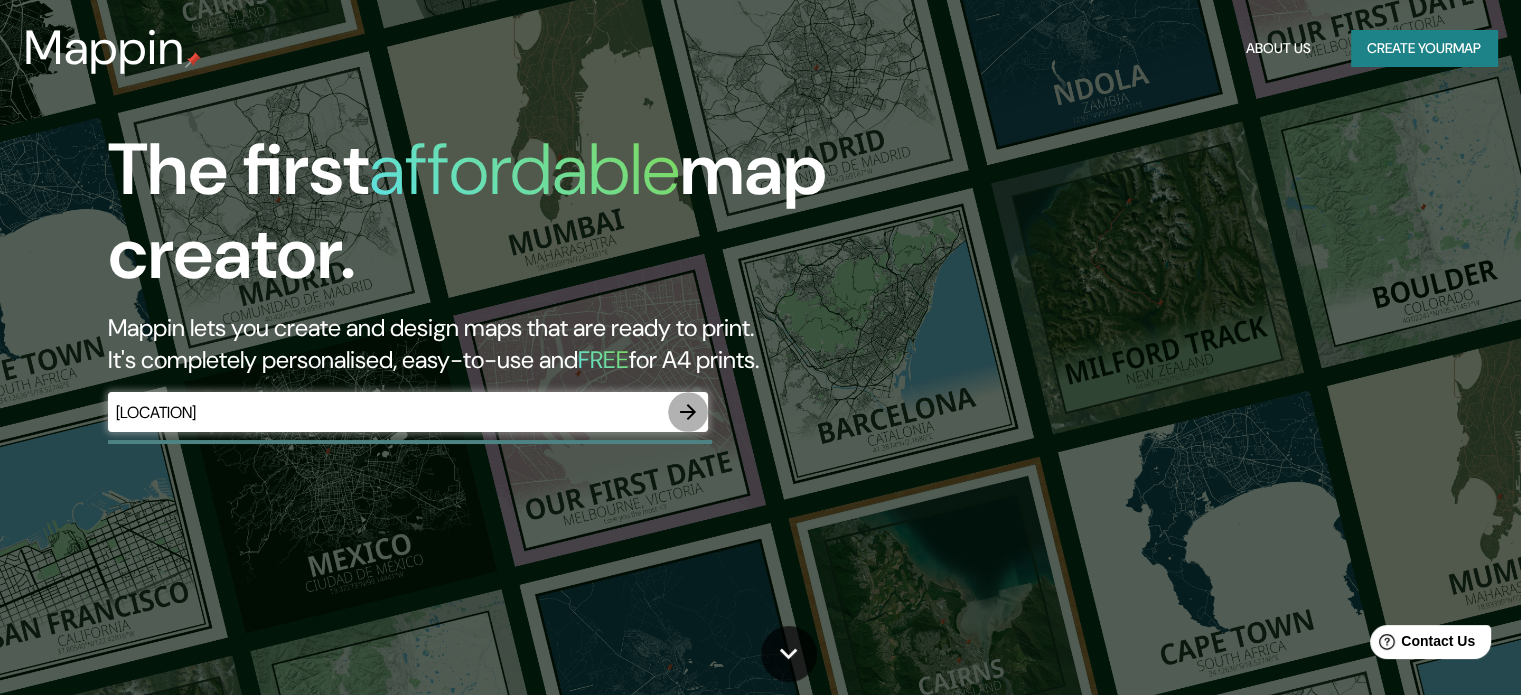 click 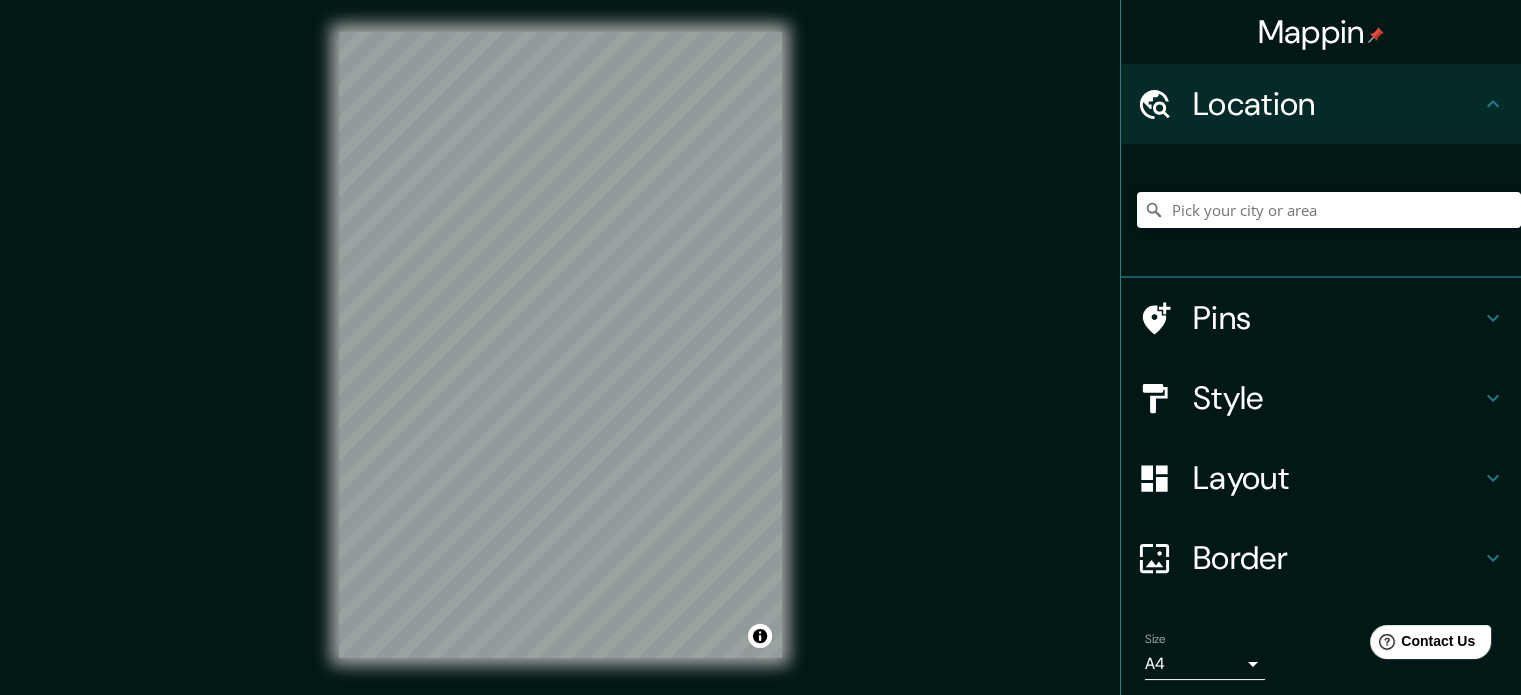 click at bounding box center (1329, 210) 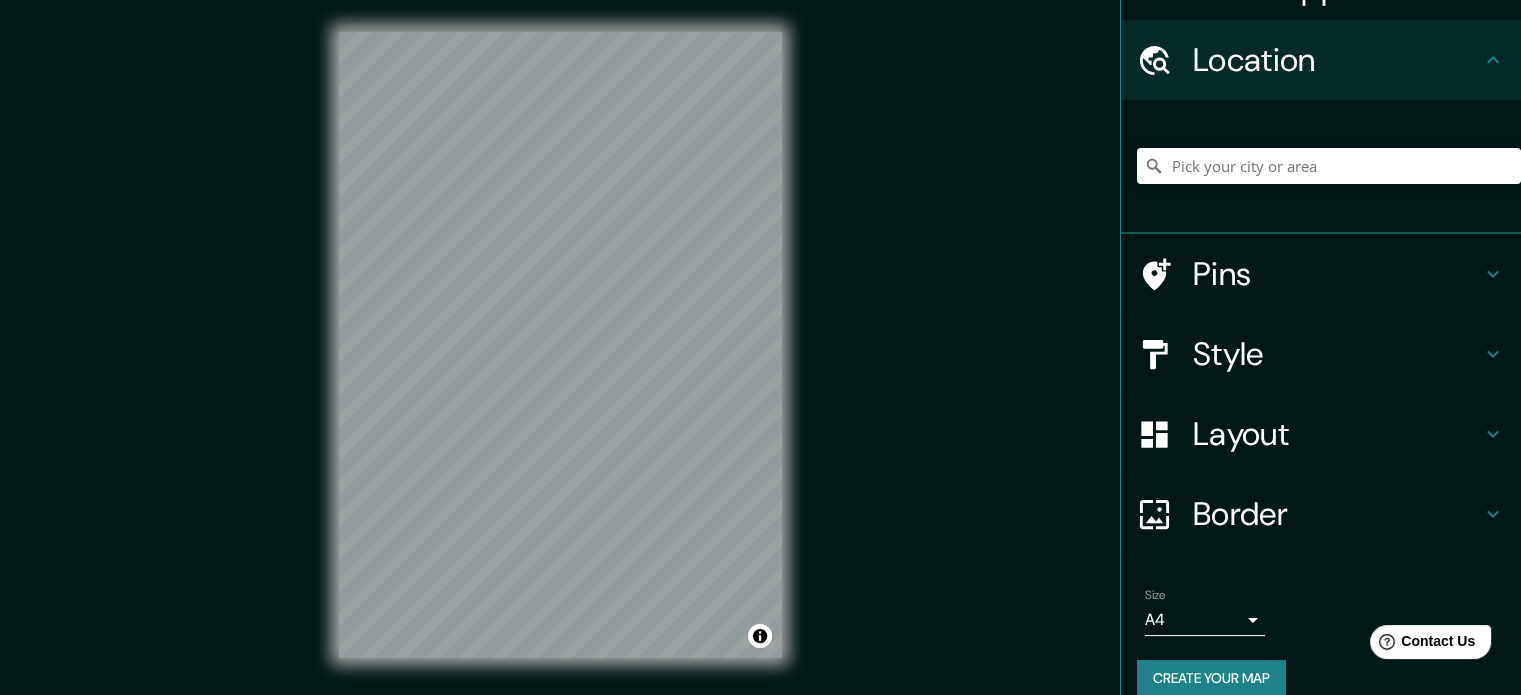 scroll, scrollTop: 68, scrollLeft: 0, axis: vertical 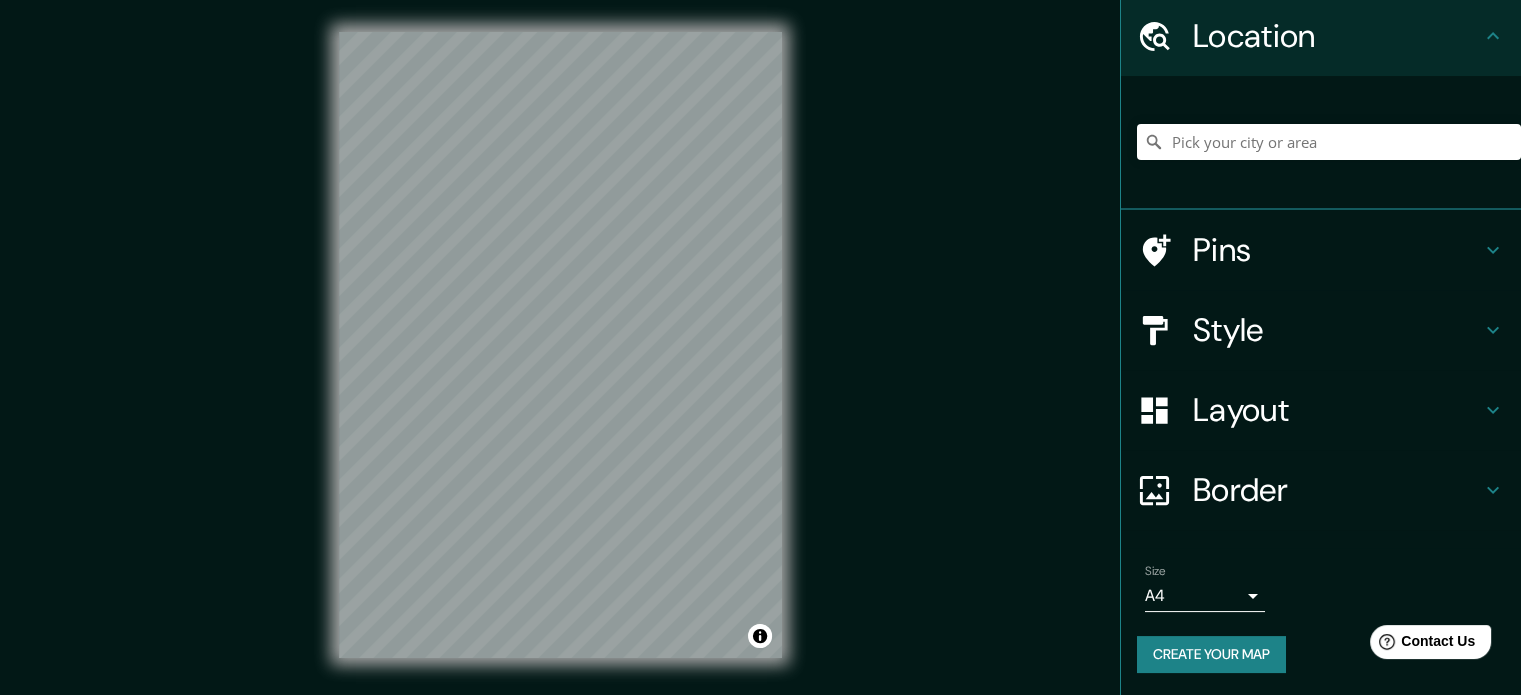 click on "Create your map" at bounding box center (1211, 654) 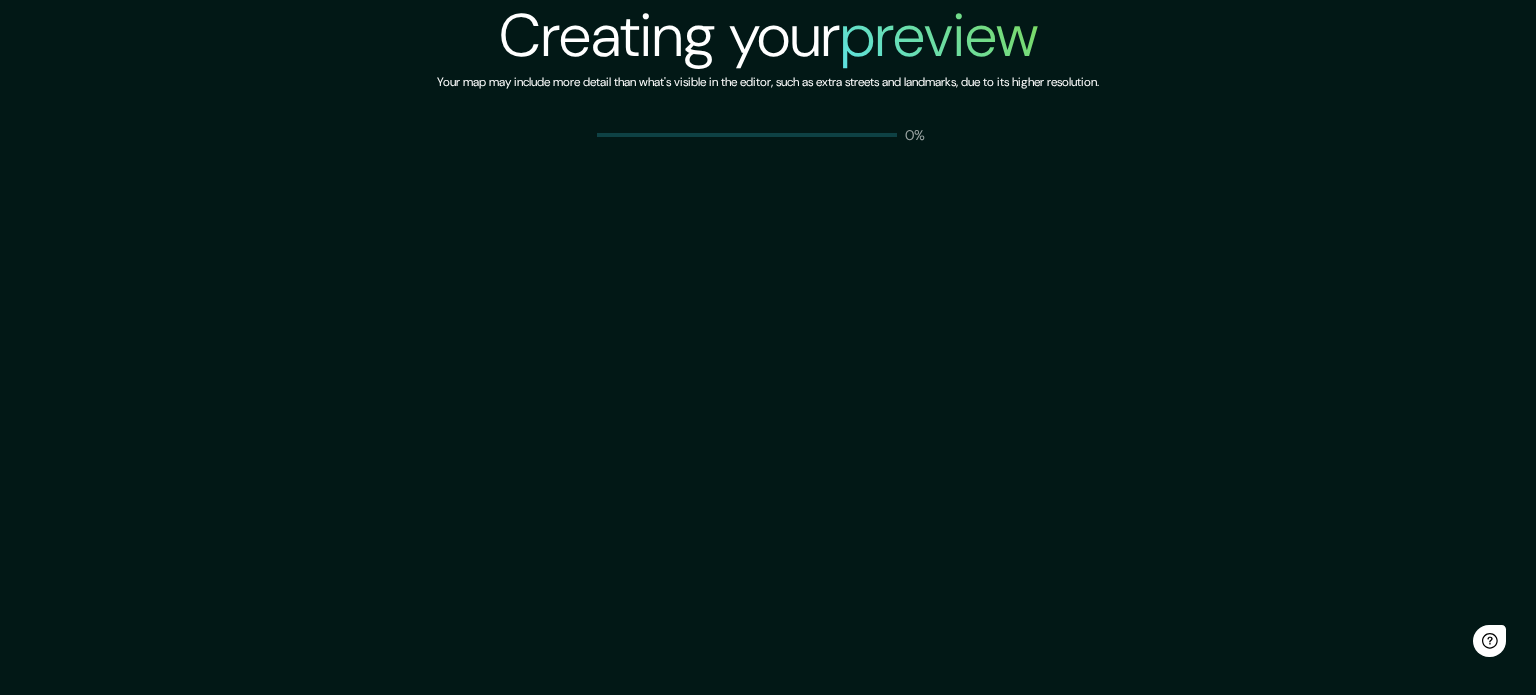 scroll, scrollTop: 0, scrollLeft: 0, axis: both 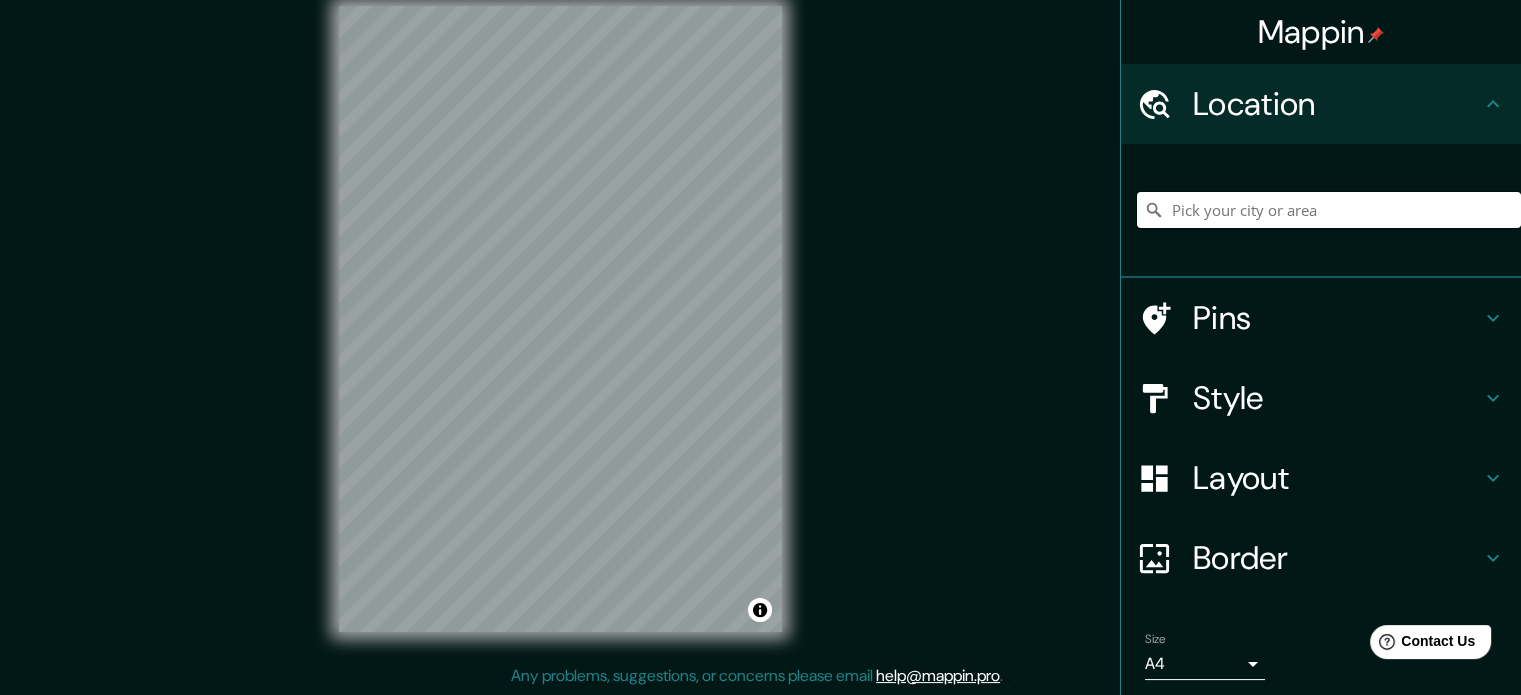 click at bounding box center (1329, 210) 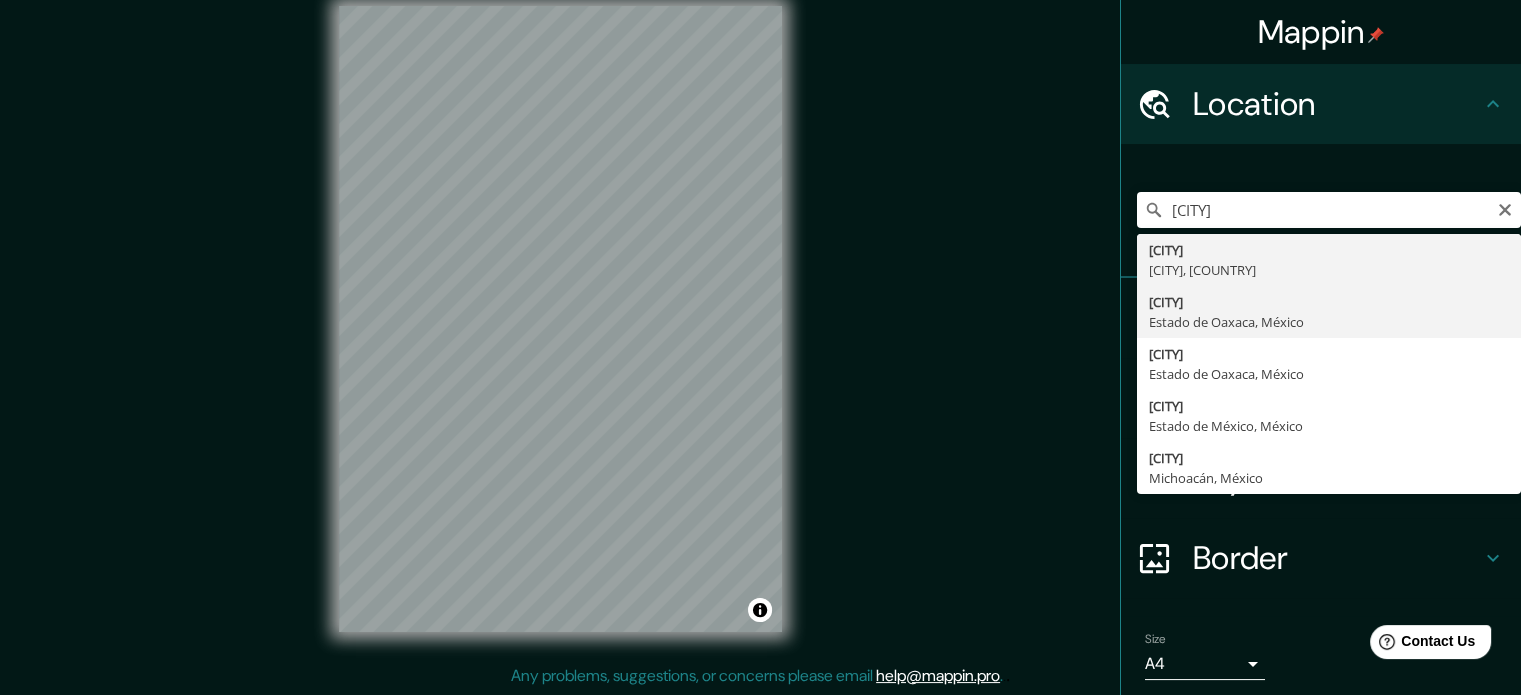 type on "[CITY], Estado de Oaxaca, [COUNTRY]" 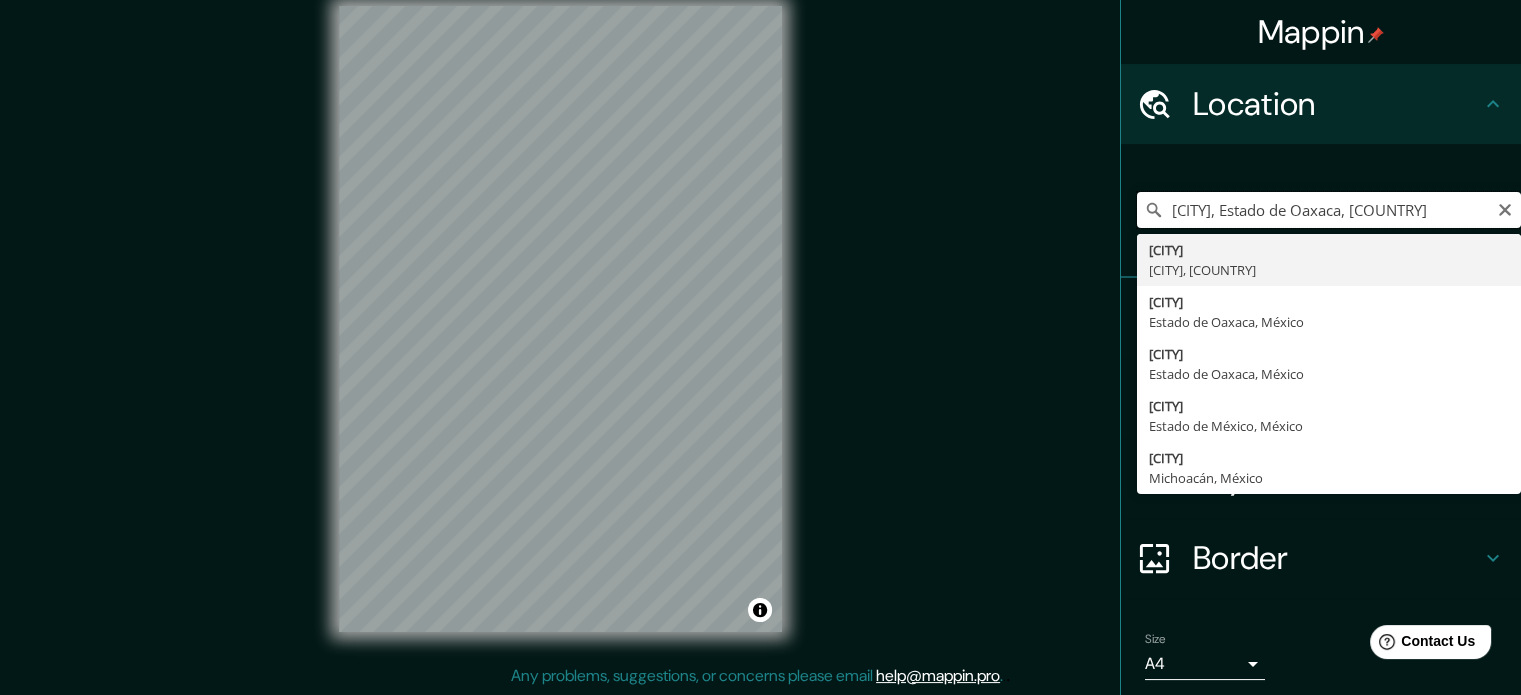 scroll, scrollTop: 0, scrollLeft: 0, axis: both 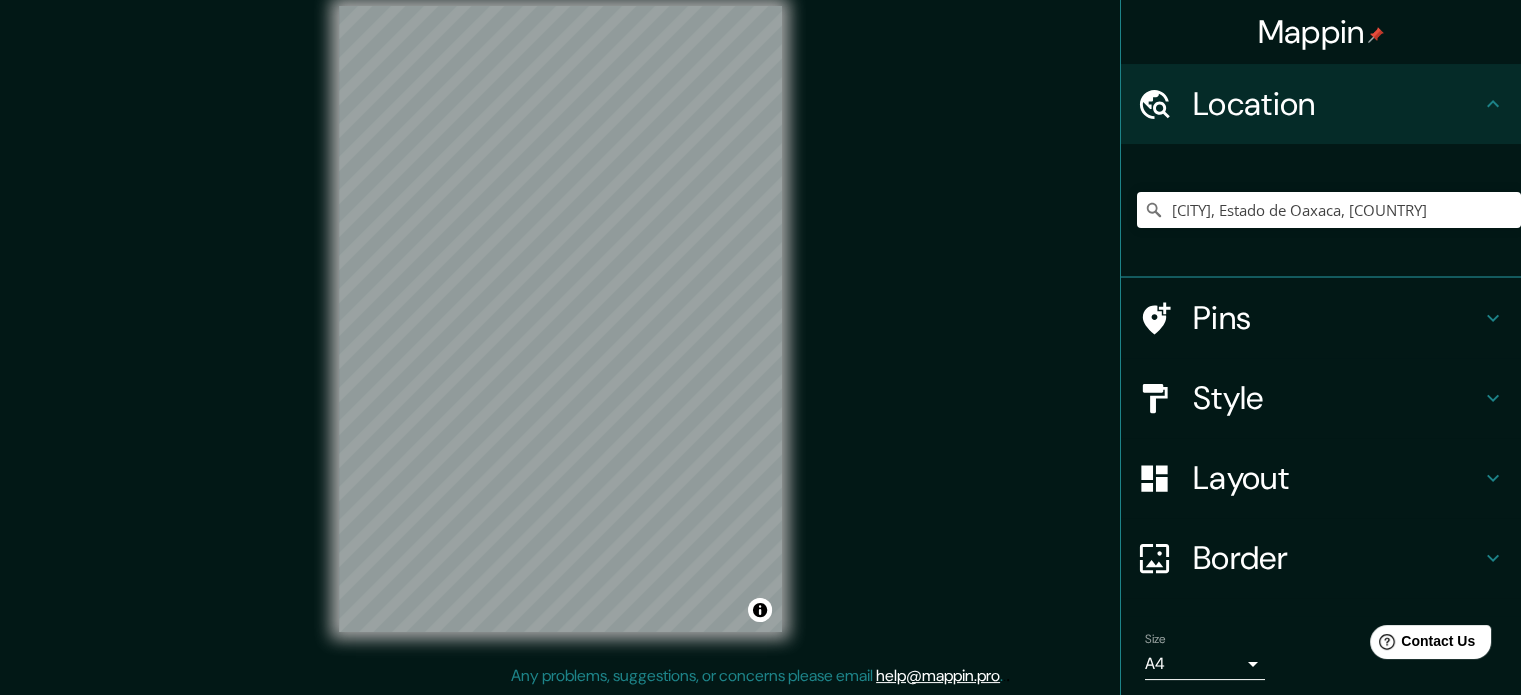 click on "Pins" at bounding box center [1337, 318] 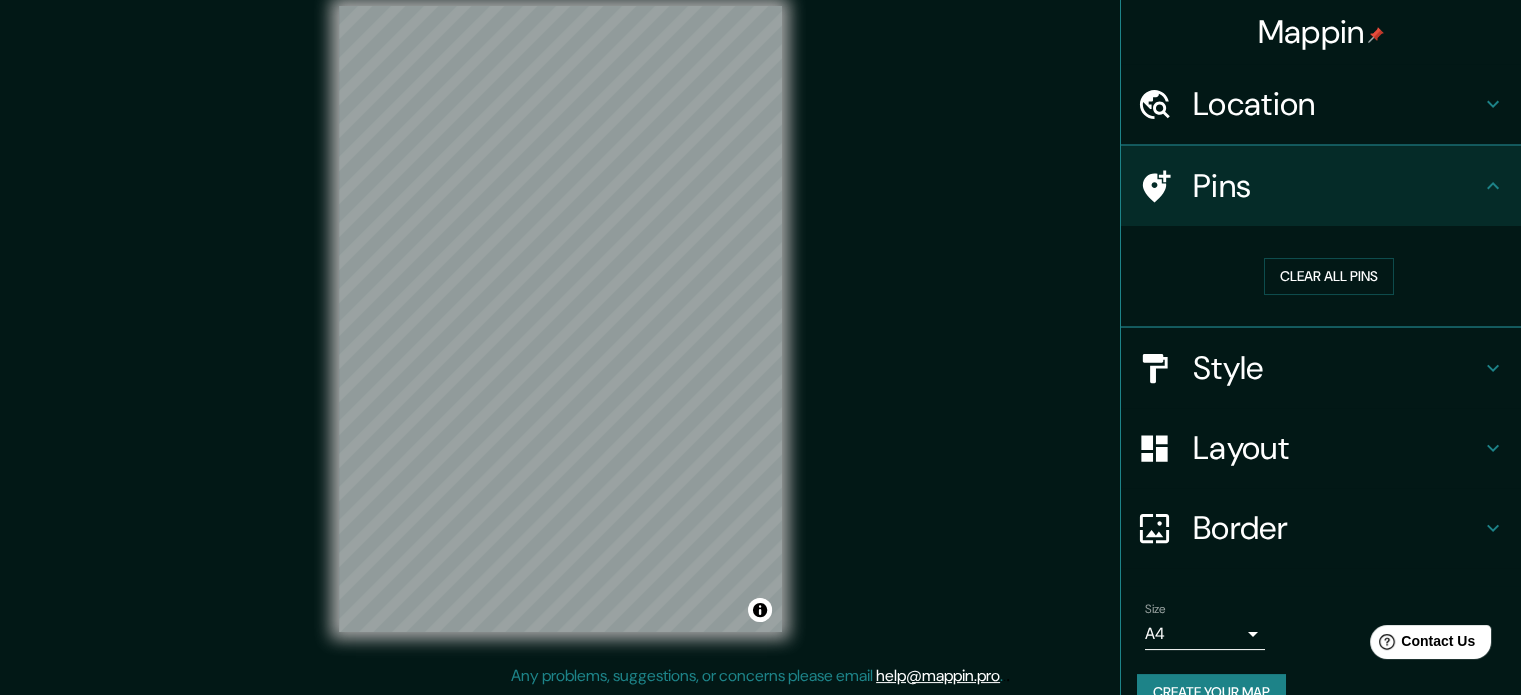 click on "Clear all pins" at bounding box center (1329, 276) 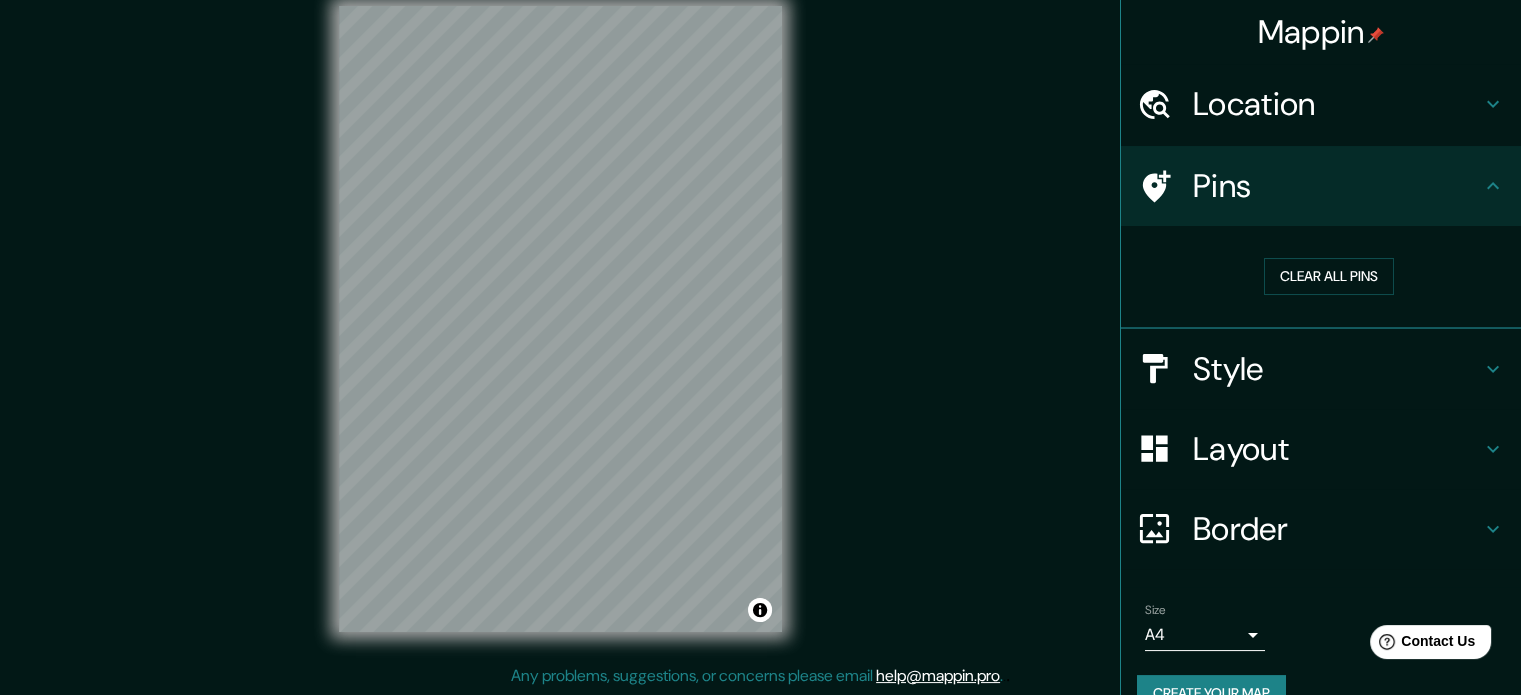 drag, startPoint x: 1448, startPoint y: 171, endPoint x: 1450, endPoint y: 182, distance: 11.18034 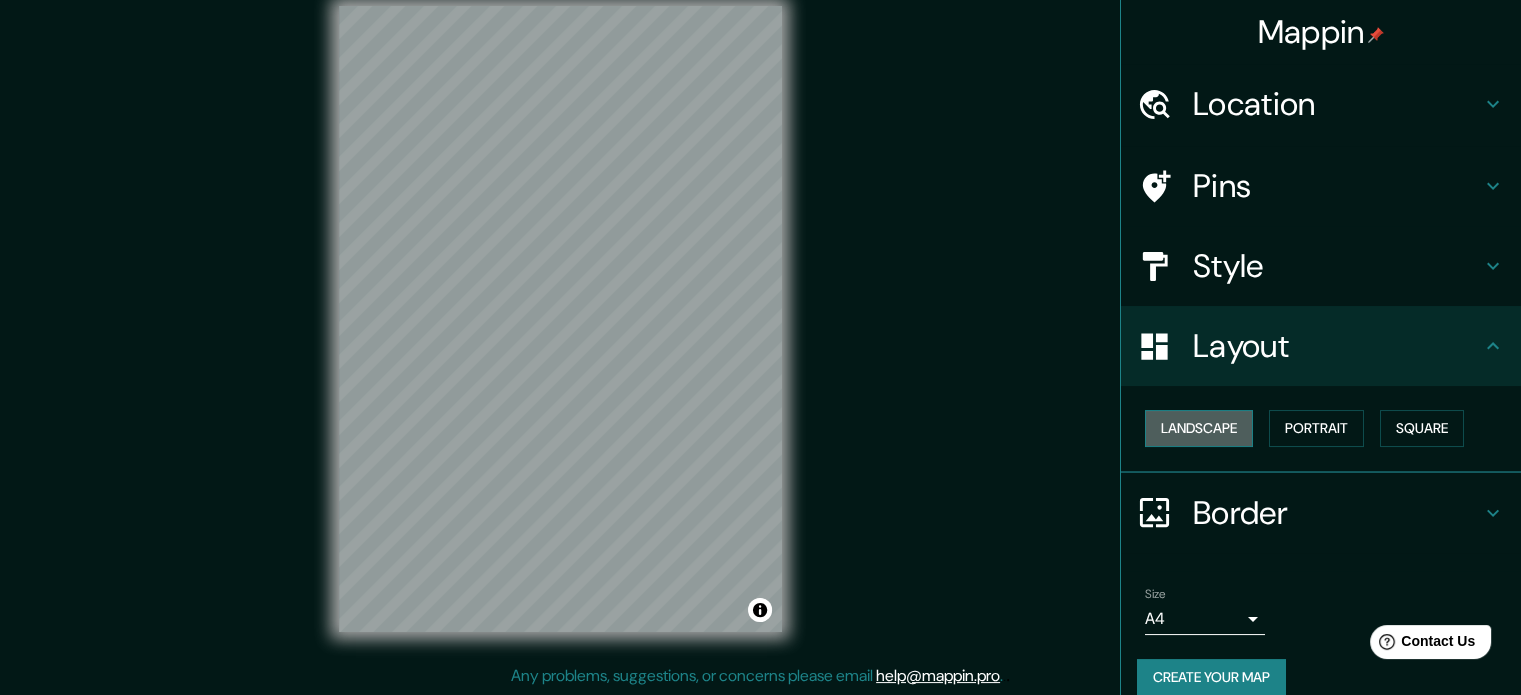 click on "Landscape" at bounding box center [1199, 428] 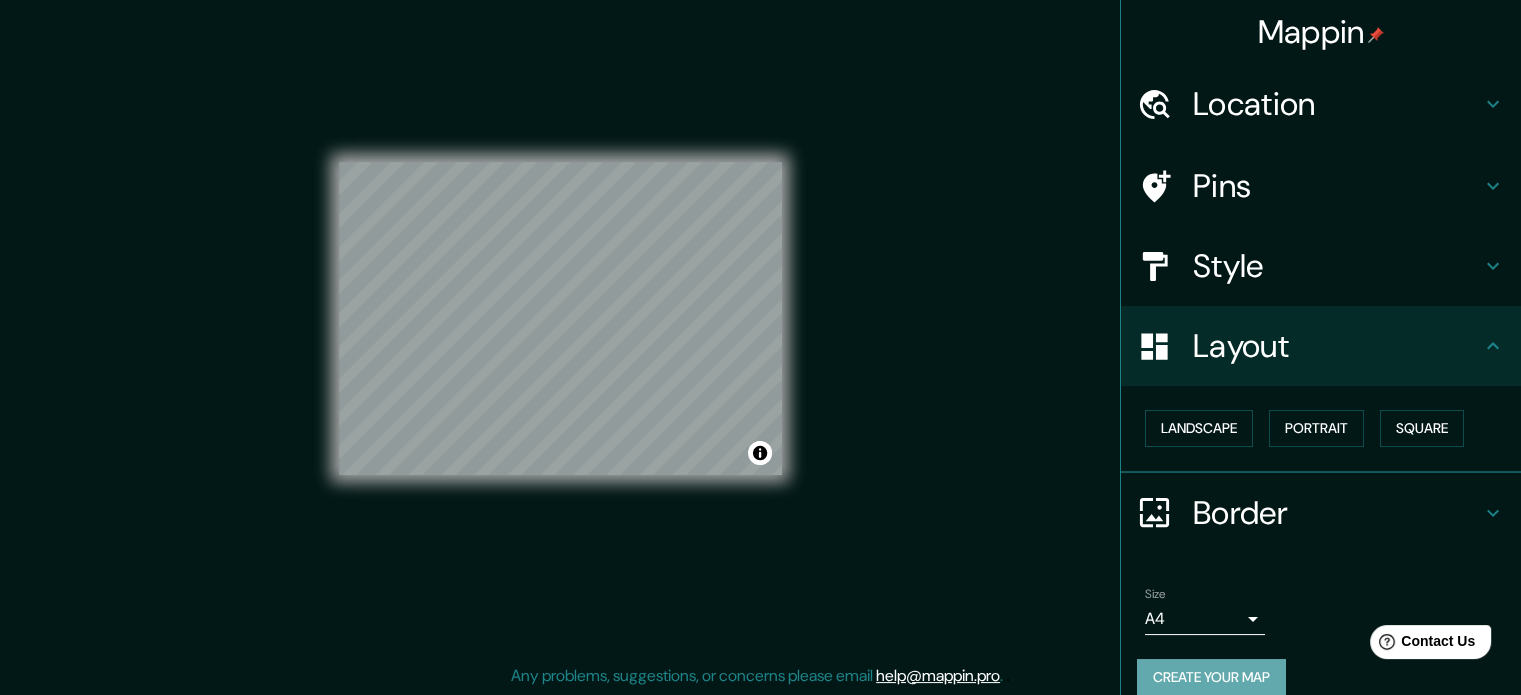 click on "Create your map" at bounding box center [1211, 677] 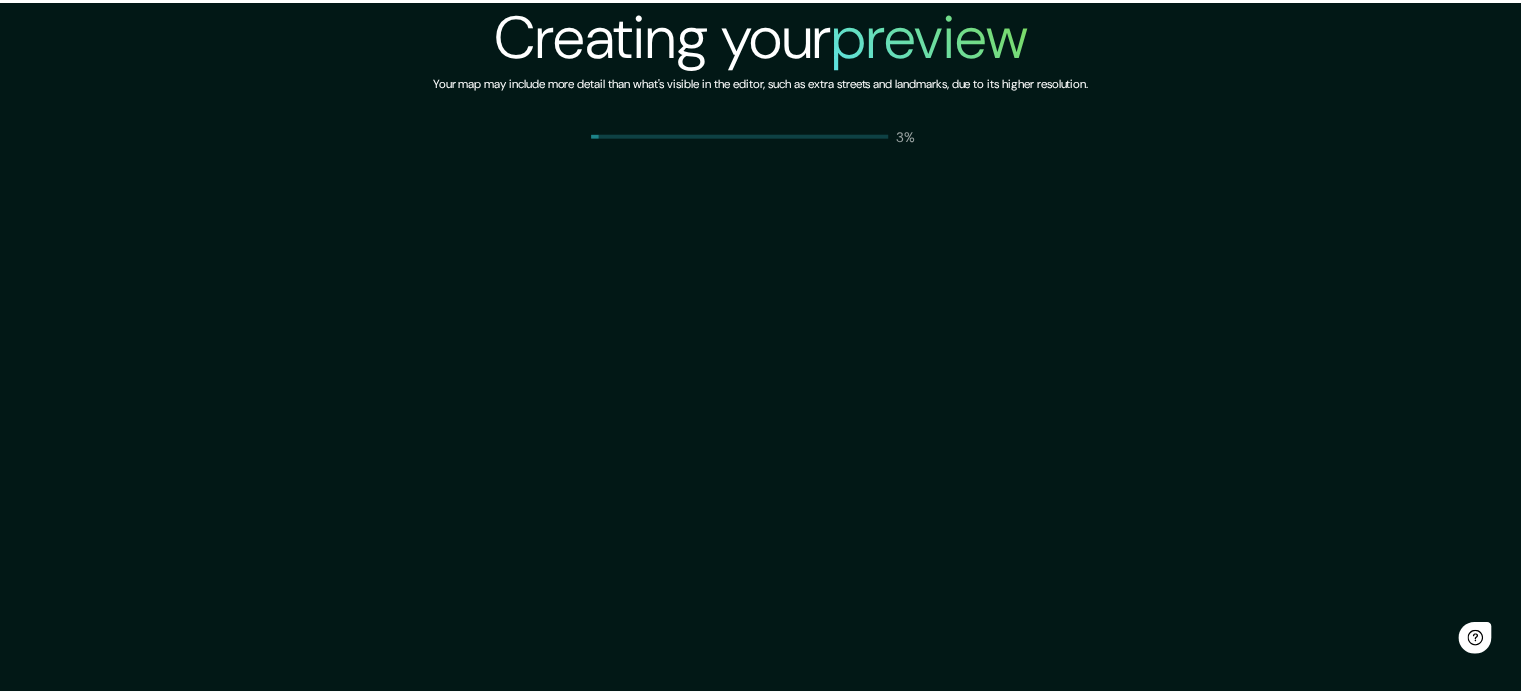 scroll, scrollTop: 0, scrollLeft: 0, axis: both 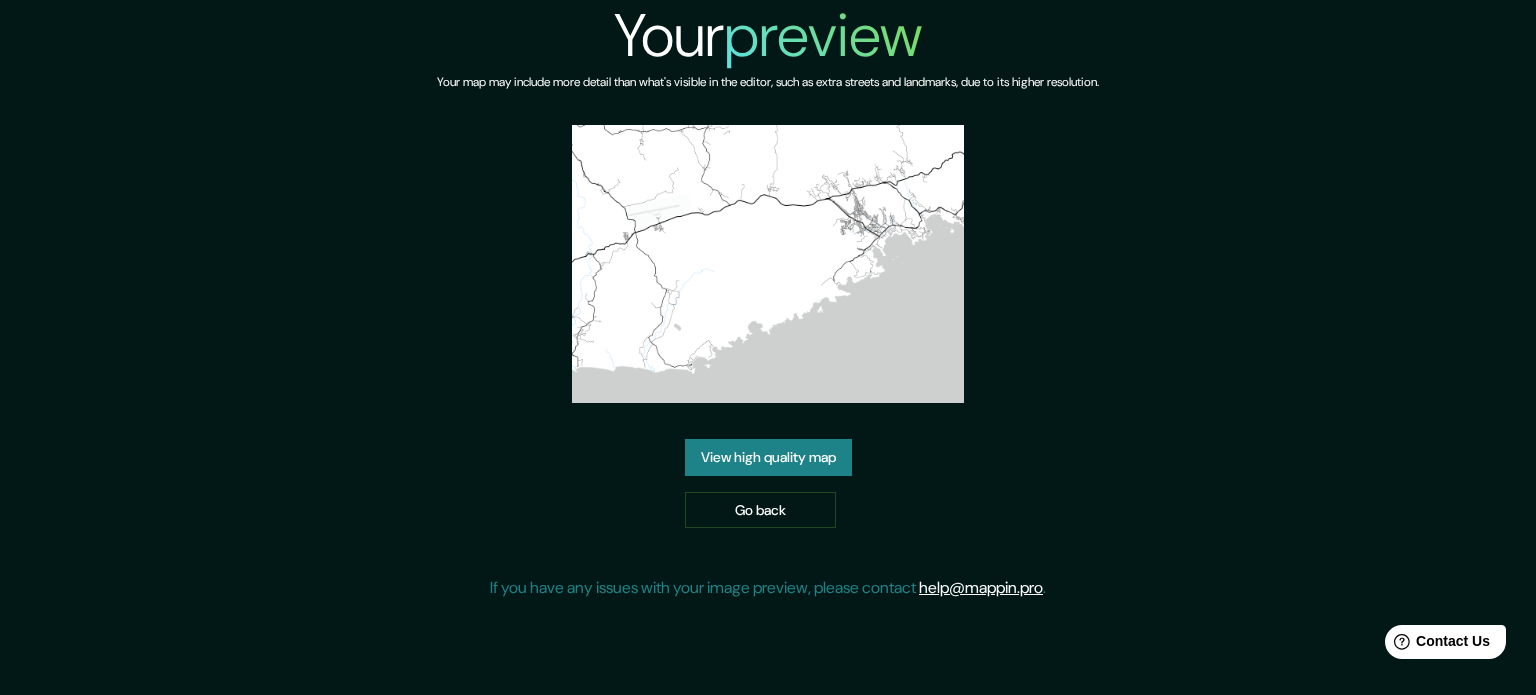 click on "View high quality map" at bounding box center [768, 457] 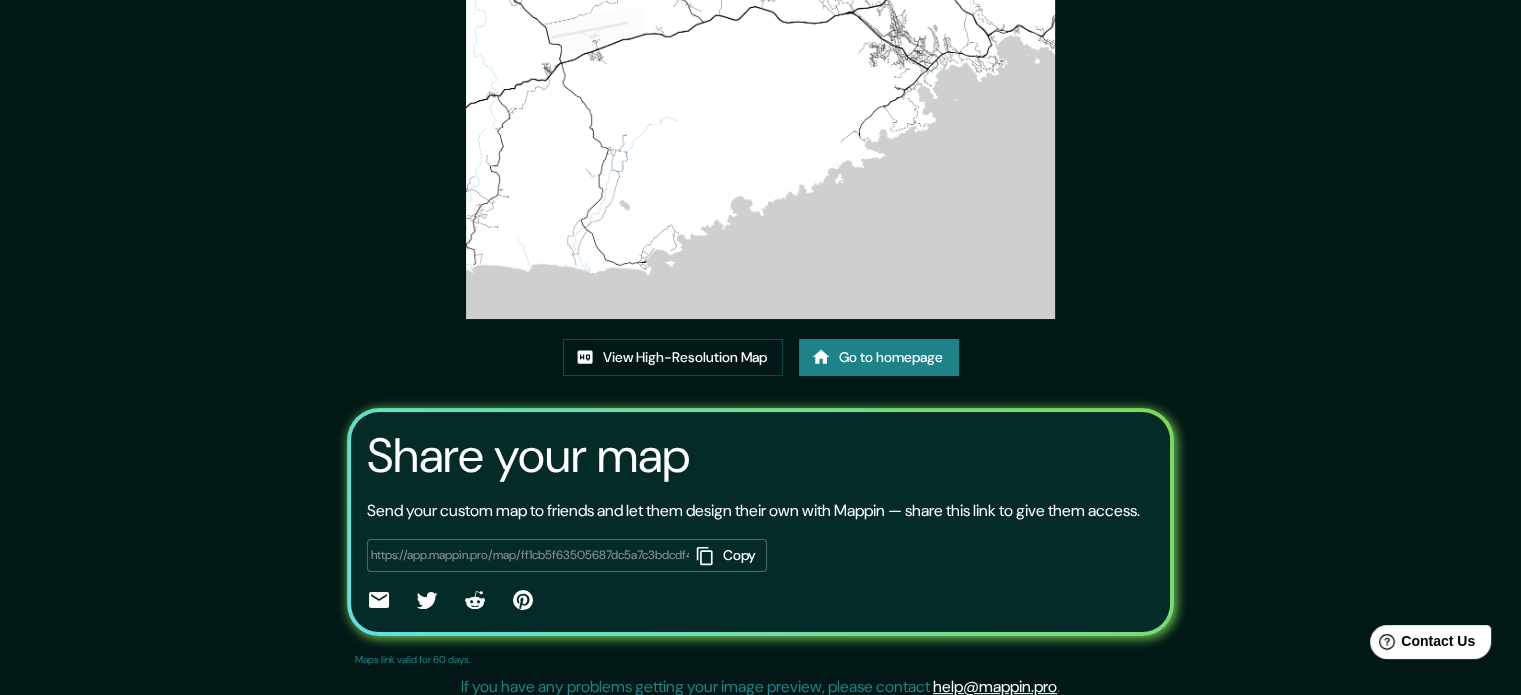 scroll, scrollTop: 221, scrollLeft: 0, axis: vertical 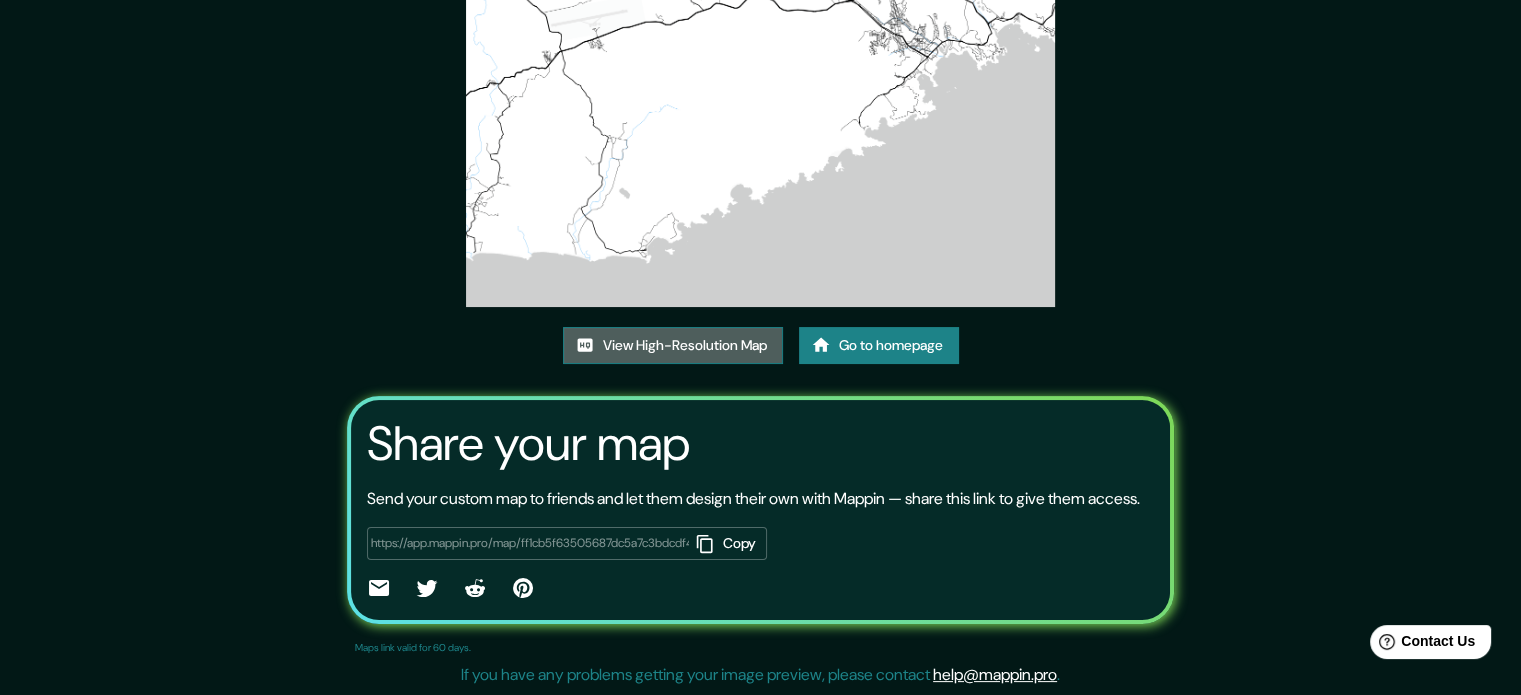 click on "View High-Resolution Map" at bounding box center (673, 345) 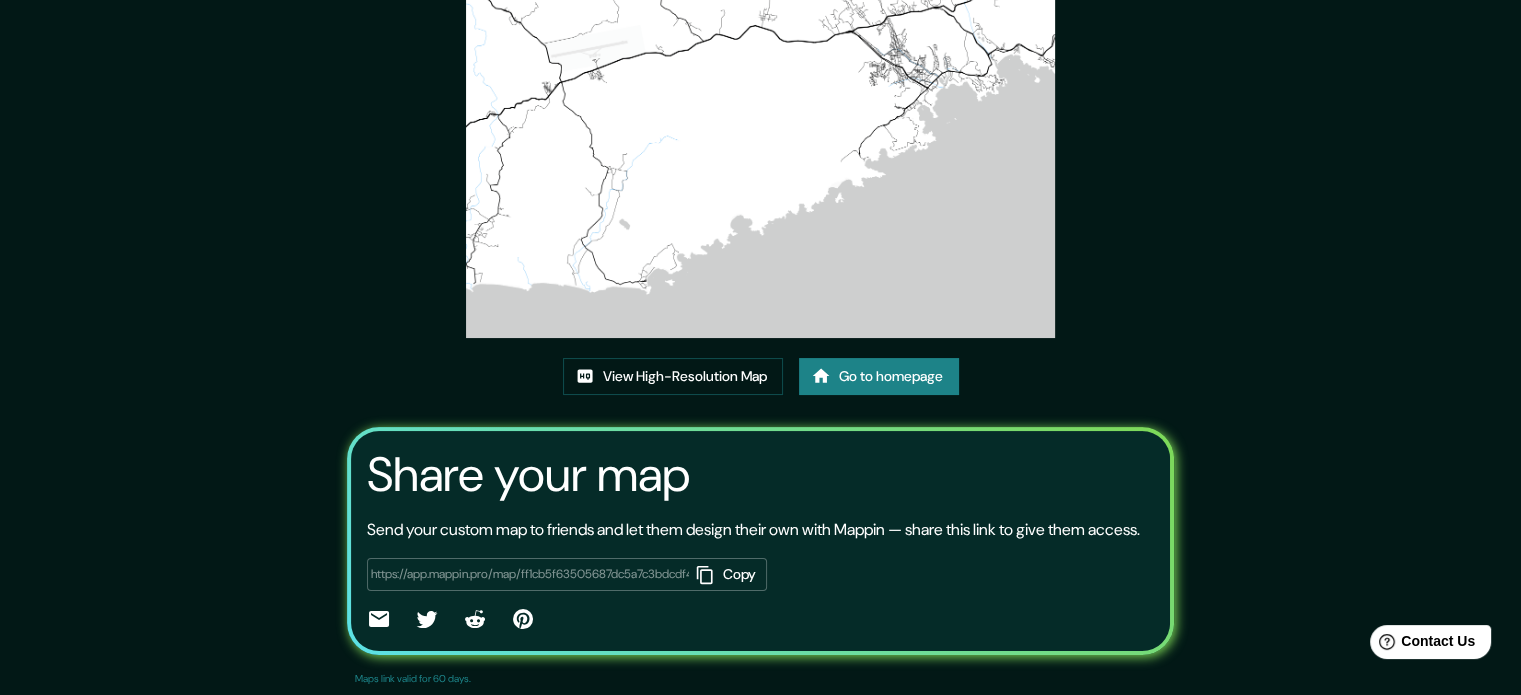 scroll, scrollTop: 221, scrollLeft: 0, axis: vertical 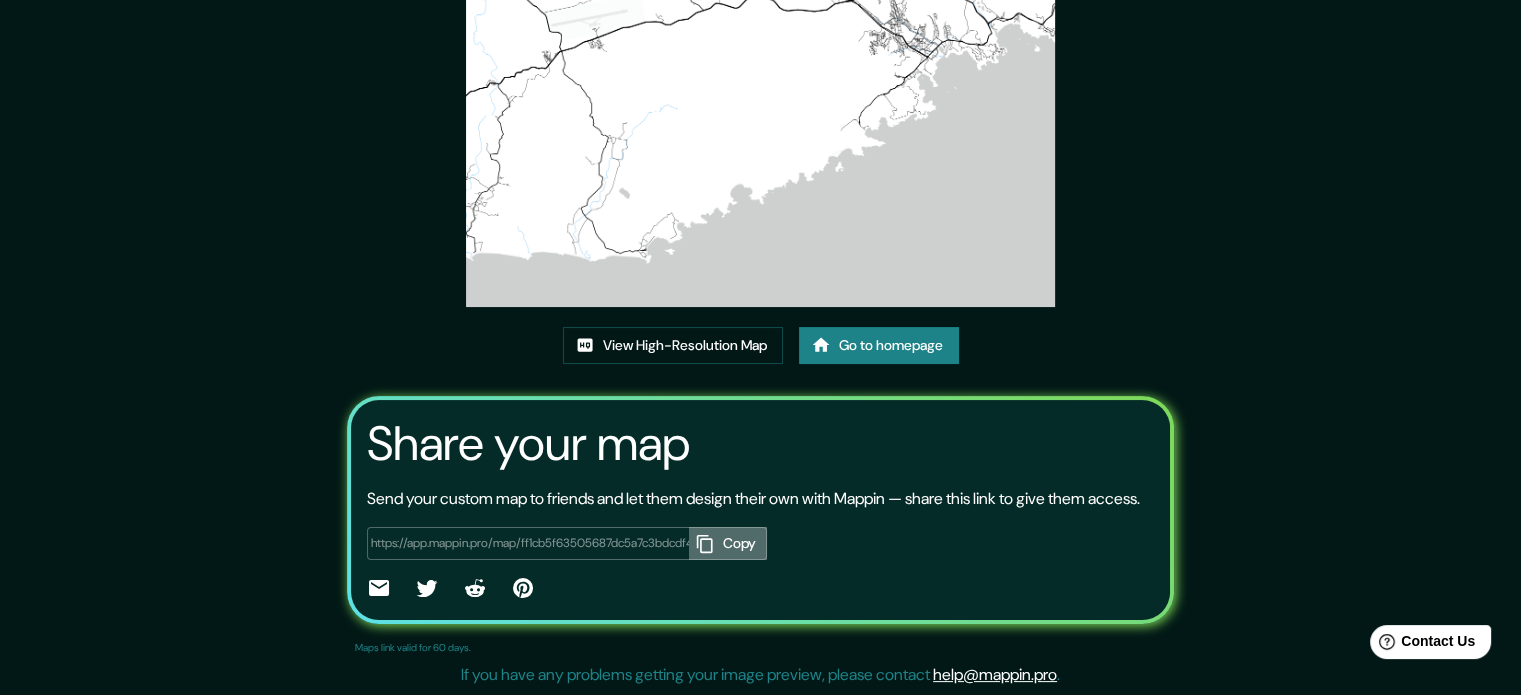 click on "Copy" at bounding box center [728, 543] 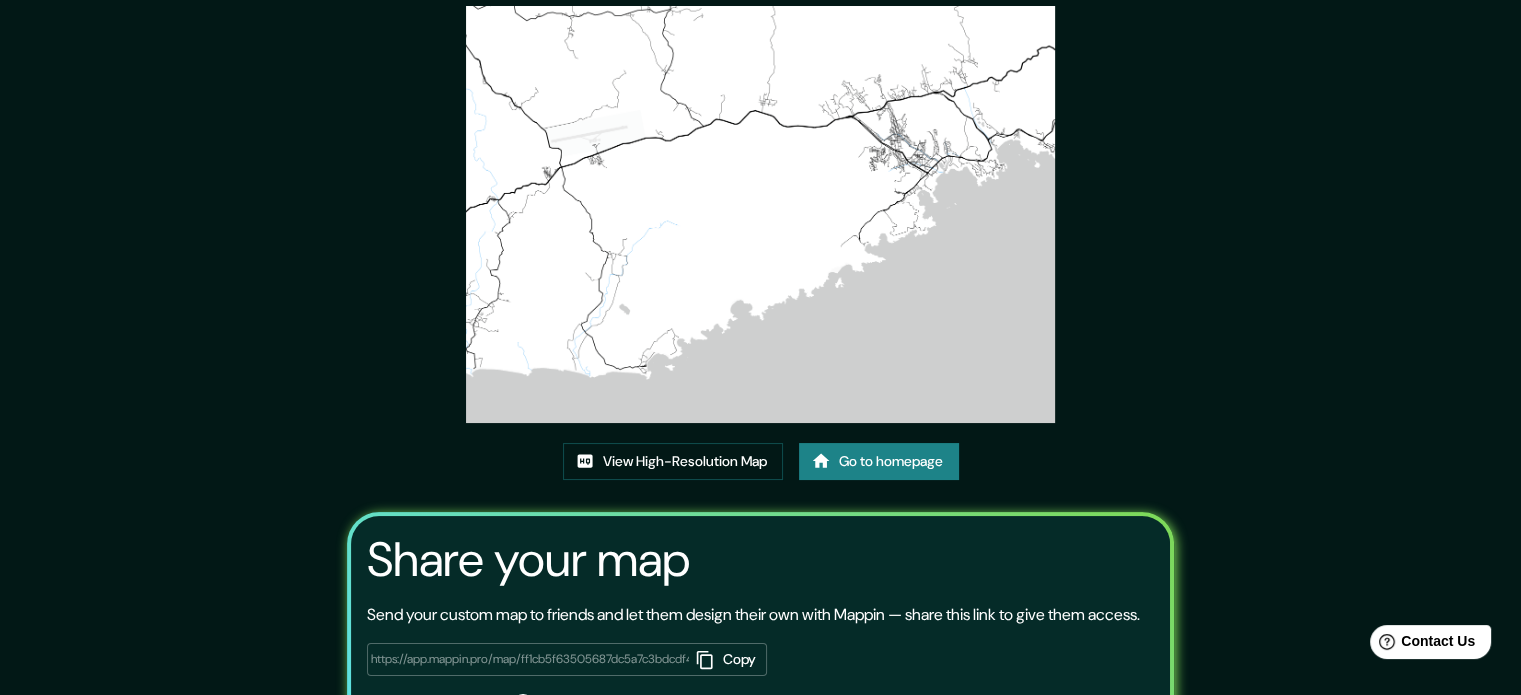 scroll, scrollTop: 0, scrollLeft: 0, axis: both 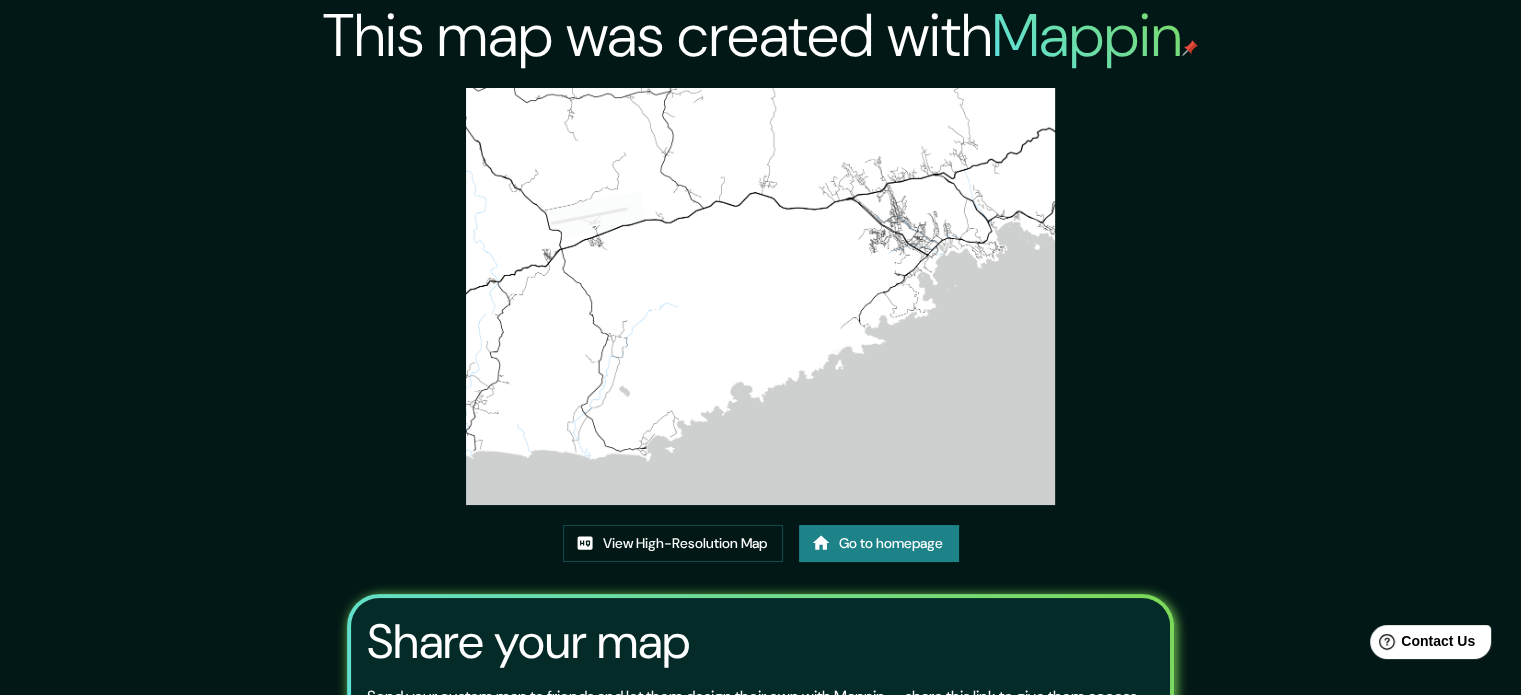 click at bounding box center (761, 296) 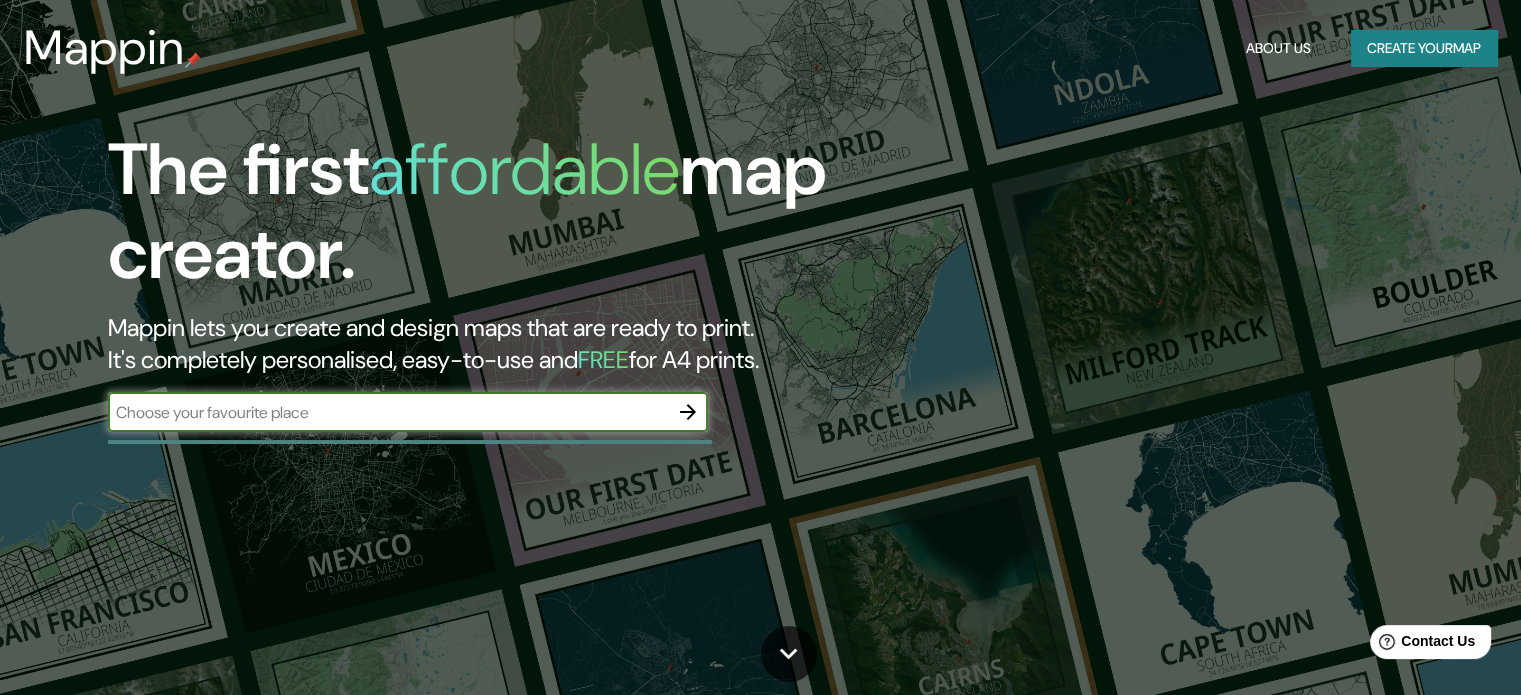 click at bounding box center (388, 412) 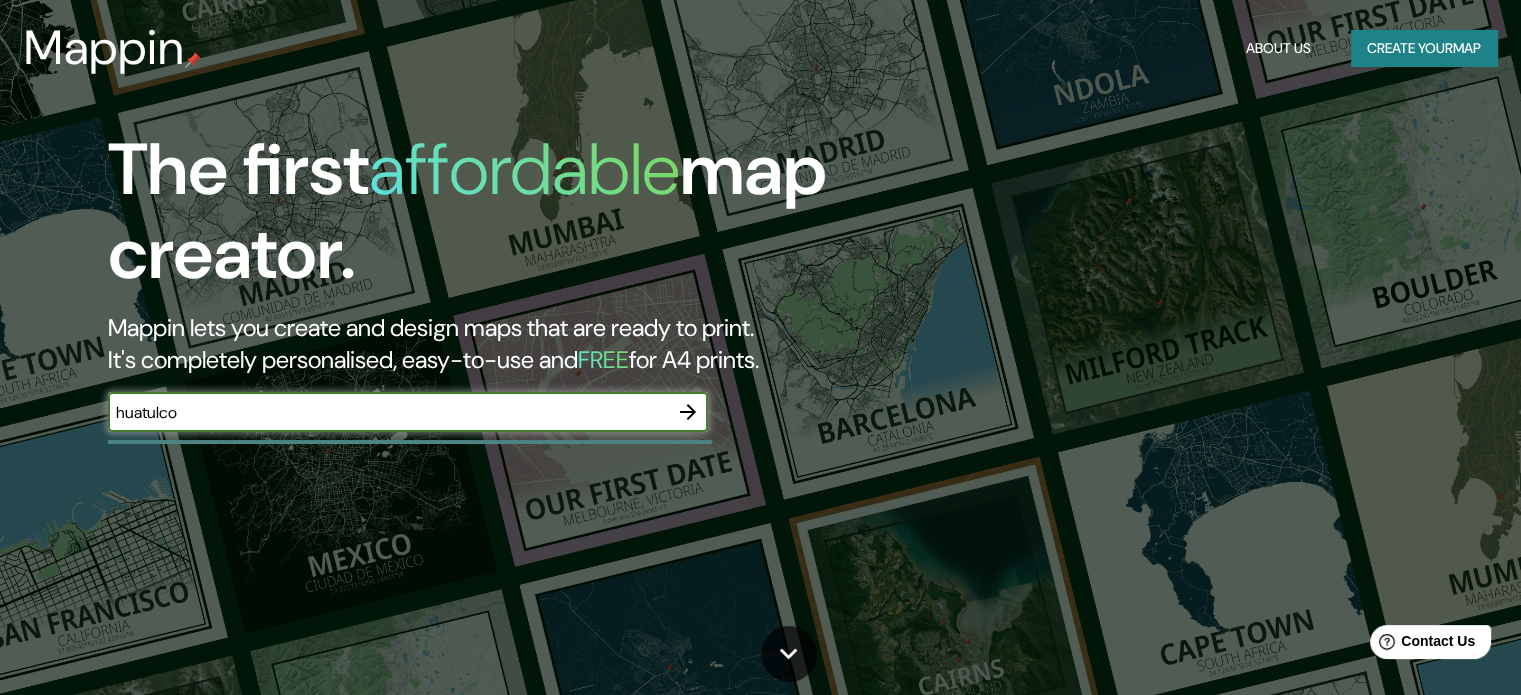 type on "huatulco" 